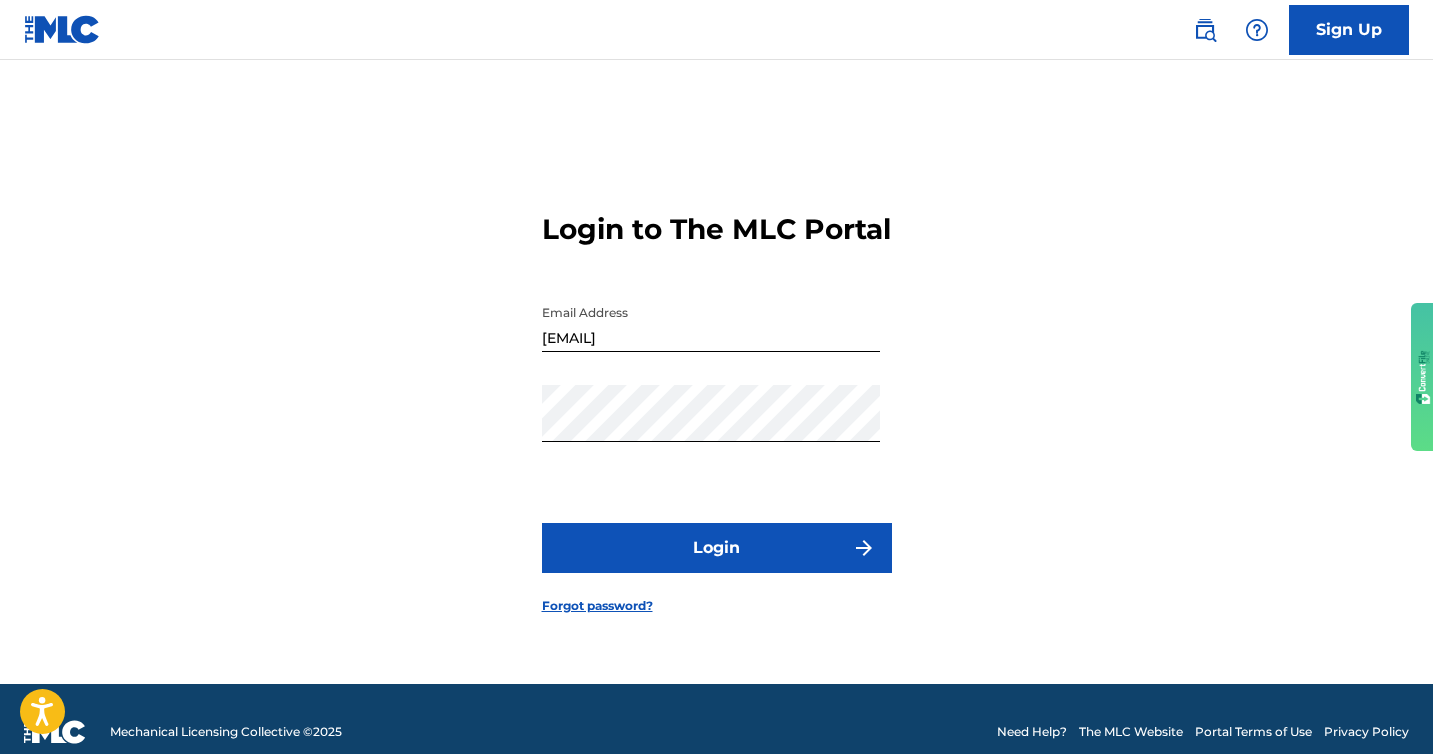 click on "Login" at bounding box center (717, 548) 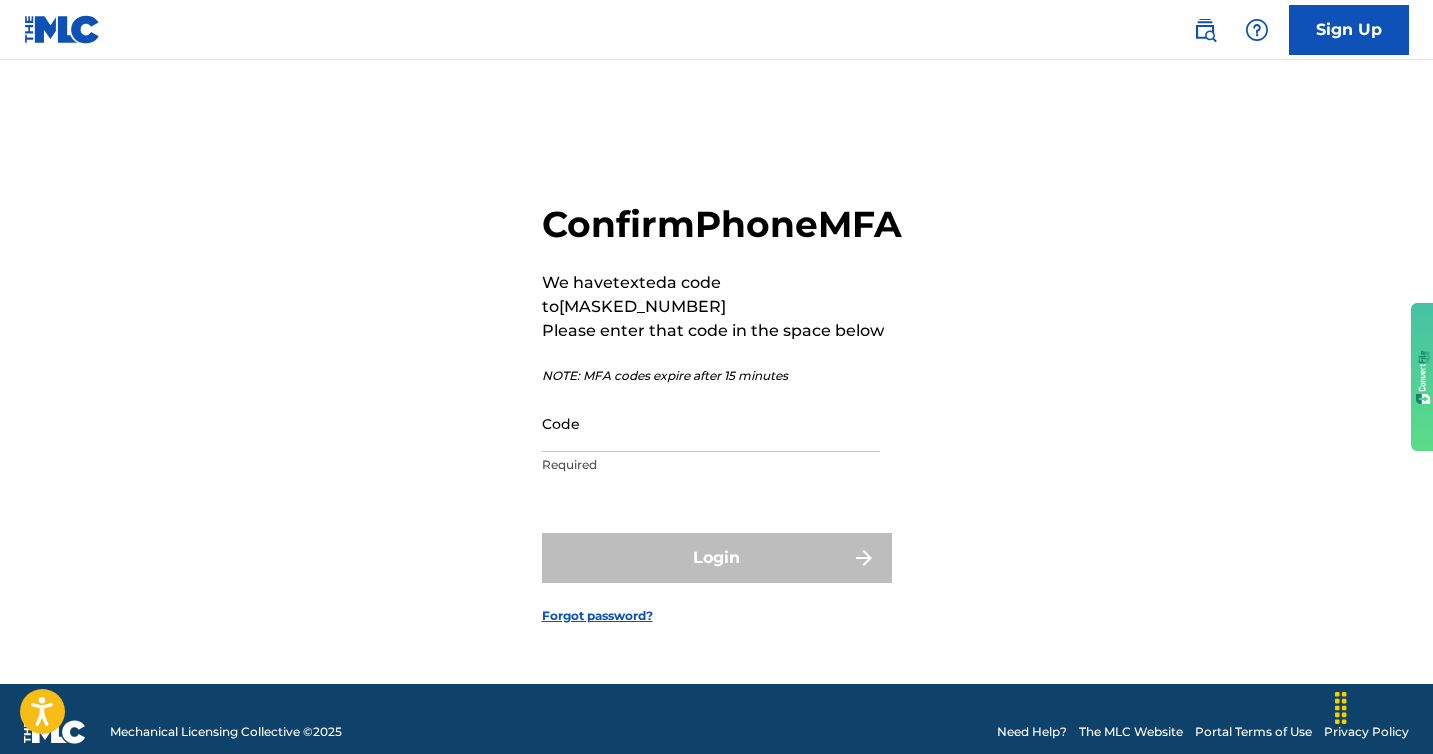 click on "Code" at bounding box center (711, 423) 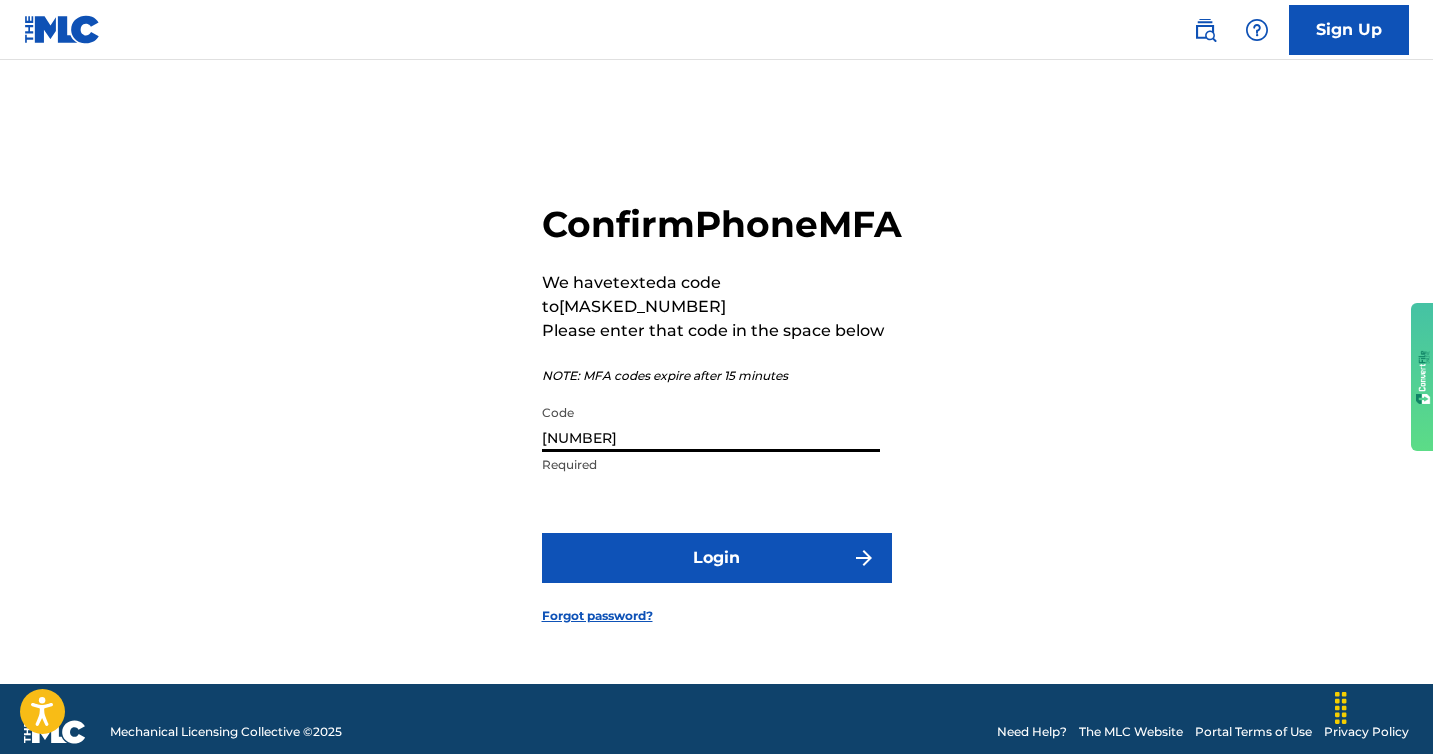 type on "[NUMBER]" 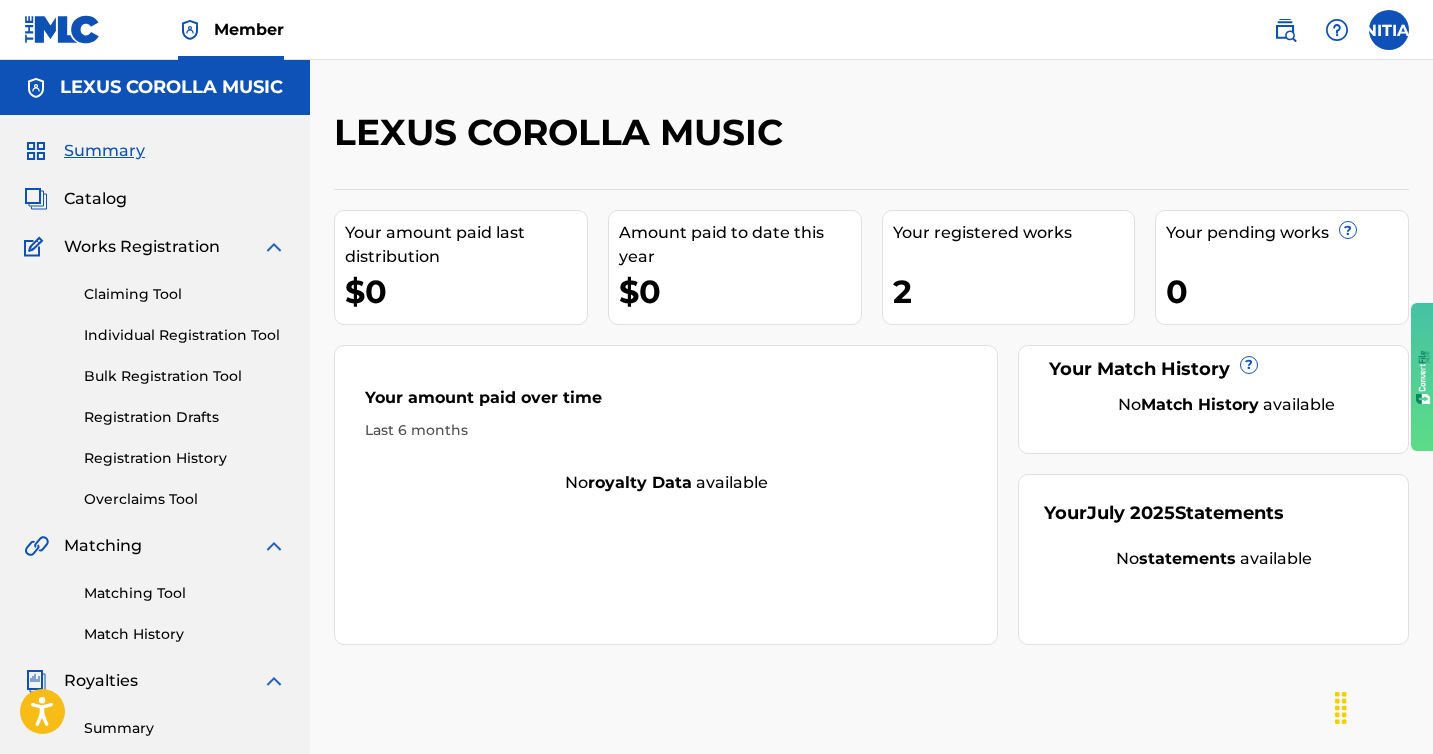 scroll, scrollTop: 0, scrollLeft: 0, axis: both 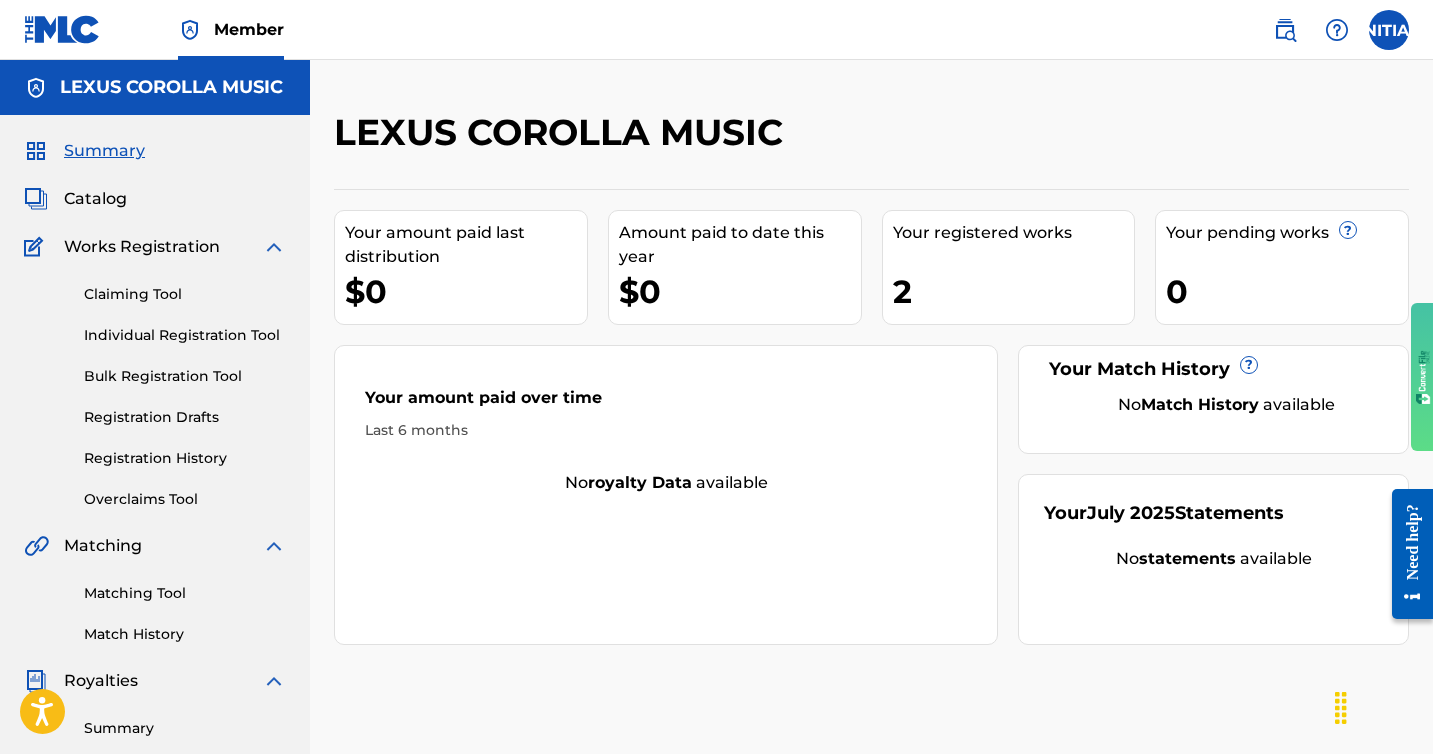 click on "Catalog" at bounding box center [95, 199] 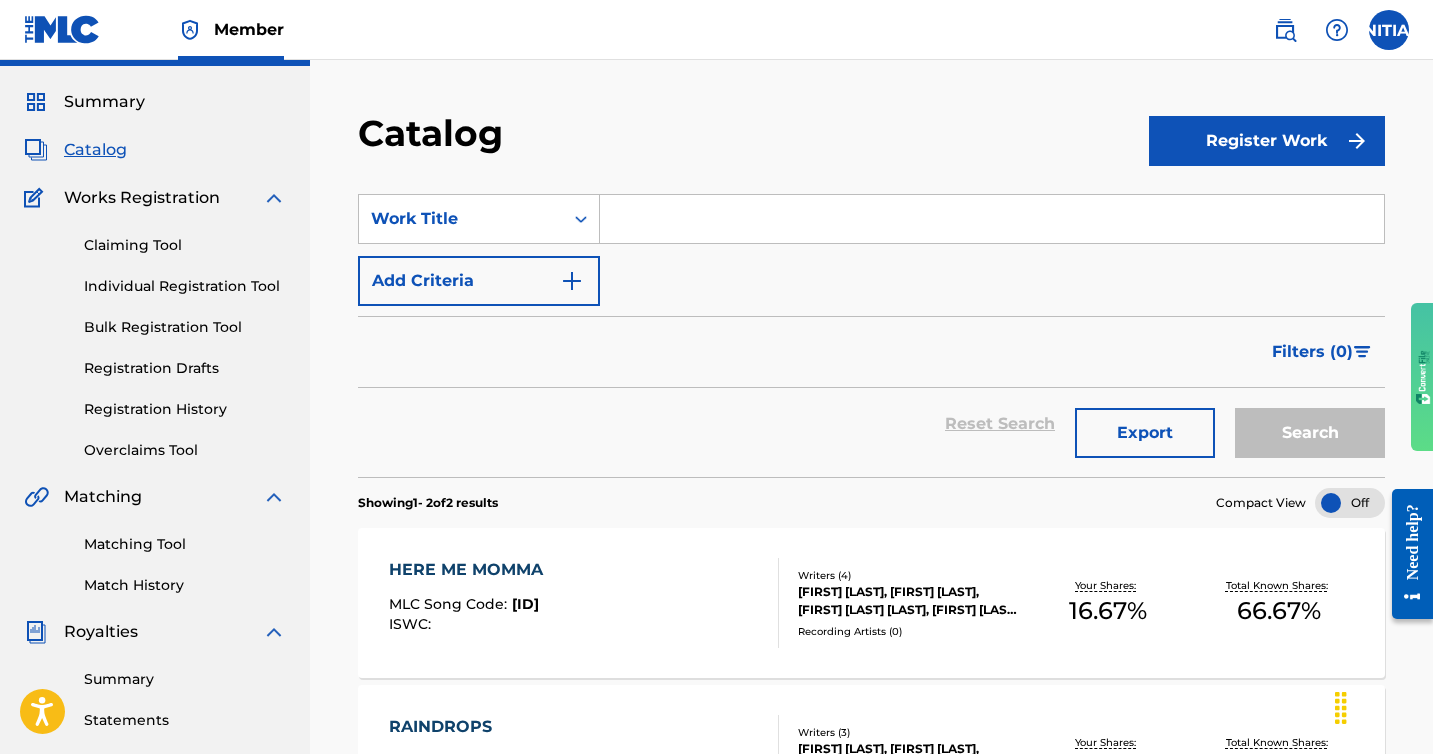 scroll, scrollTop: 0, scrollLeft: 0, axis: both 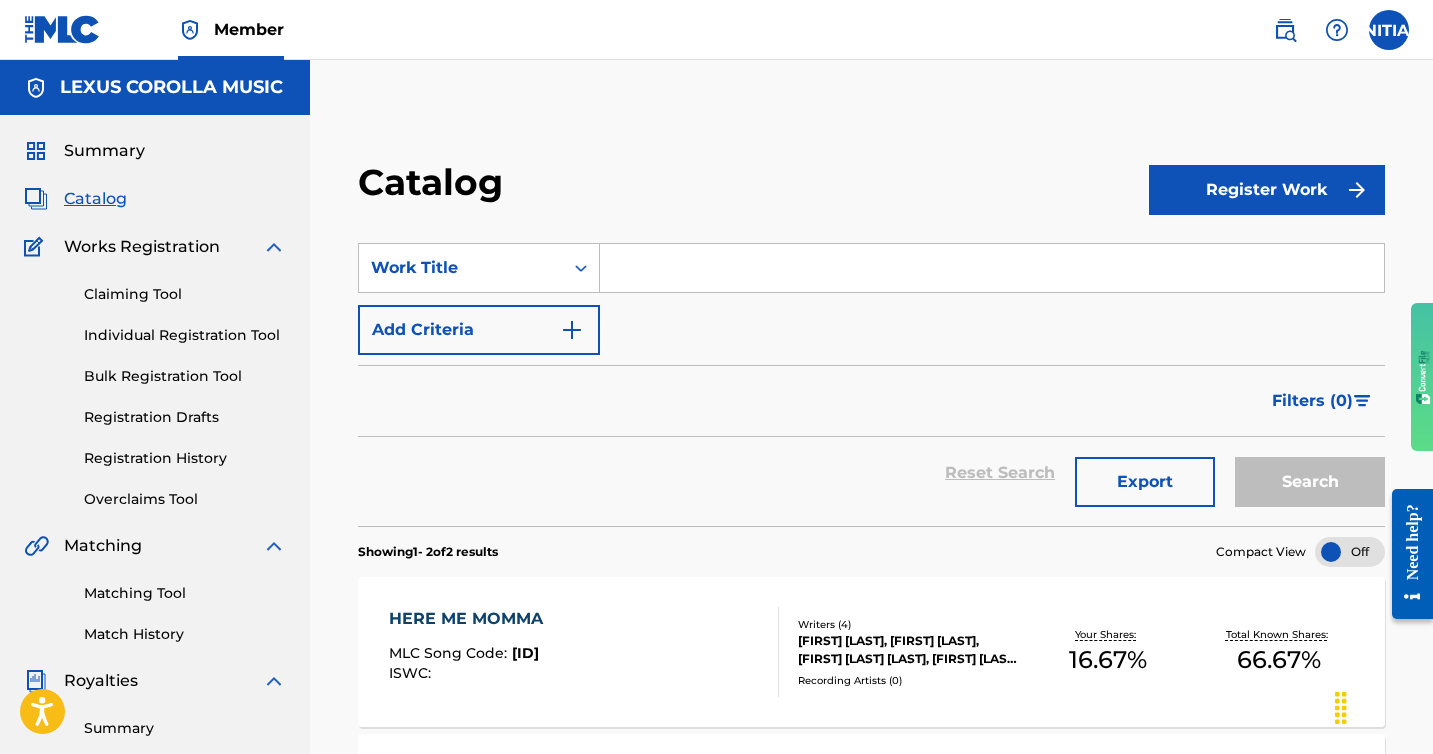 click on "Register Work" at bounding box center (1267, 190) 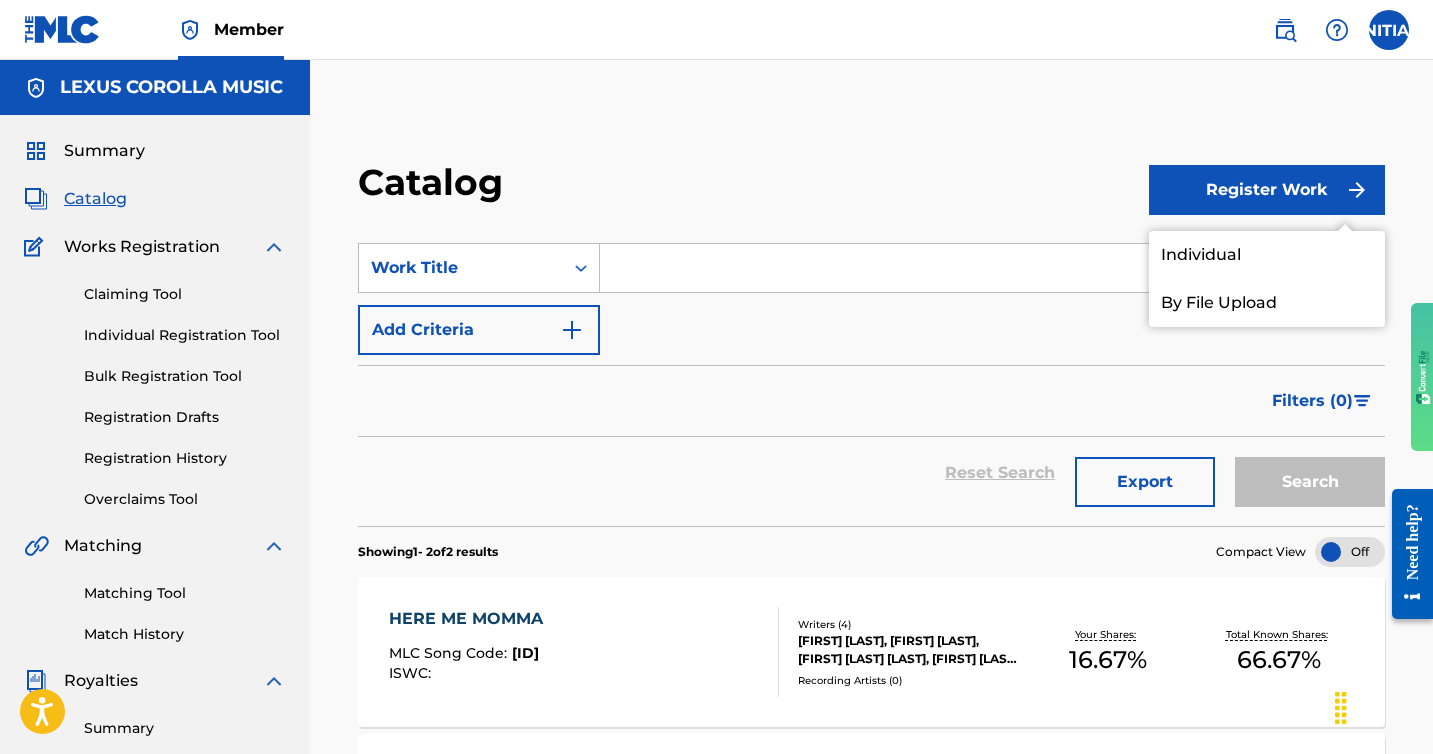 click on "Individual" at bounding box center (1267, 255) 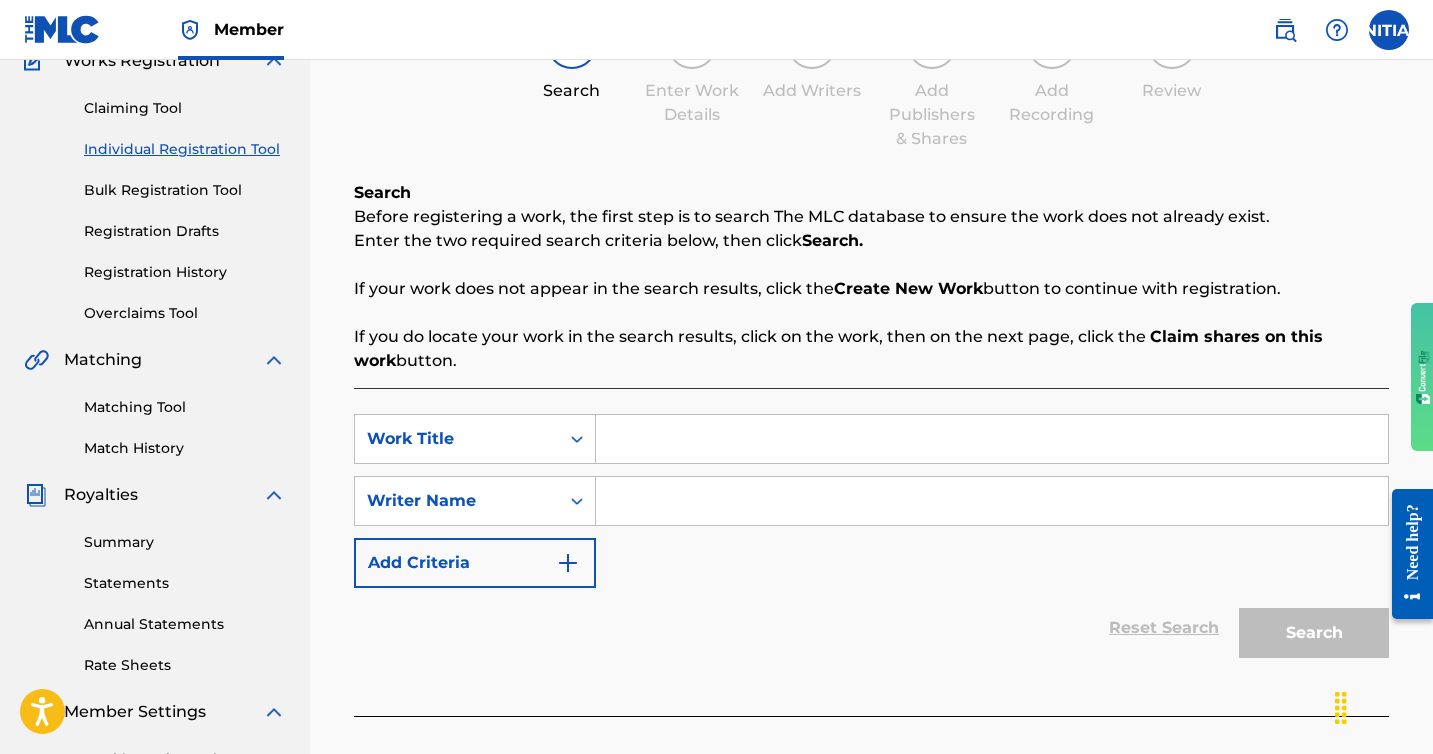 scroll, scrollTop: 162, scrollLeft: 0, axis: vertical 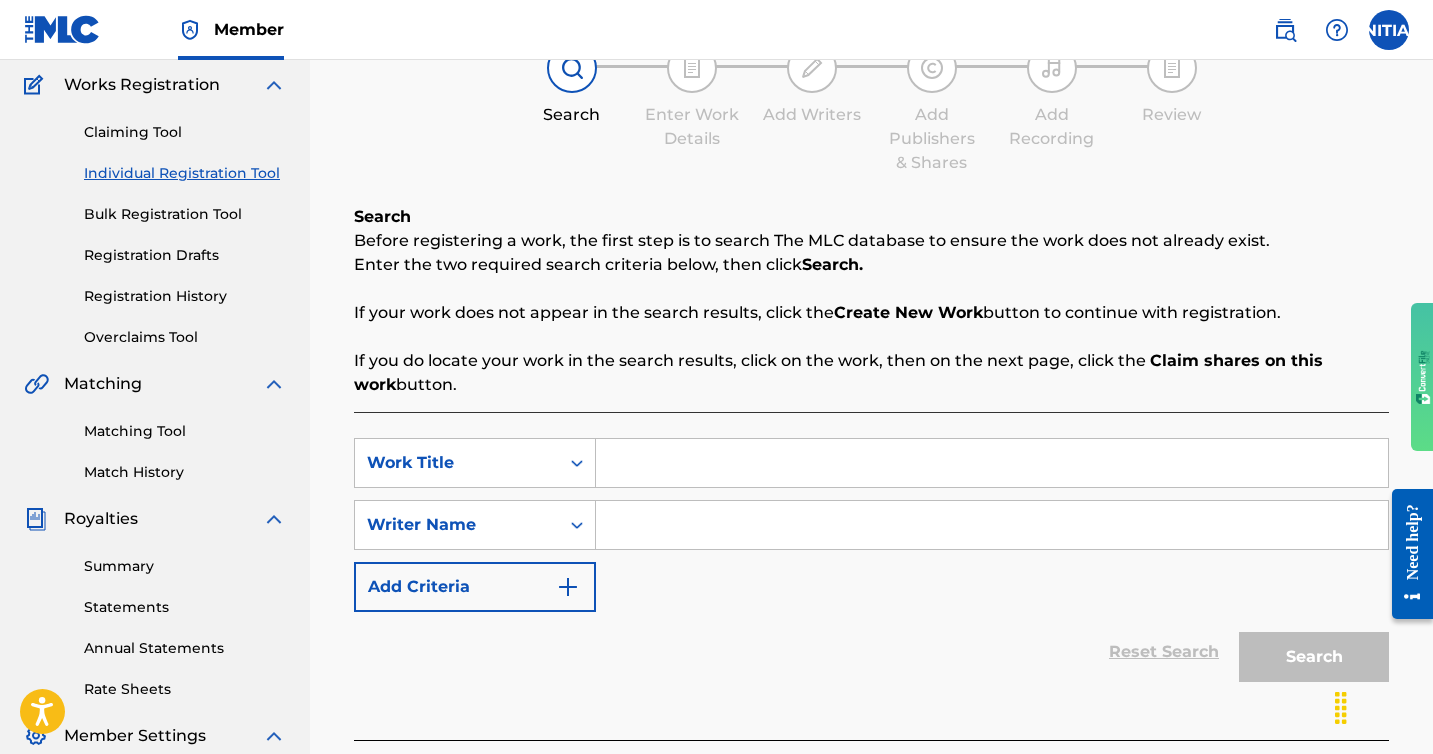 click at bounding box center (992, 463) 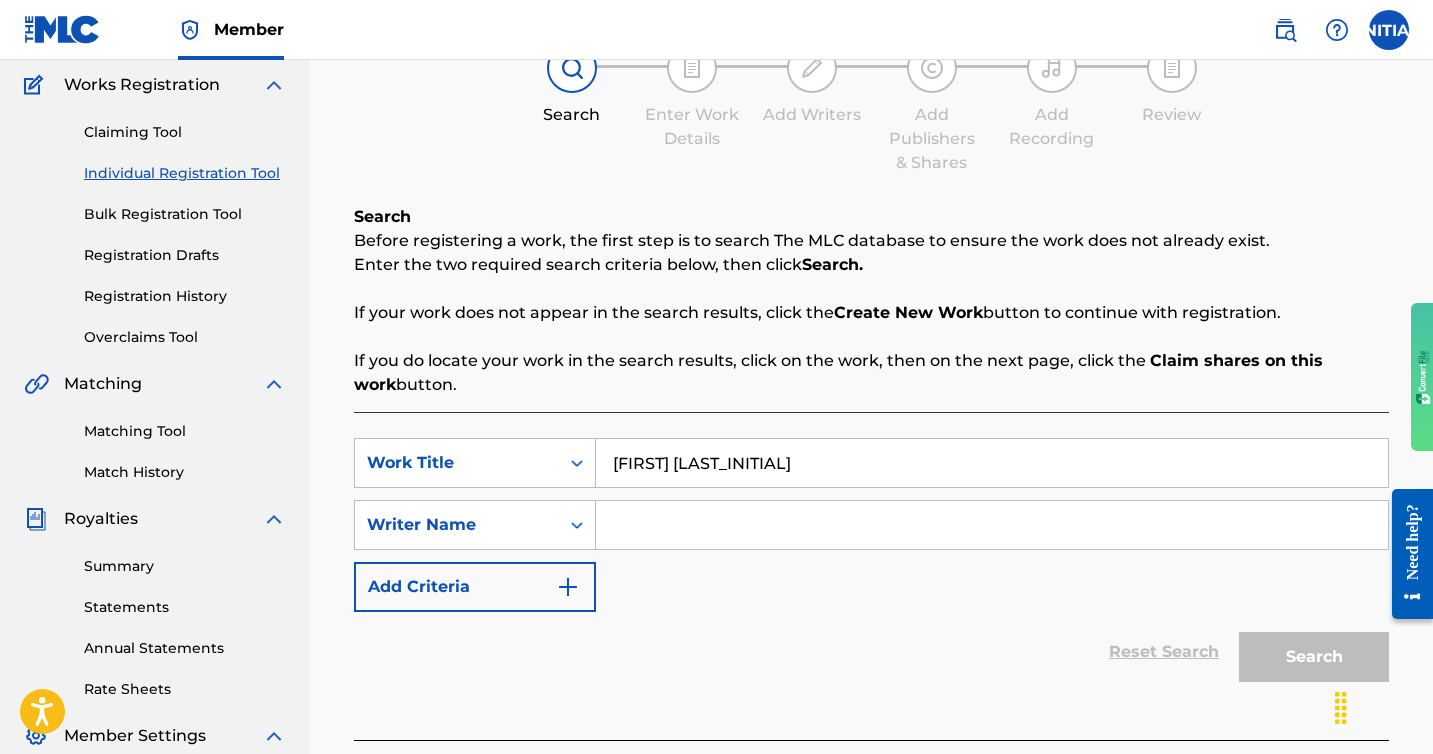 type on "[FIRST] [LAST_INITIAL]" 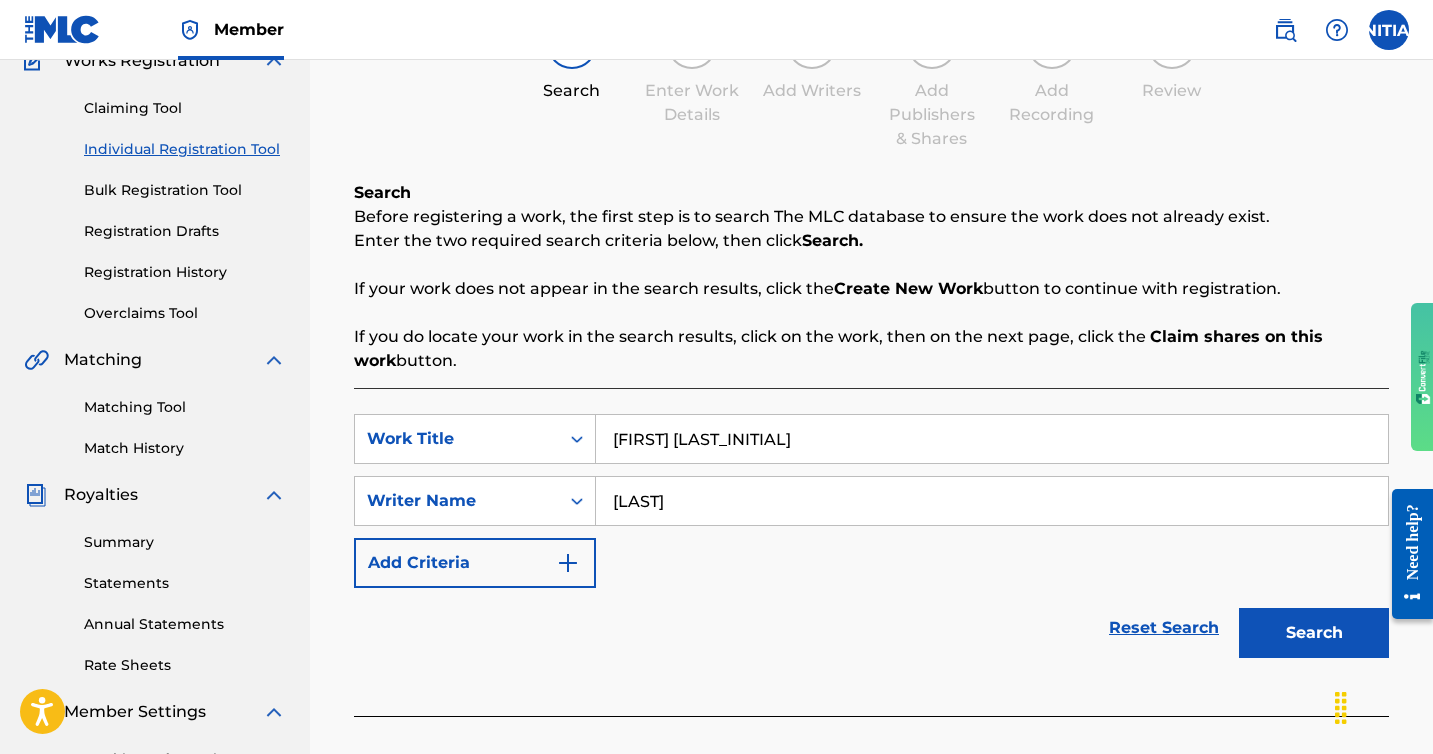 scroll, scrollTop: 265, scrollLeft: 0, axis: vertical 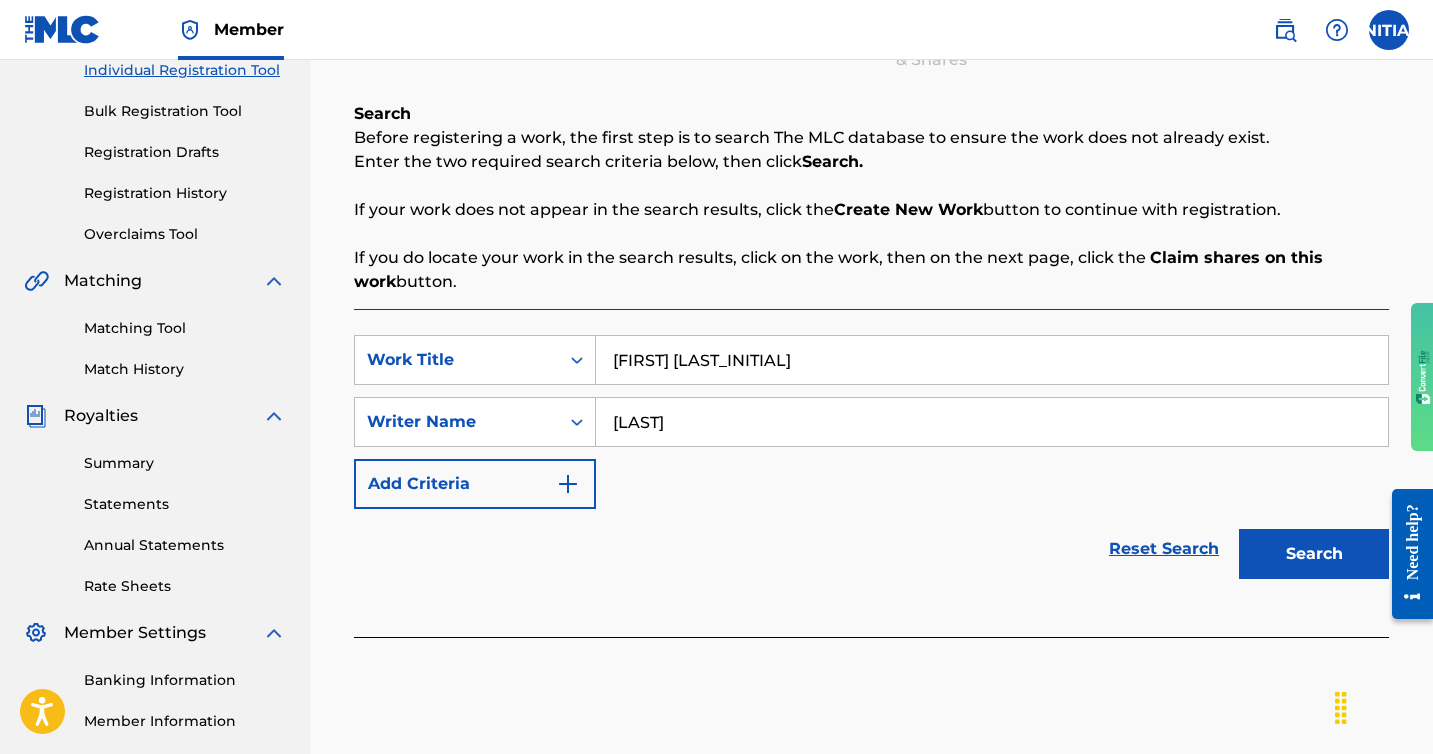 click on "Search" at bounding box center (1314, 554) 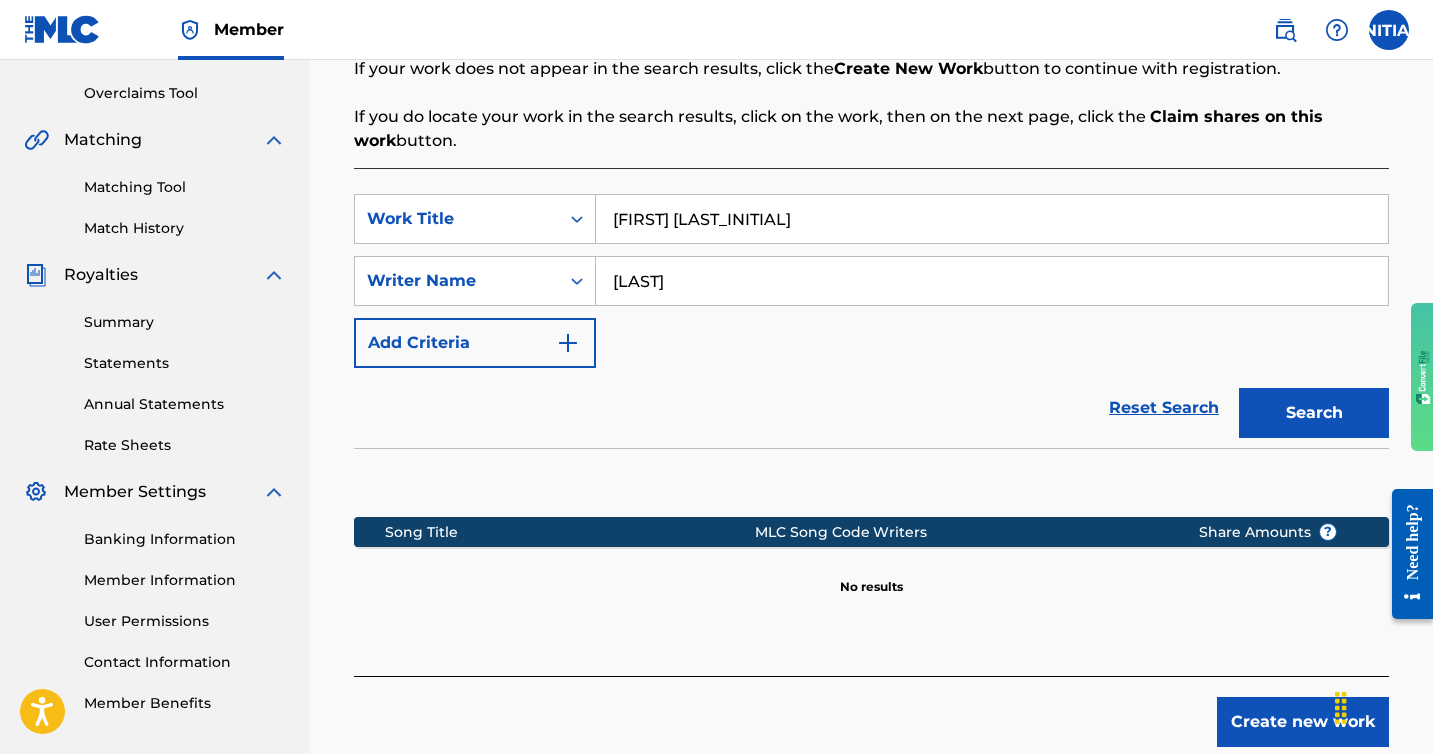 scroll, scrollTop: 324, scrollLeft: 0, axis: vertical 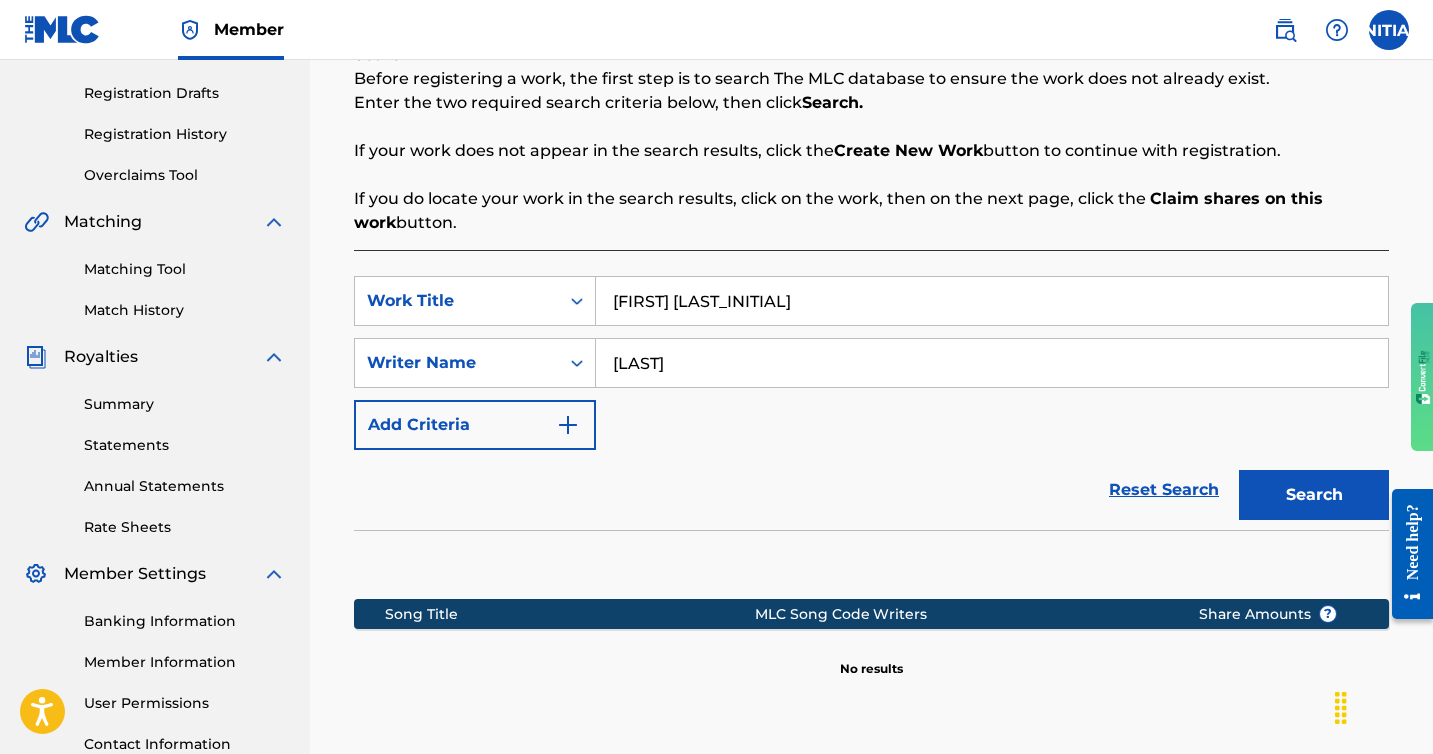 click on "Add Criteria" at bounding box center (475, 425) 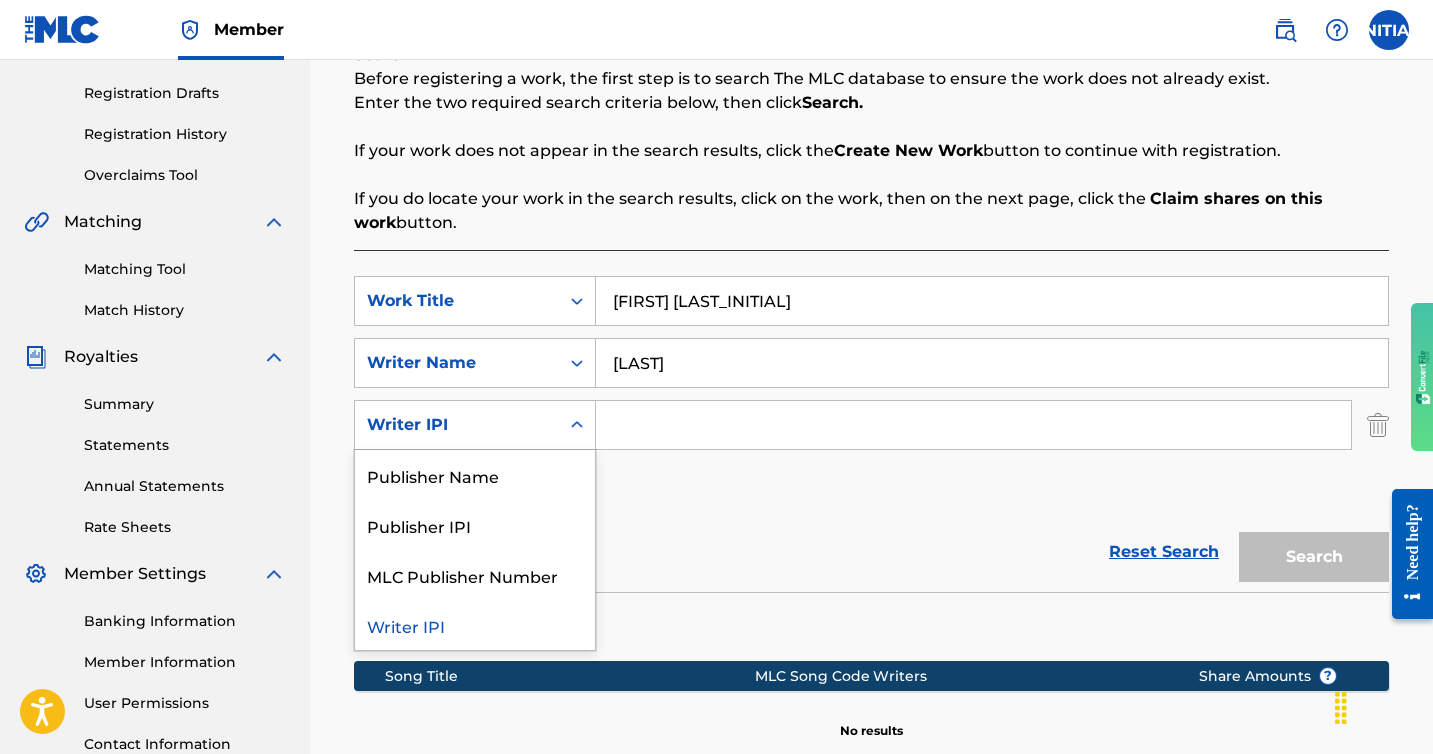 click 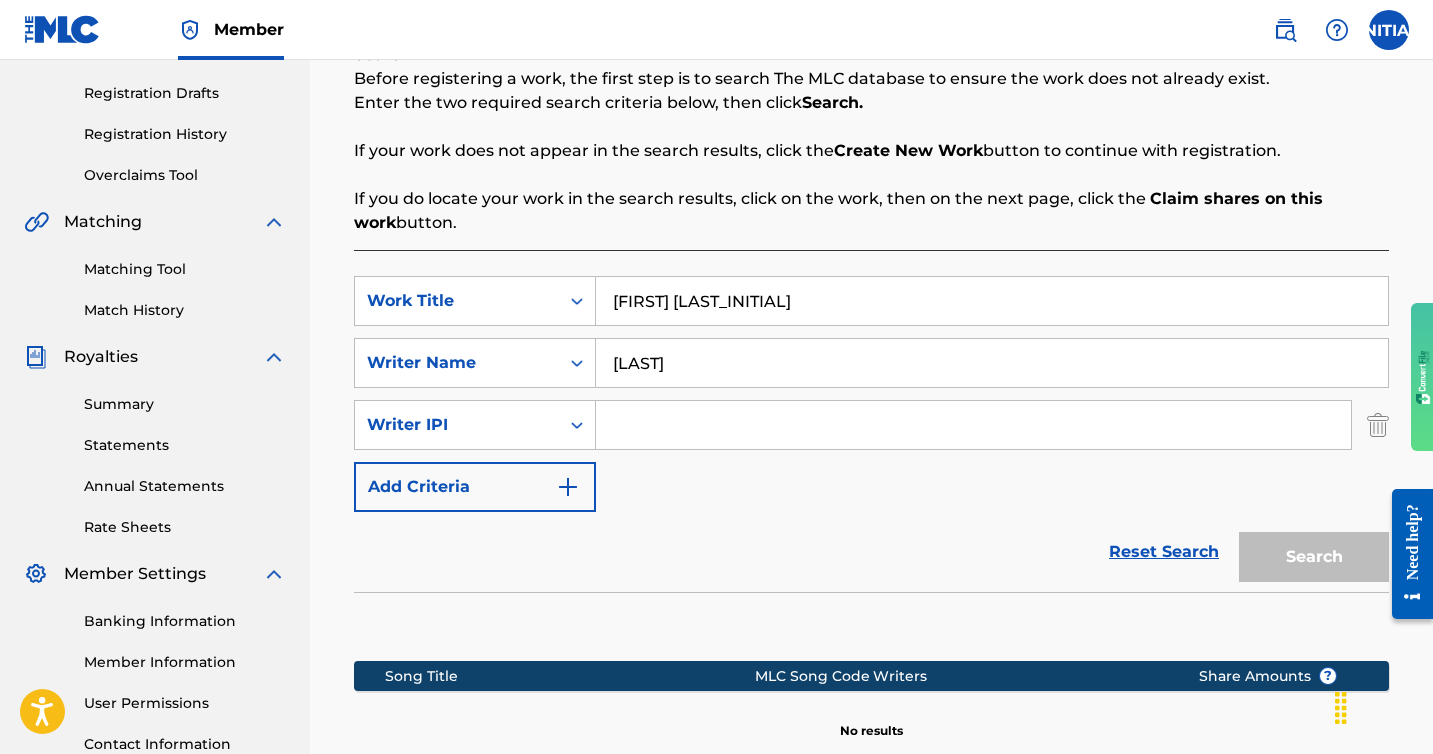 click at bounding box center [1378, 425] 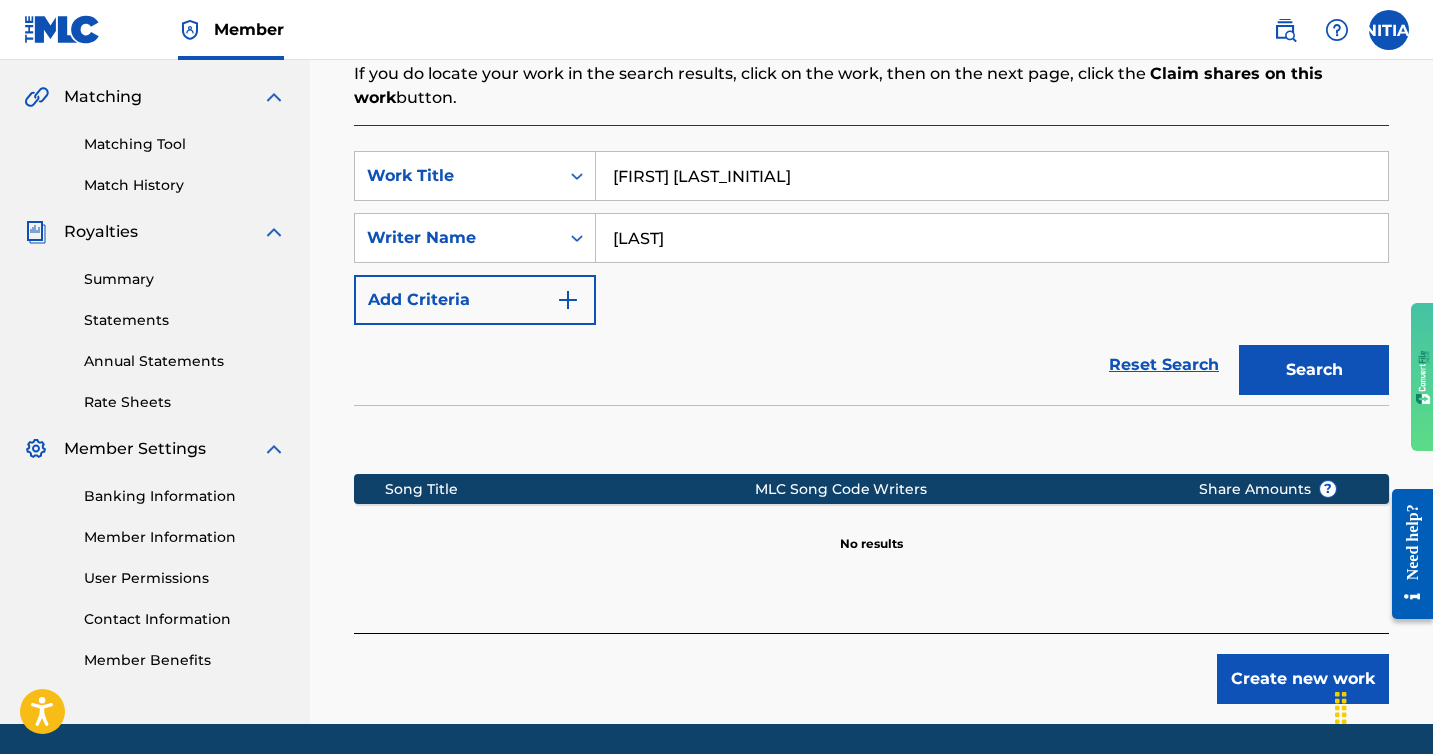 scroll, scrollTop: 515, scrollLeft: 0, axis: vertical 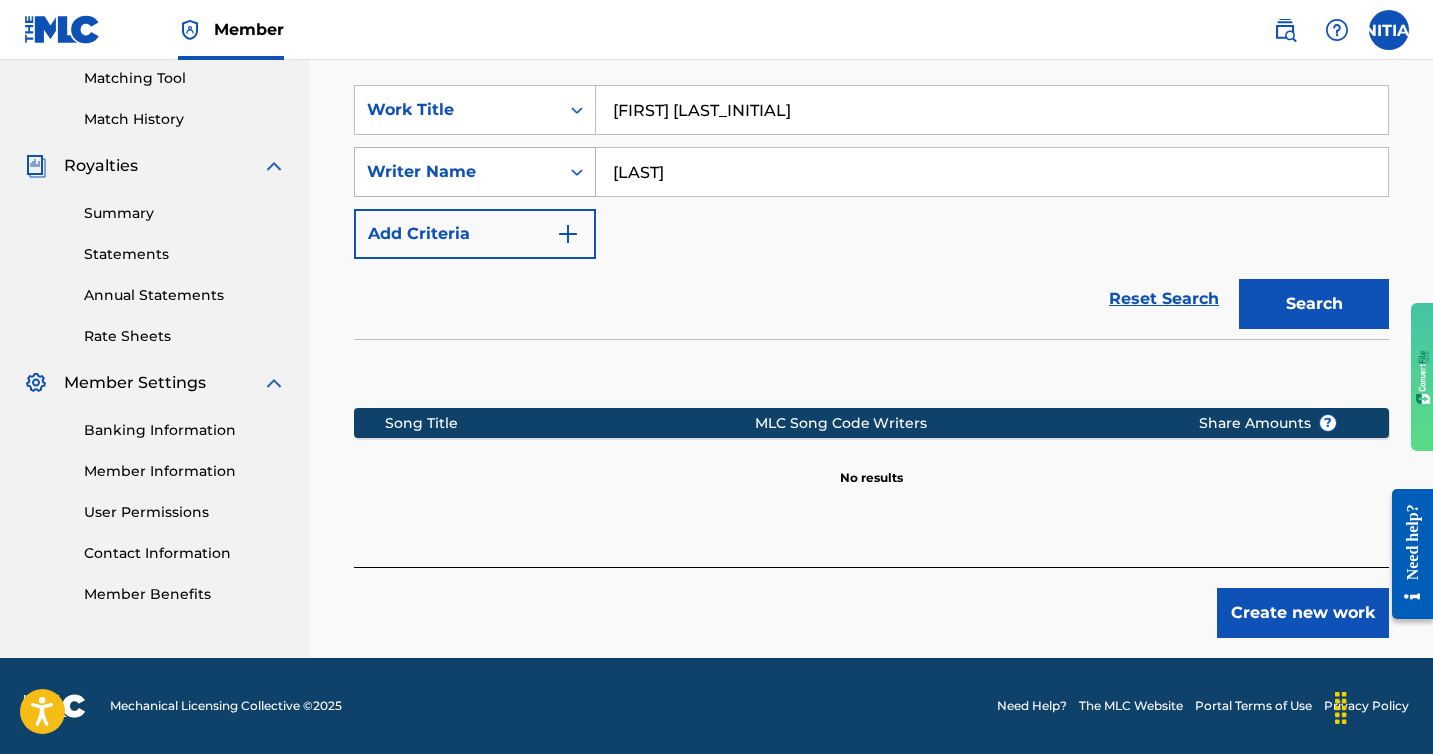 drag, startPoint x: 758, startPoint y: 180, endPoint x: 508, endPoint y: 167, distance: 250.33777 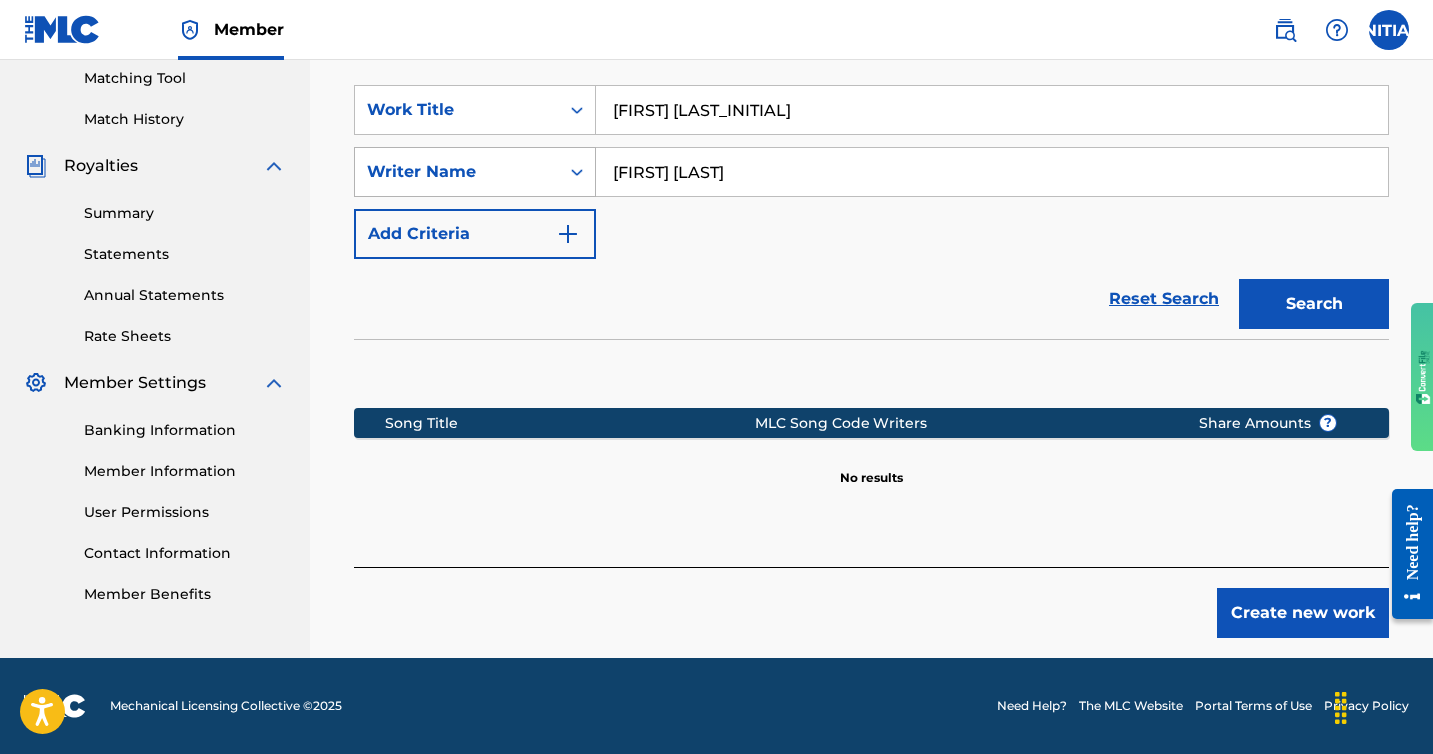 click on "Search" at bounding box center (1314, 304) 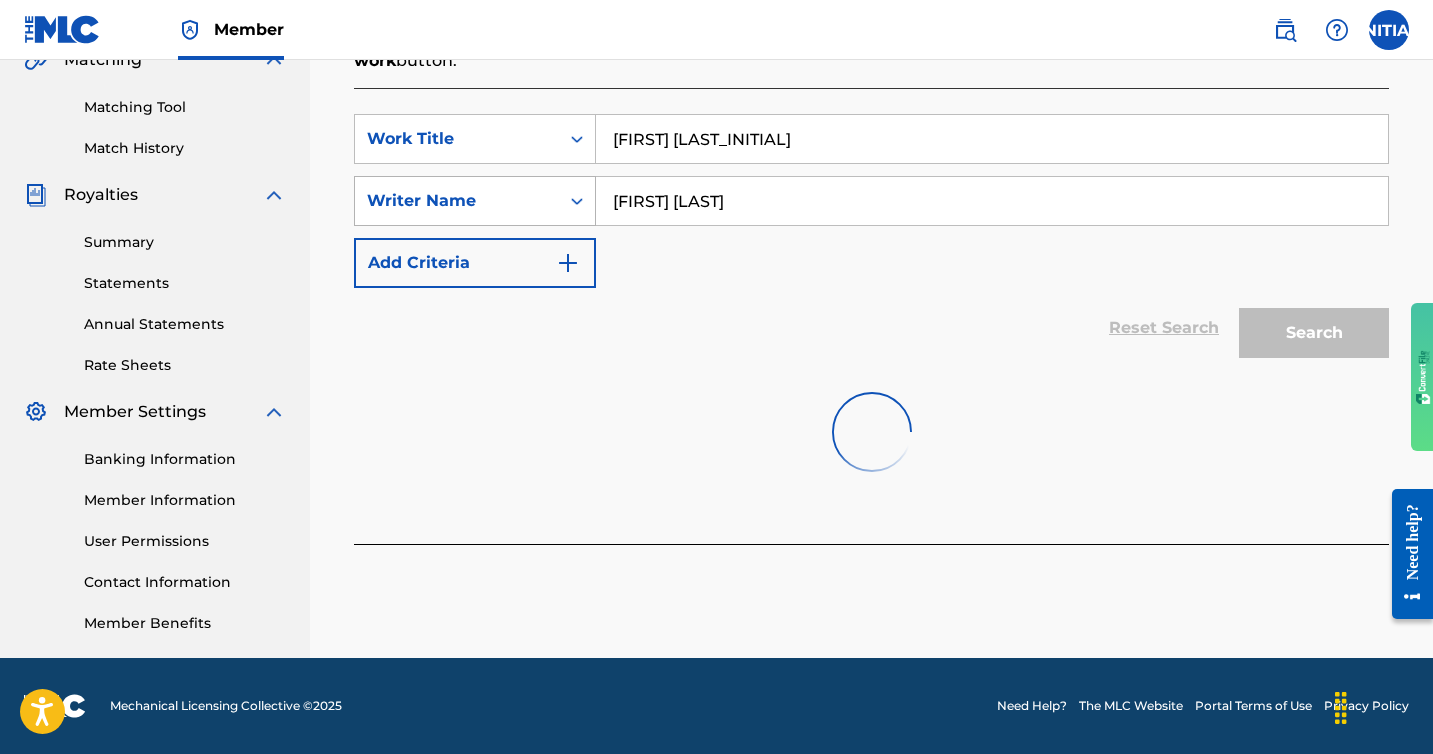 scroll, scrollTop: 515, scrollLeft: 0, axis: vertical 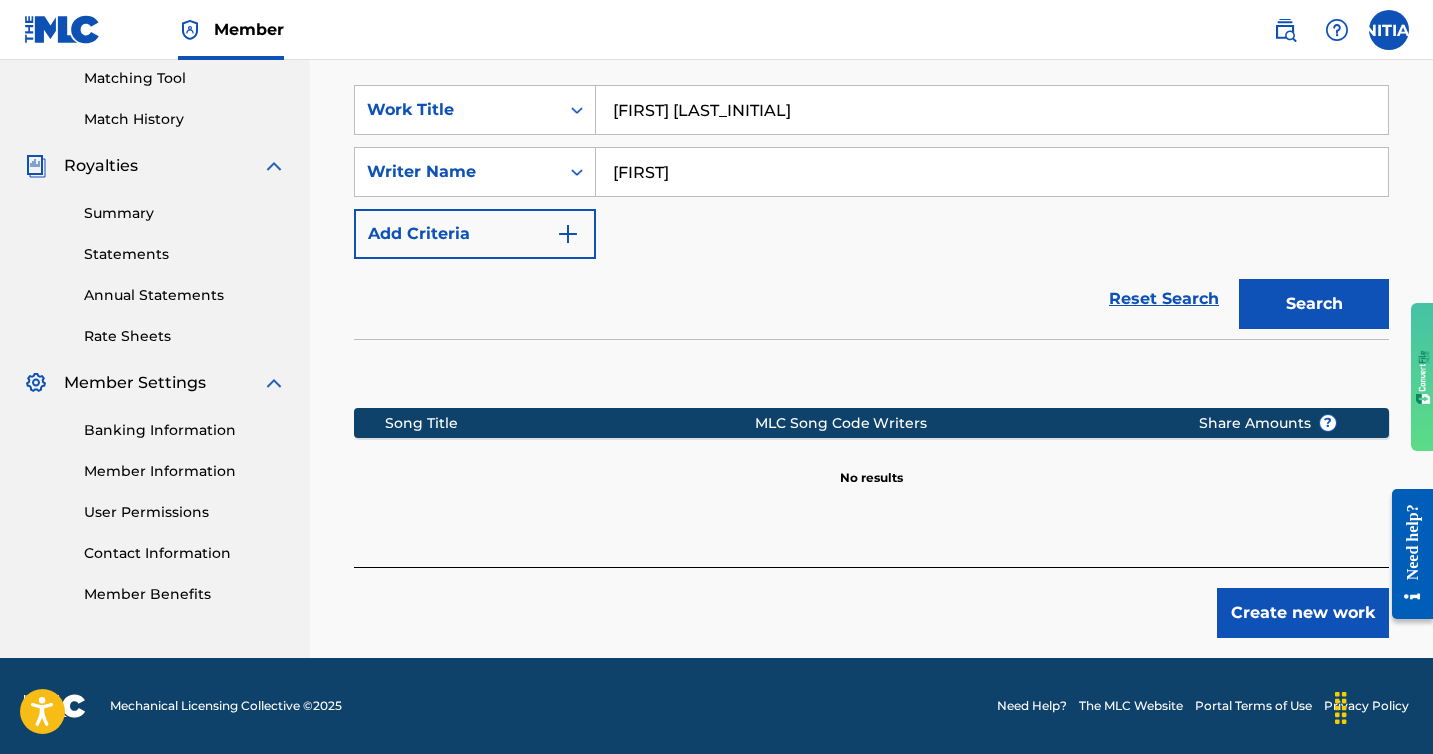 type on "[FIRST]" 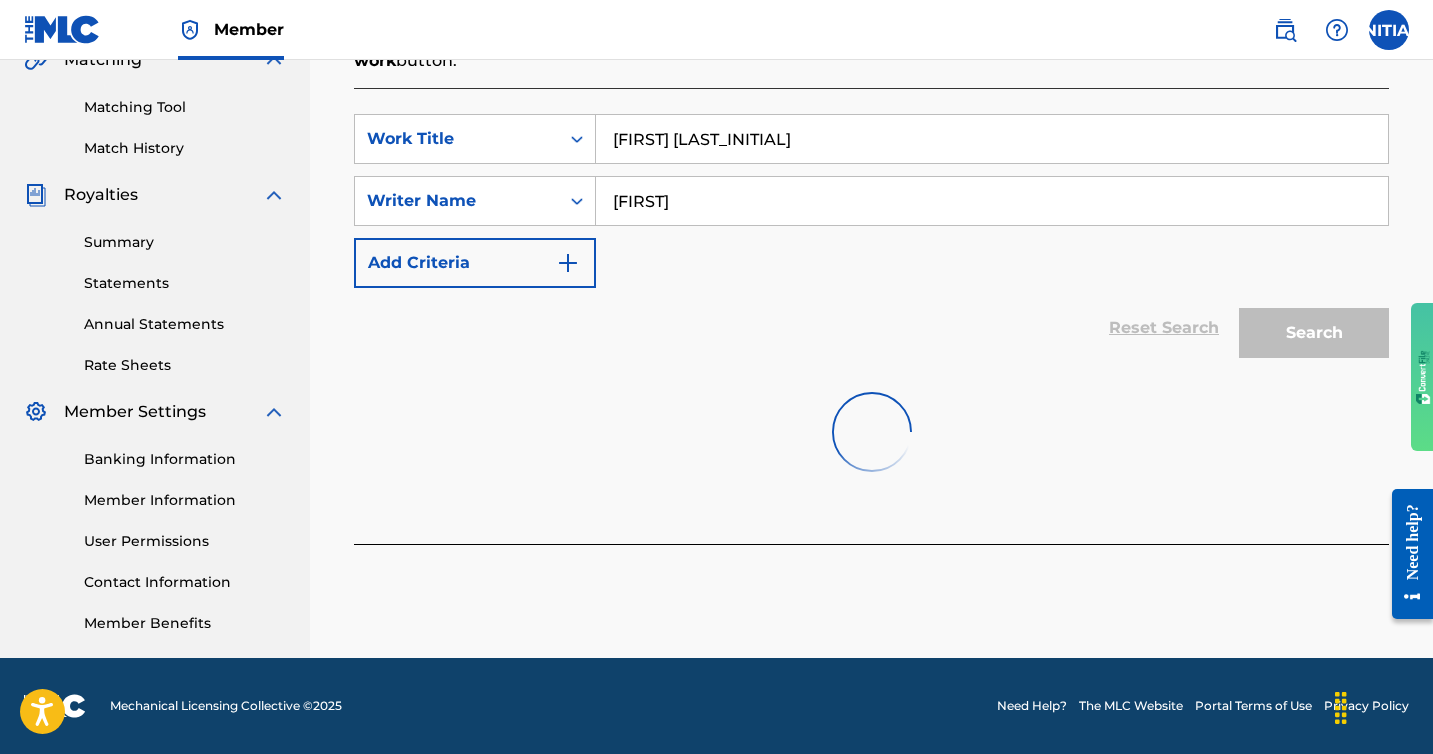 scroll, scrollTop: 515, scrollLeft: 0, axis: vertical 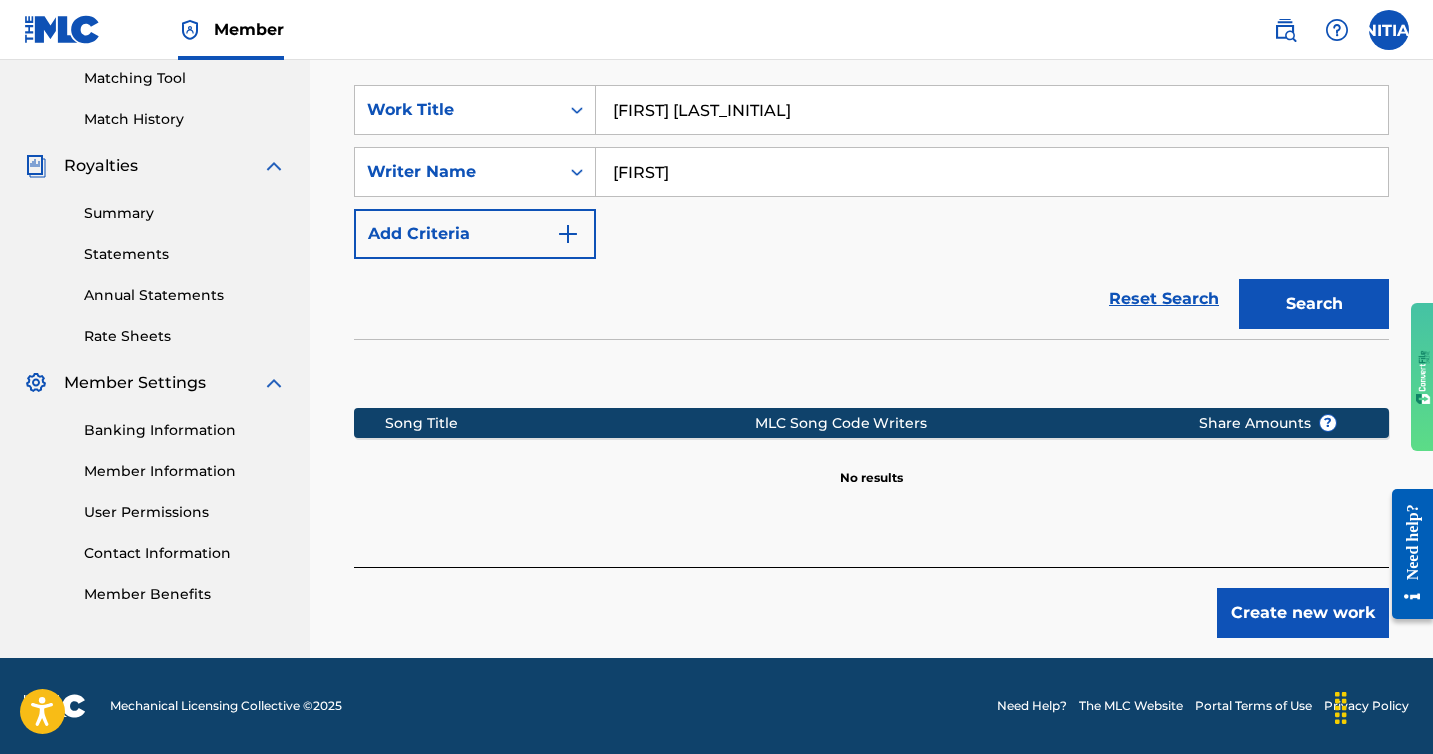drag, startPoint x: 807, startPoint y: 196, endPoint x: 676, endPoint y: 179, distance: 132.09845 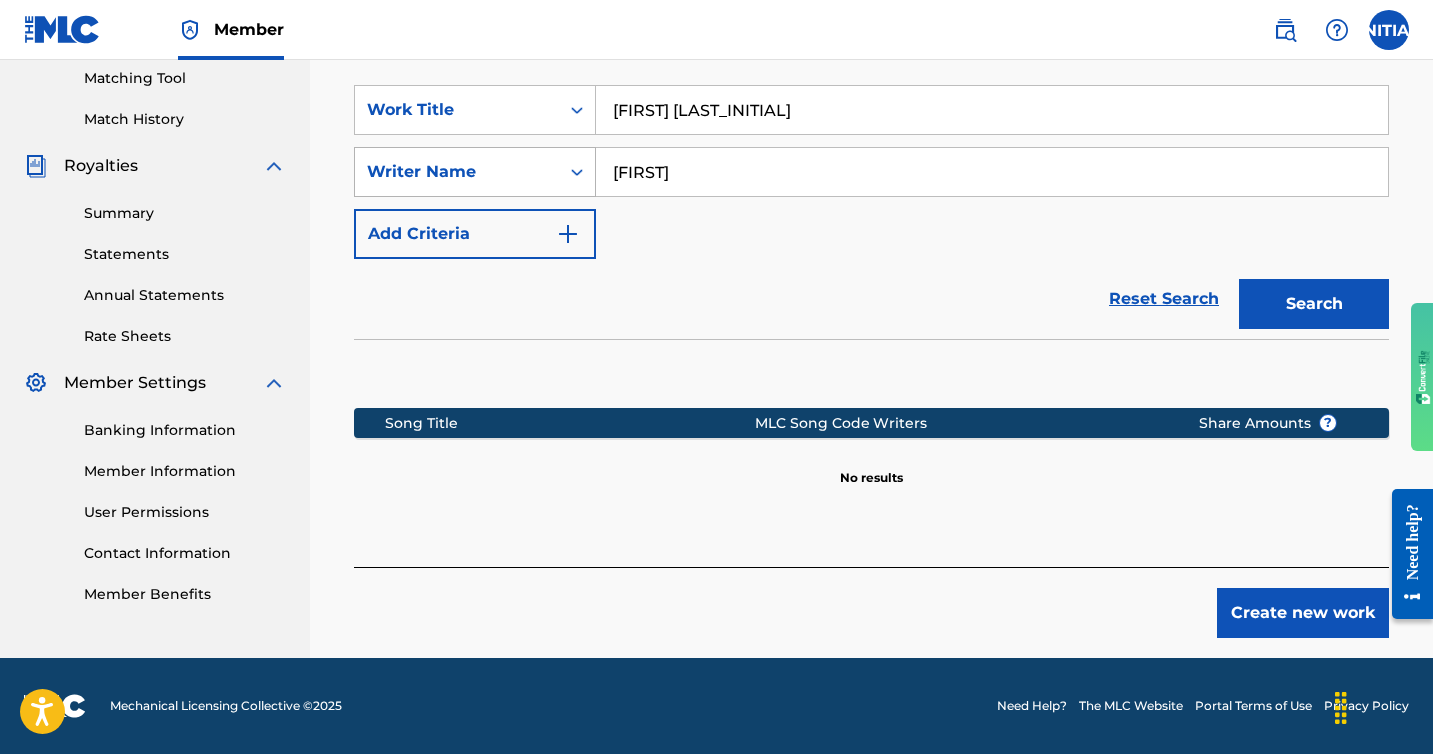 drag, startPoint x: 676, startPoint y: 179, endPoint x: 566, endPoint y: 179, distance: 110 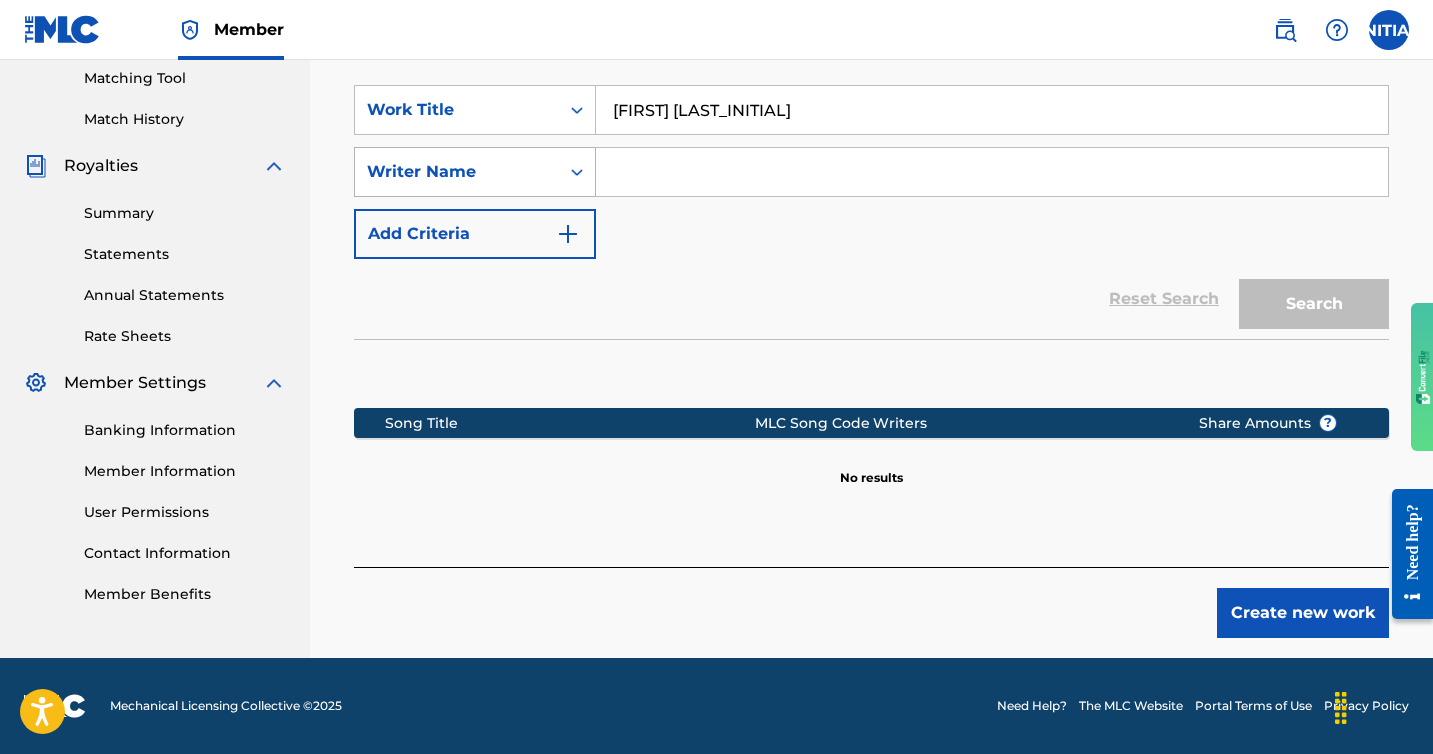 type 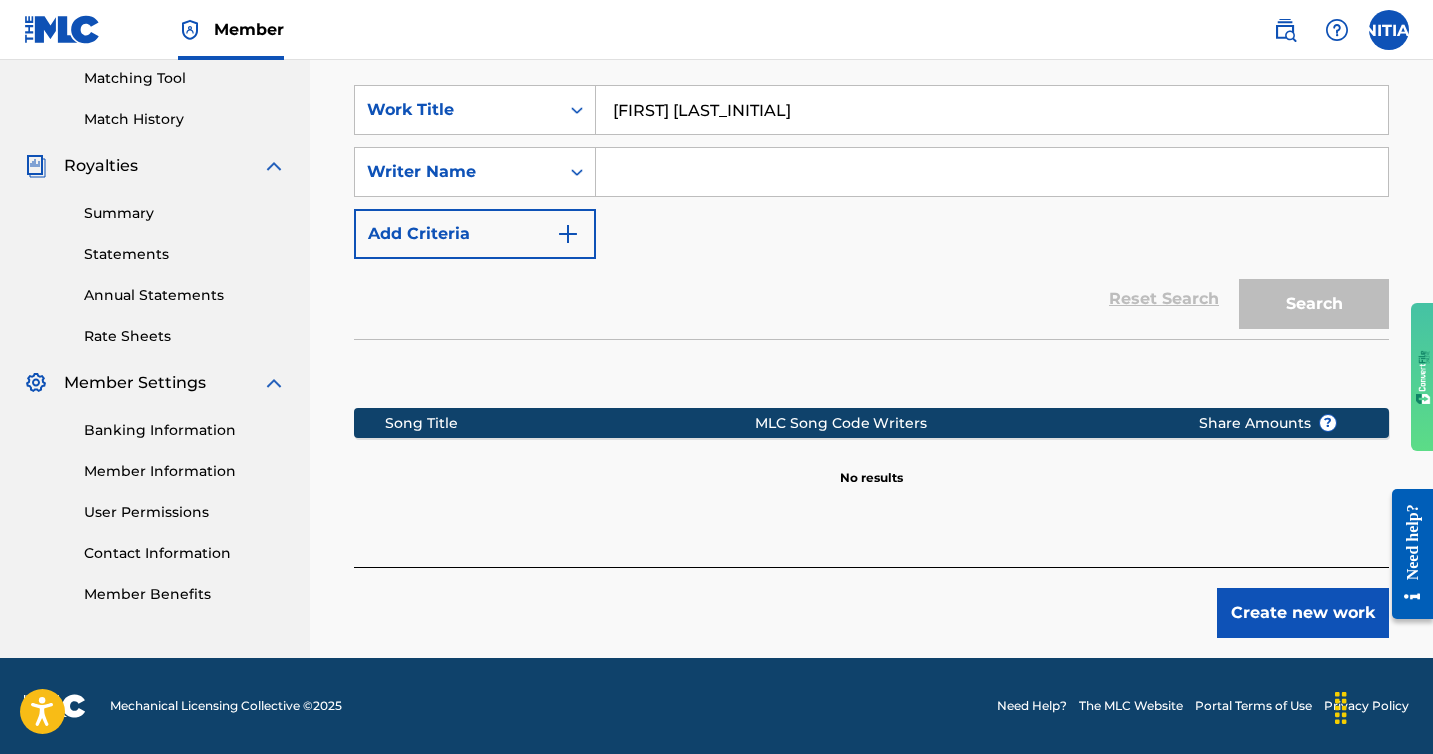 click on "SearchWithCriteria[ID] Work Title [FIRST] [LAST] SearchWithCriteria[ID] Writer Name Add Criteria Reset Search Search Song Title MLC Song Code Writers Share Amounts ? No results" at bounding box center [871, 313] 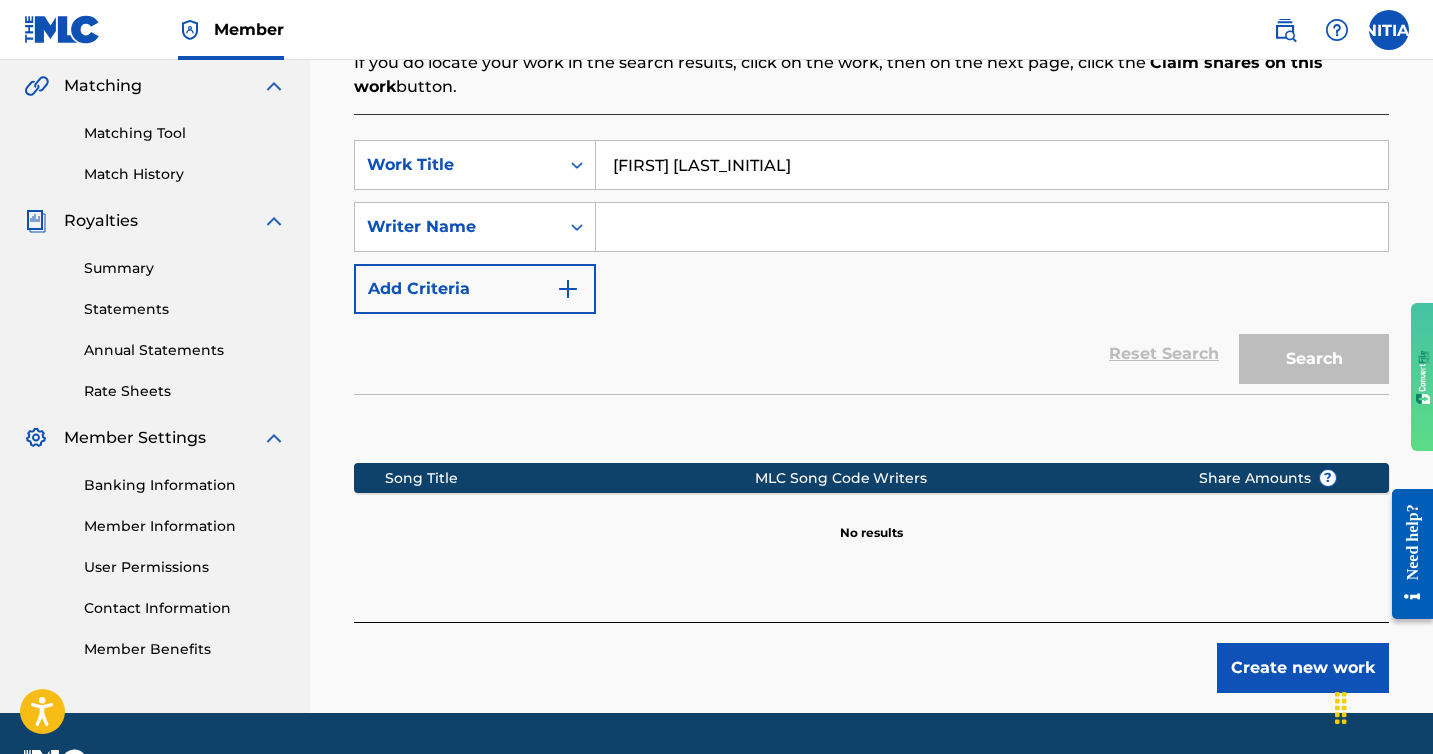 scroll, scrollTop: 515, scrollLeft: 0, axis: vertical 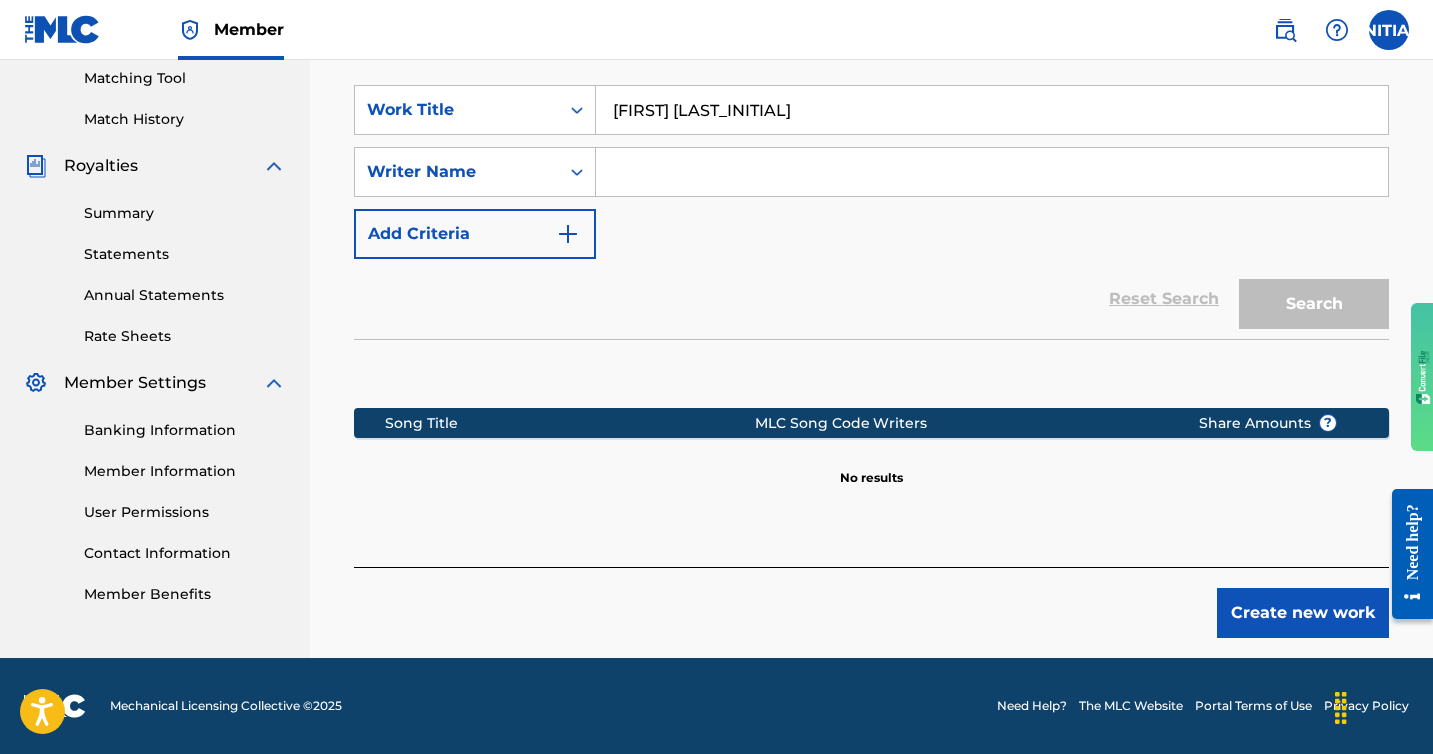 click on "Create new work" at bounding box center [1303, 613] 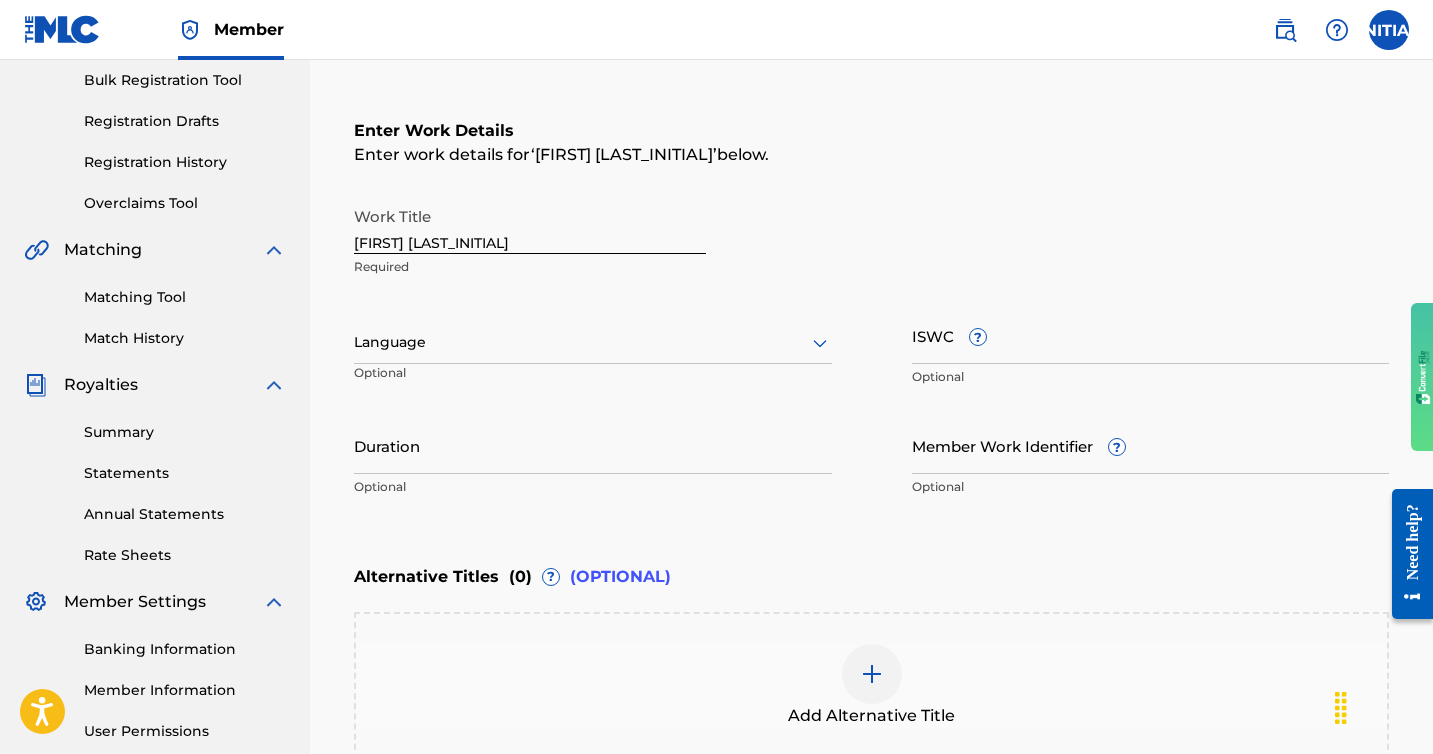 scroll, scrollTop: 324, scrollLeft: 0, axis: vertical 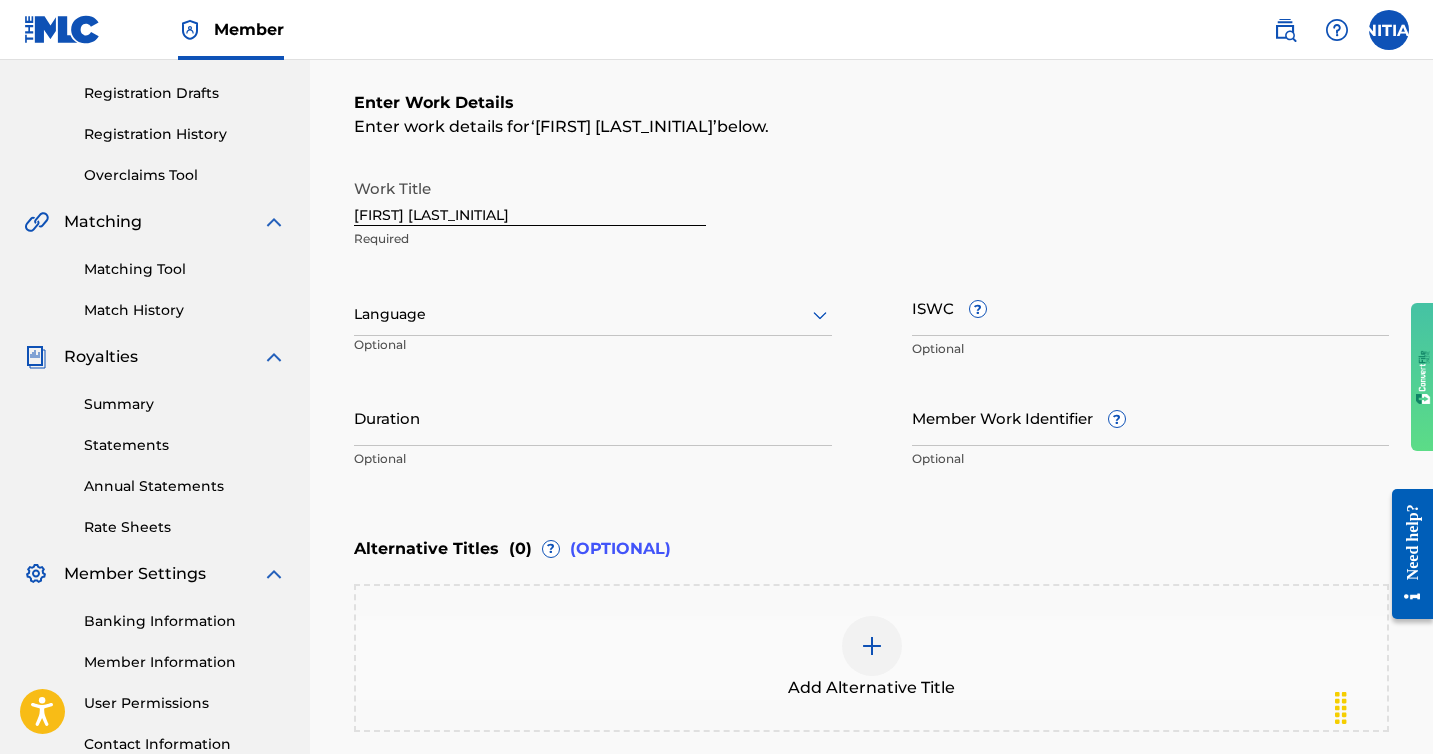 click on "Language" at bounding box center (593, 315) 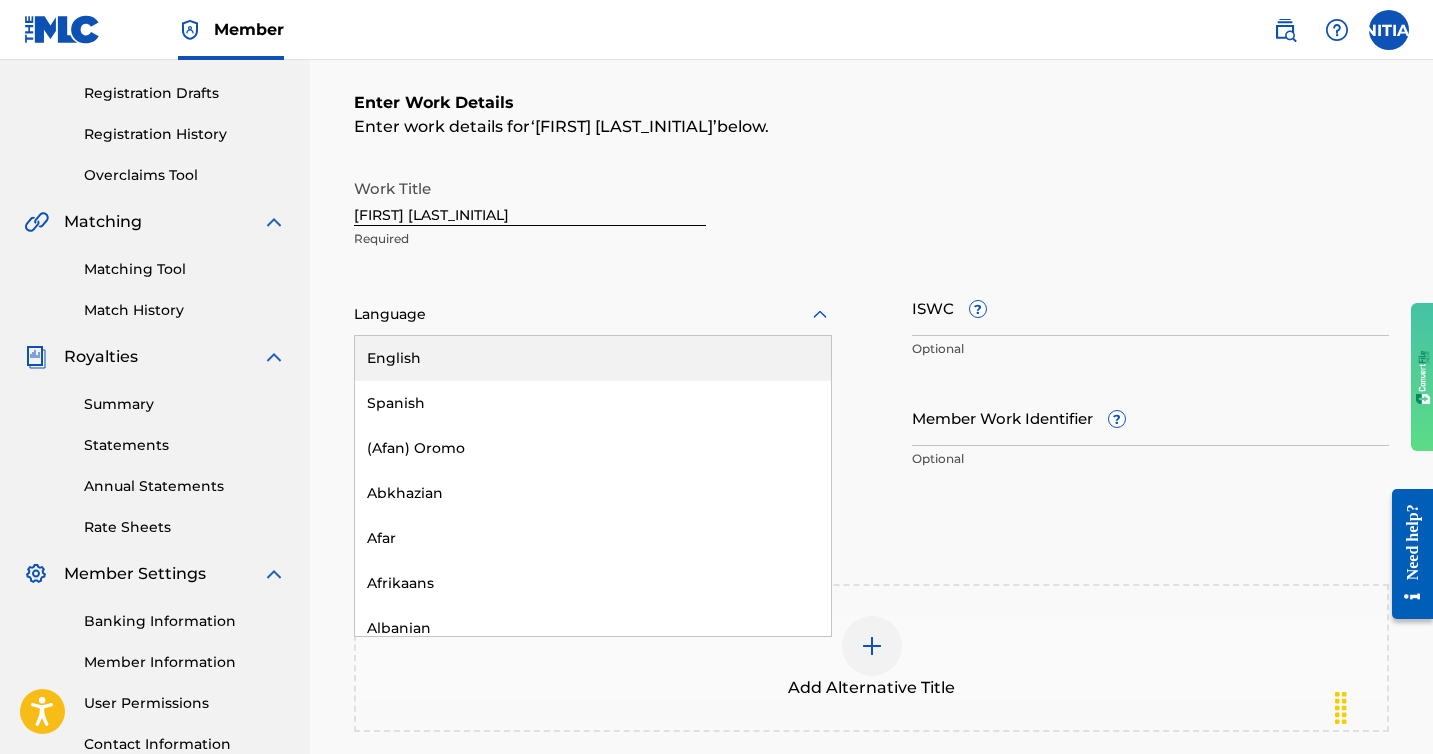 click on "English" at bounding box center (593, 358) 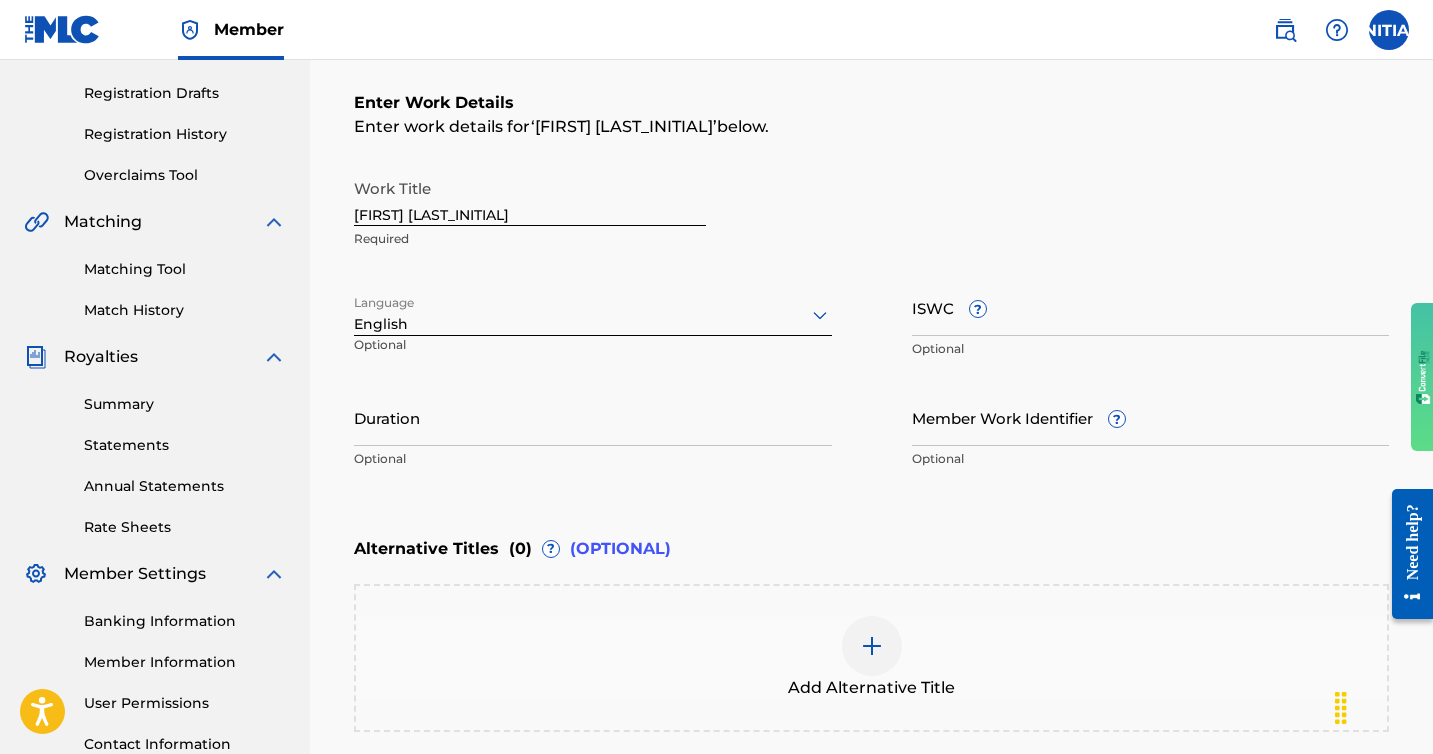click on "Duration" at bounding box center [593, 417] 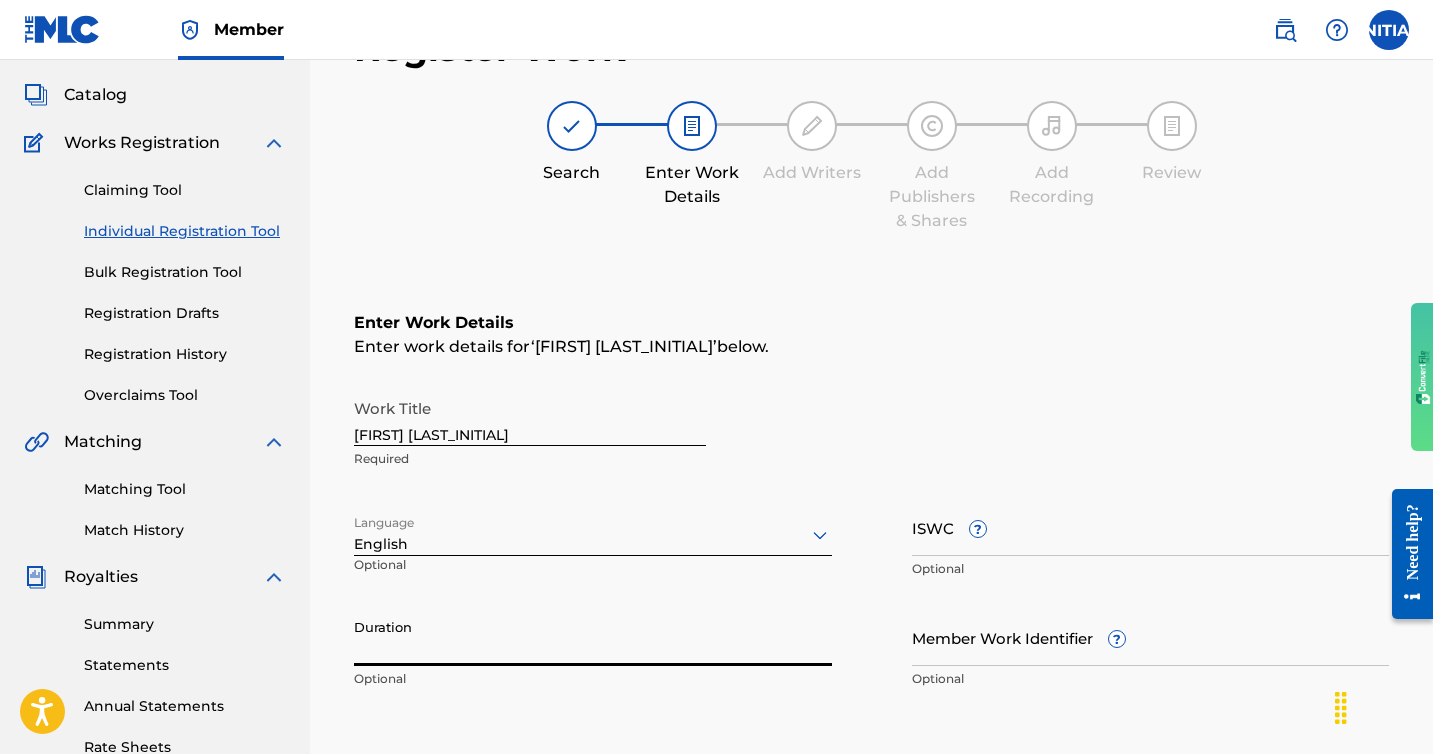 scroll, scrollTop: 171, scrollLeft: 0, axis: vertical 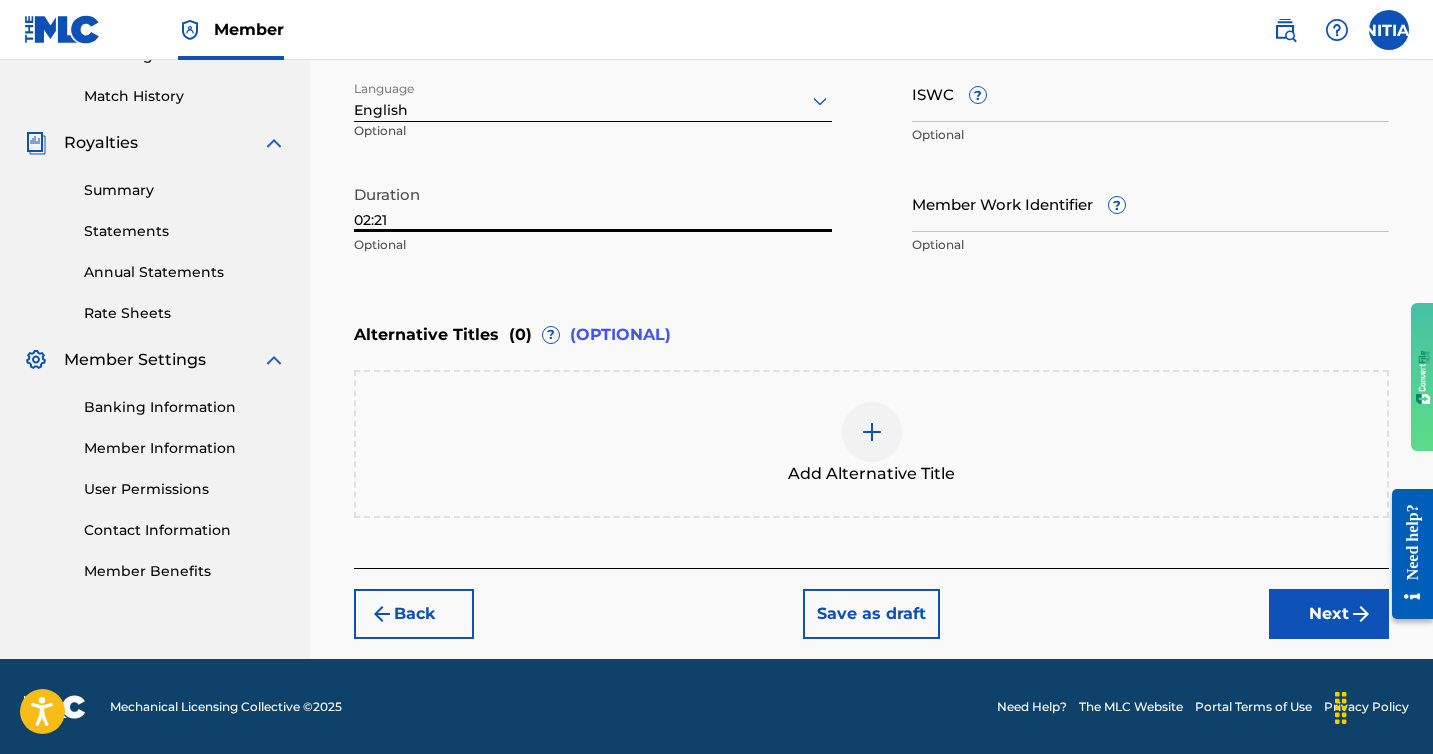 type on "02:21" 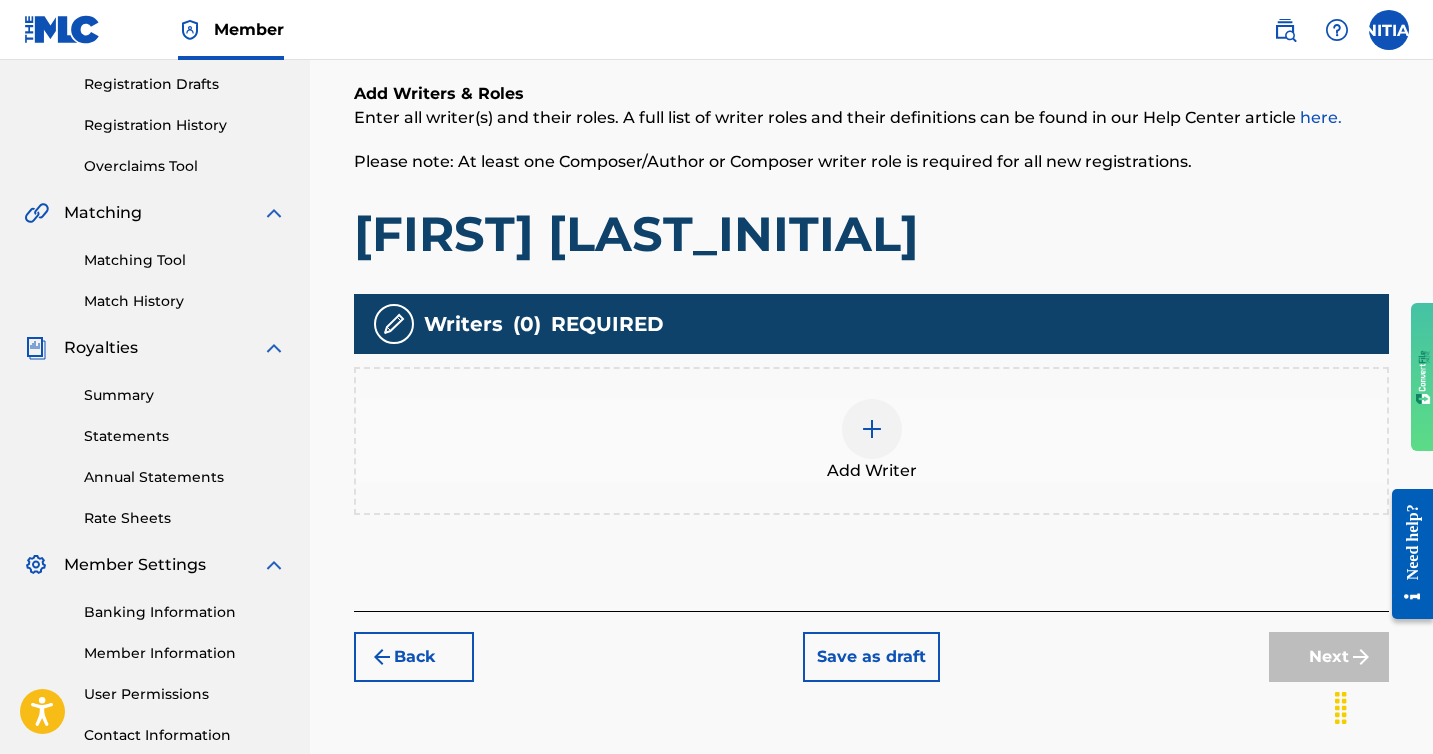scroll, scrollTop: 330, scrollLeft: 0, axis: vertical 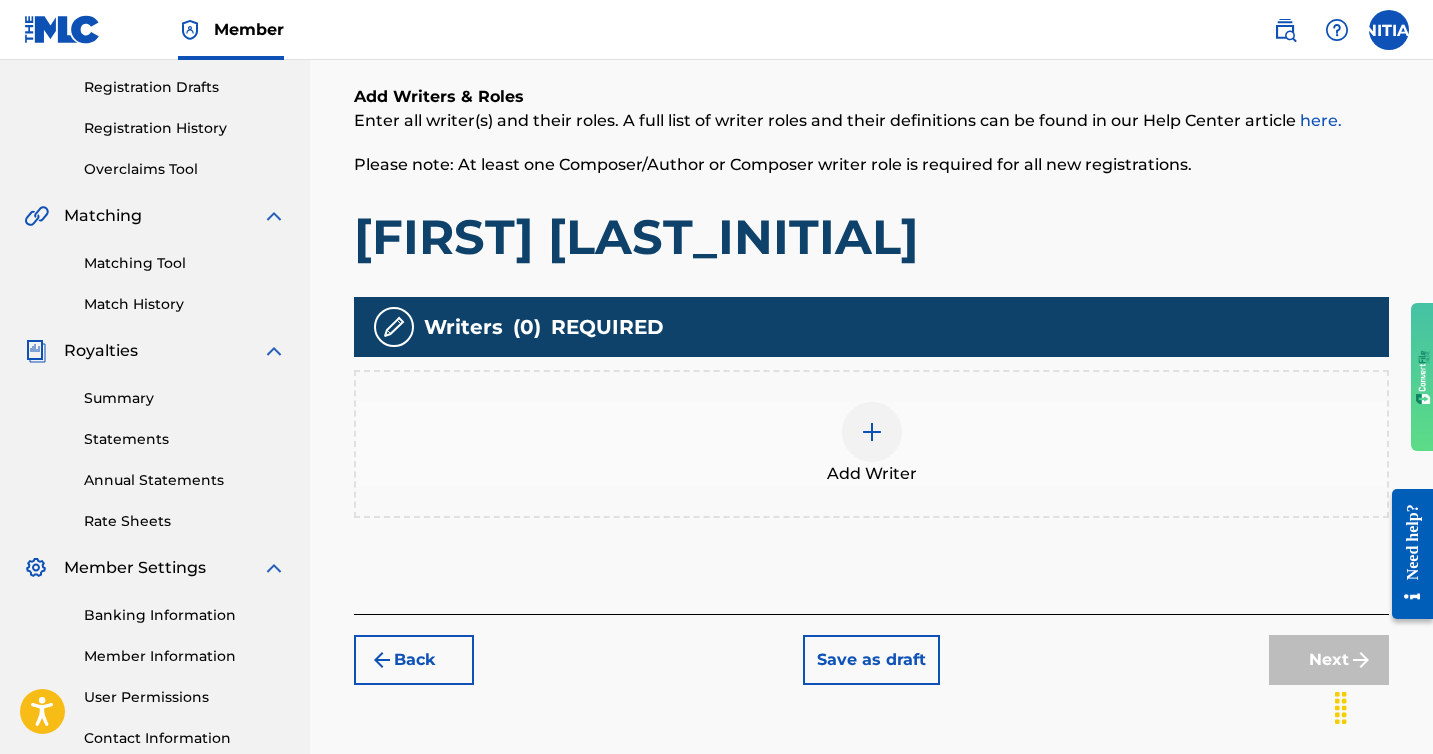 click at bounding box center (872, 432) 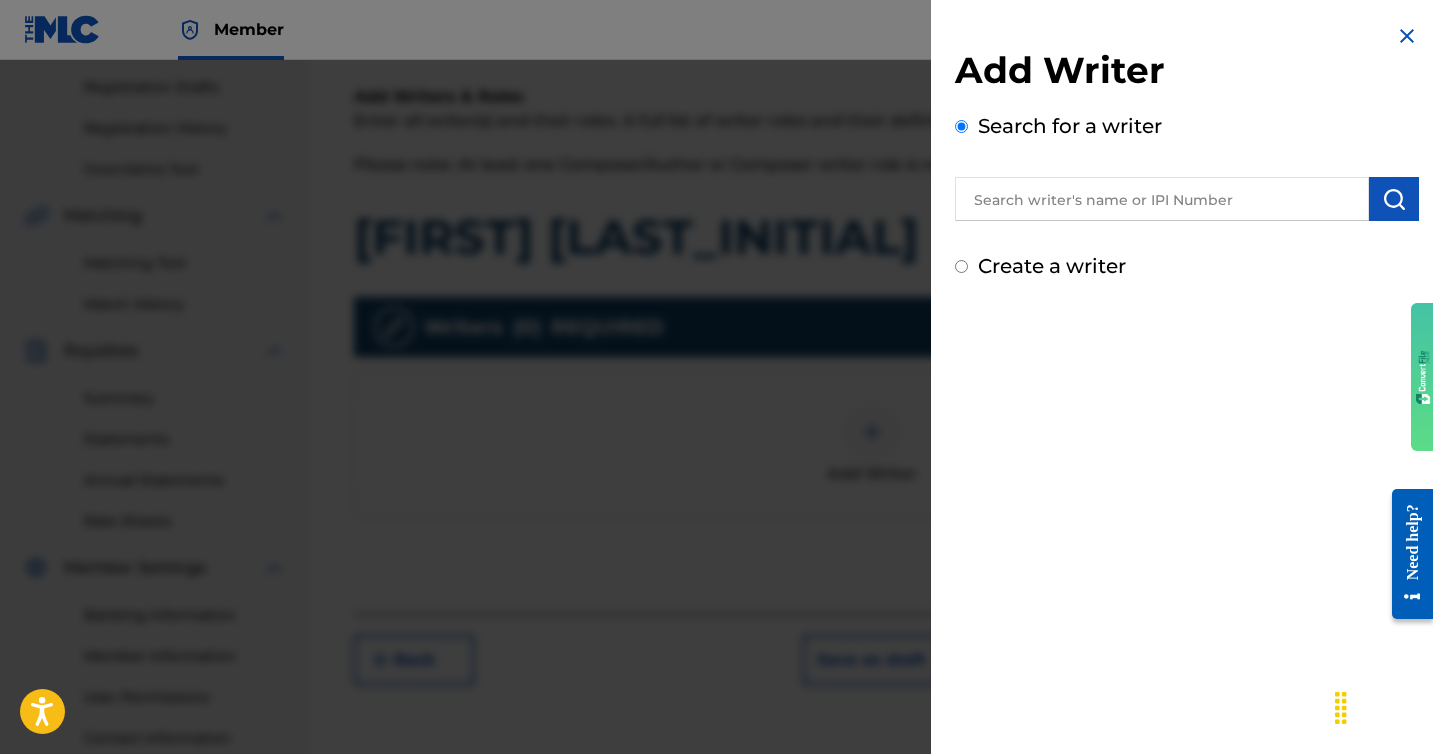 click at bounding box center (1162, 199) 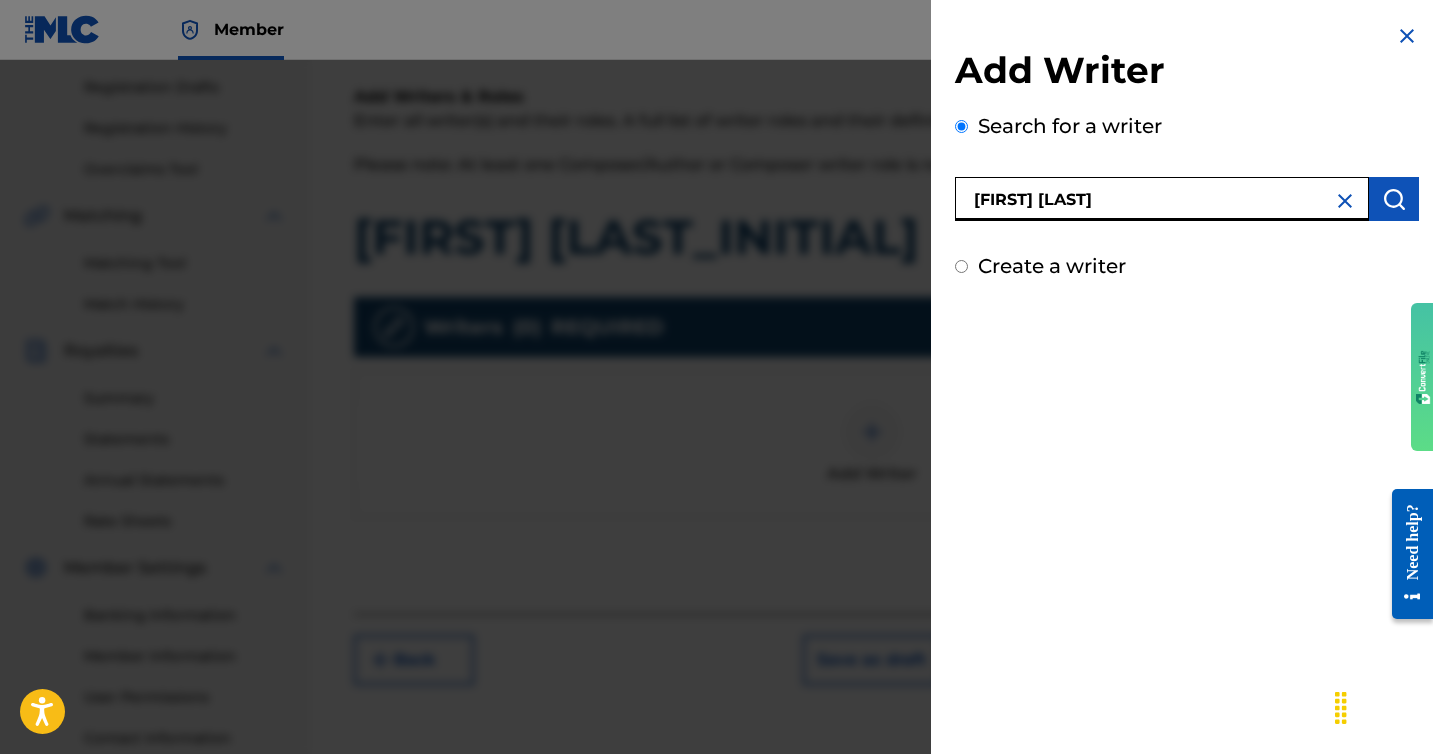 type on "[FIRST] [LAST]" 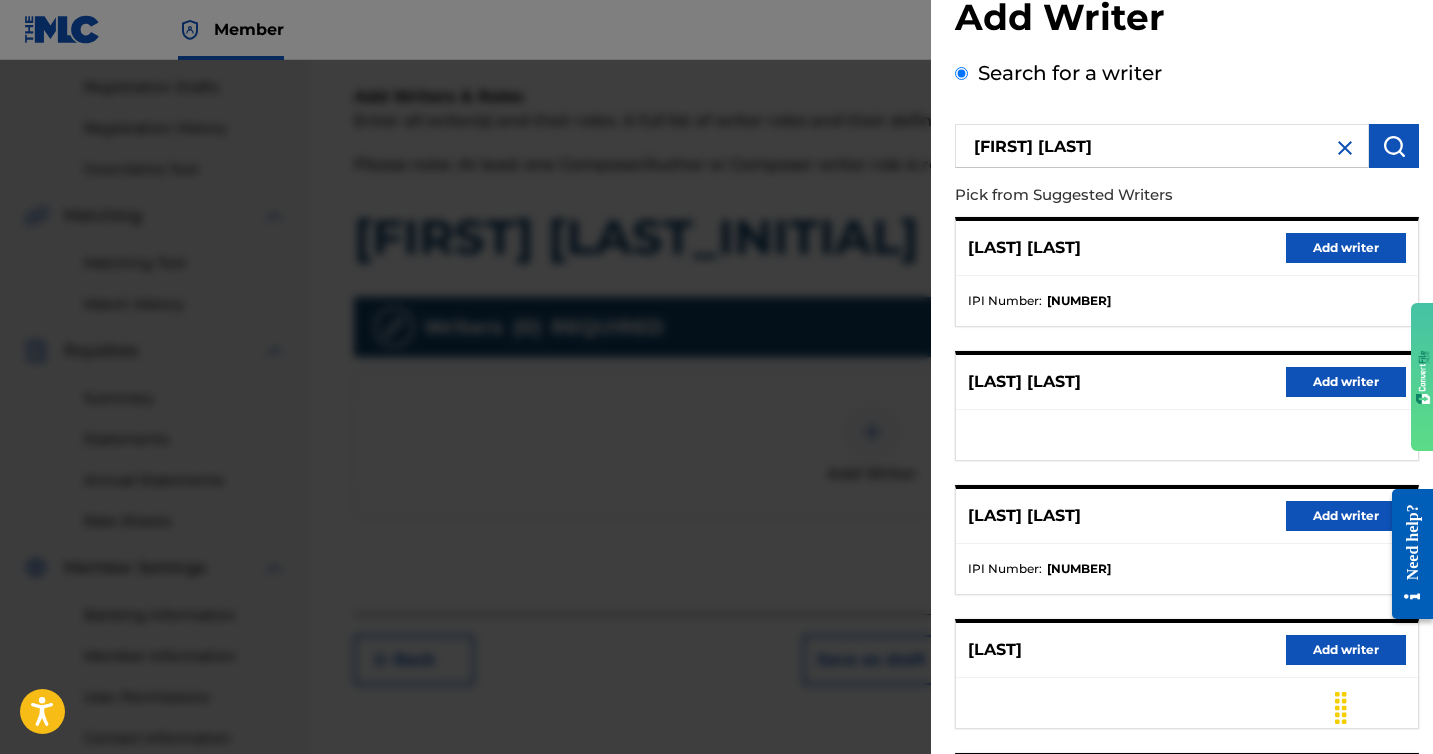 scroll, scrollTop: 288, scrollLeft: 0, axis: vertical 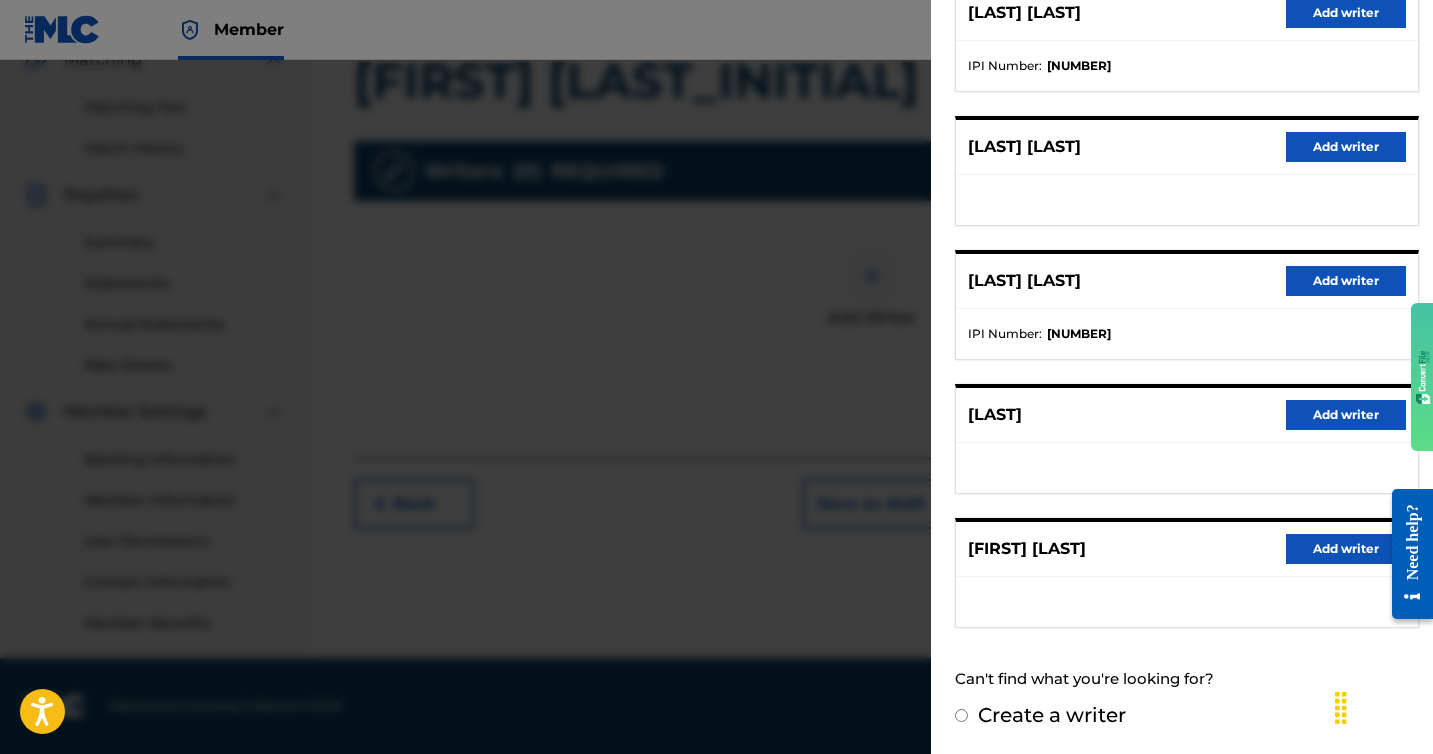click on "Add writer" at bounding box center [1346, 549] 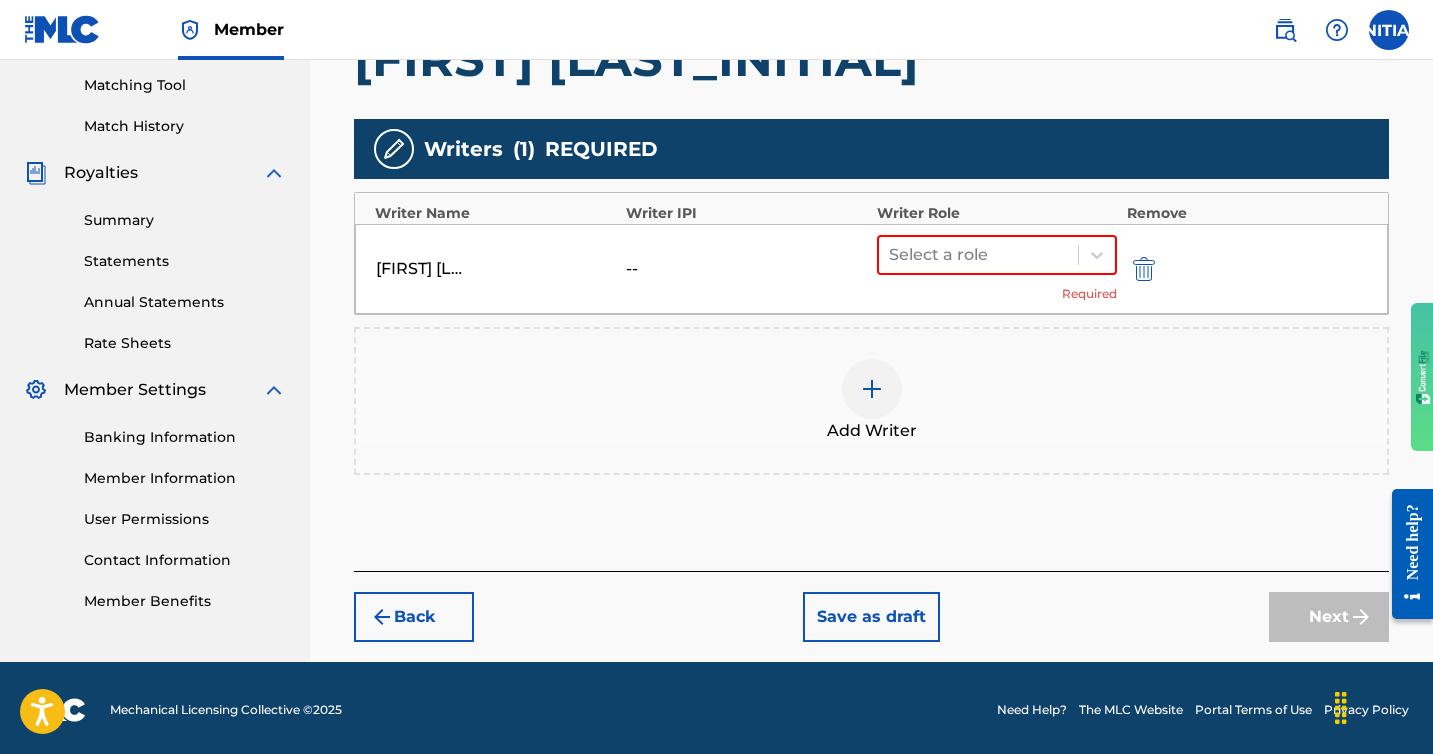 scroll, scrollTop: 512, scrollLeft: 0, axis: vertical 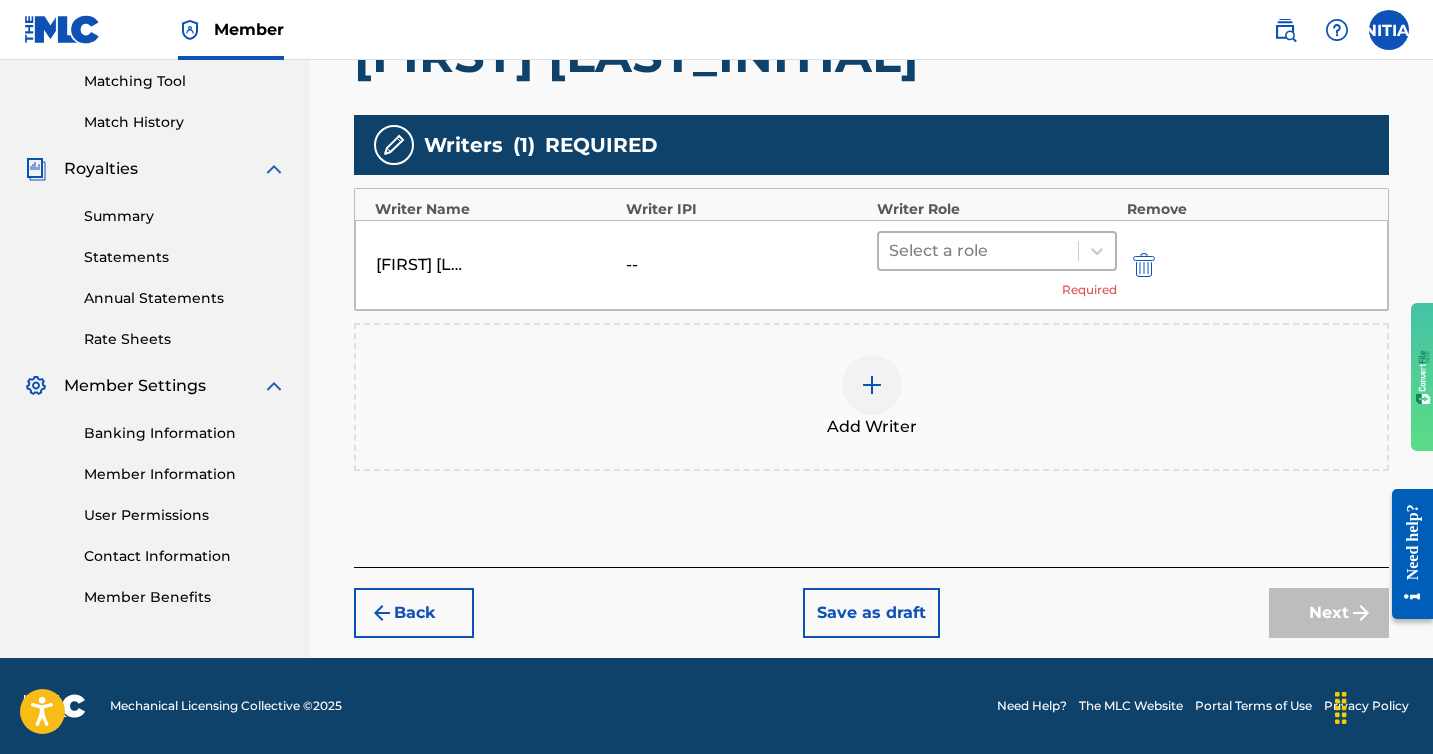 click on "Select a role" at bounding box center (978, 251) 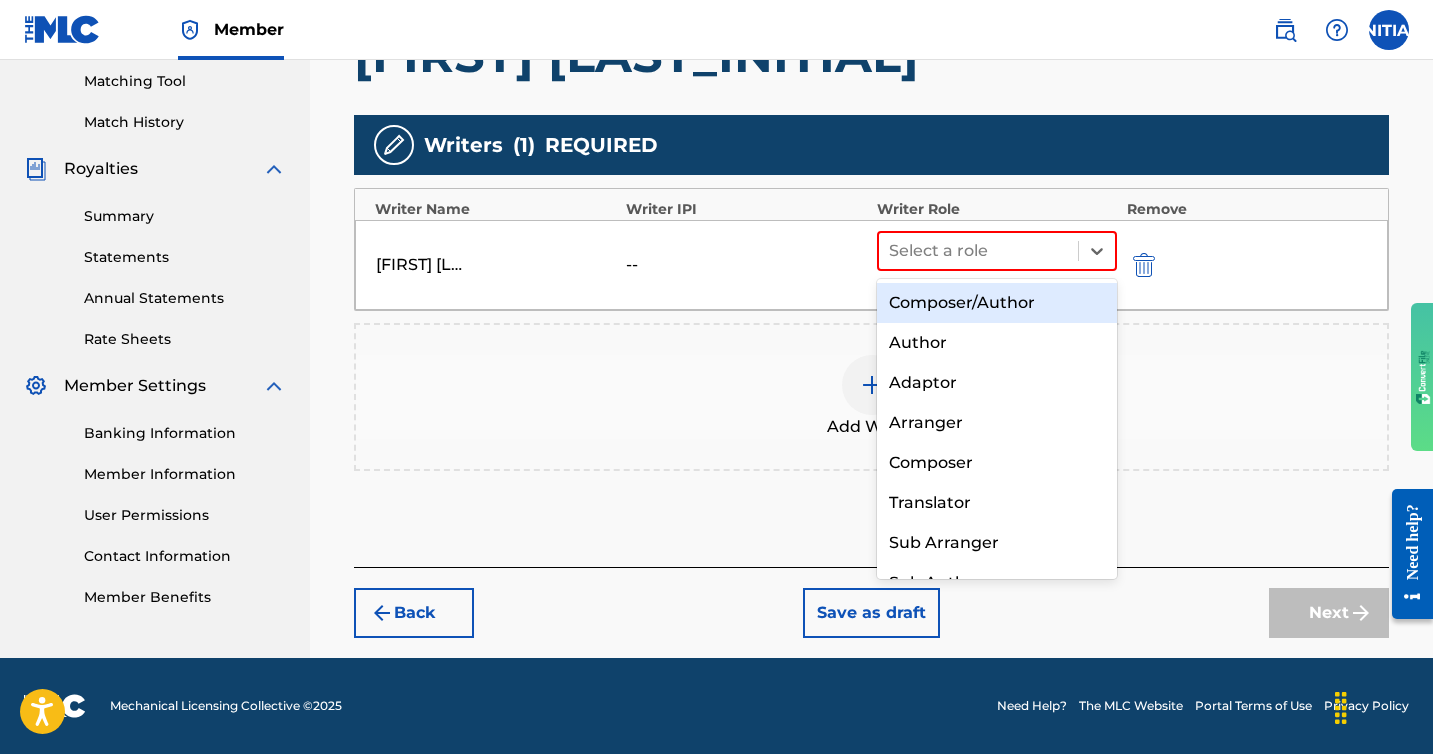 click on "Composer/Author" at bounding box center [997, 303] 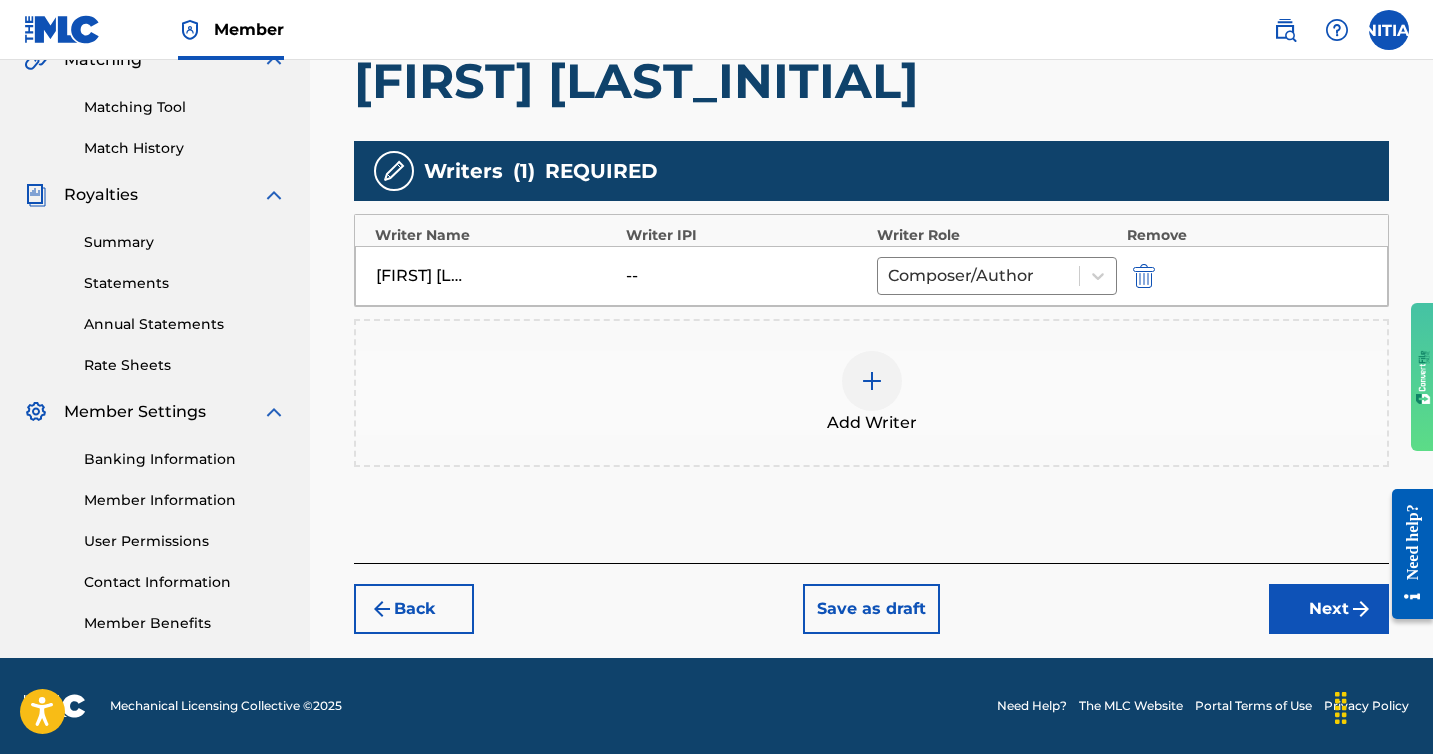 scroll, scrollTop: 486, scrollLeft: 0, axis: vertical 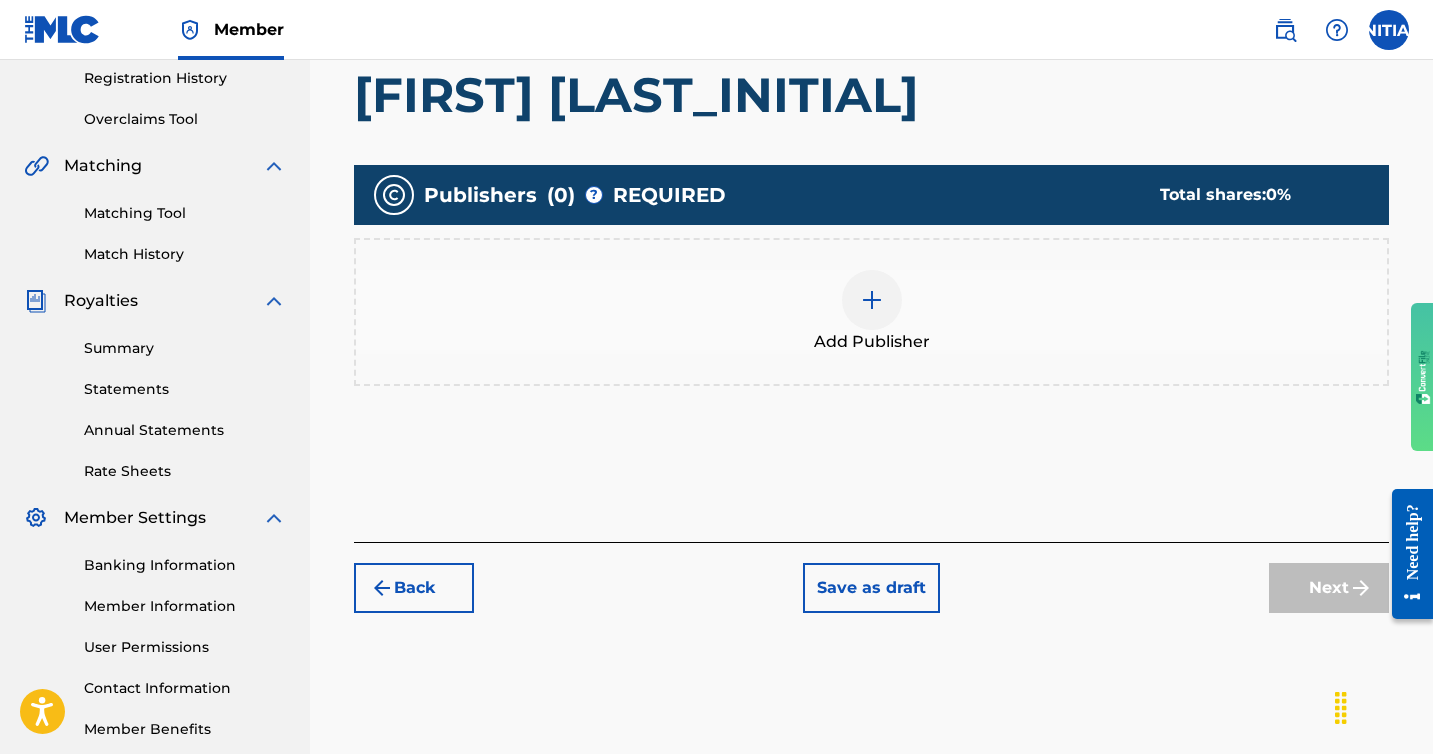 click on "Back" at bounding box center [414, 588] 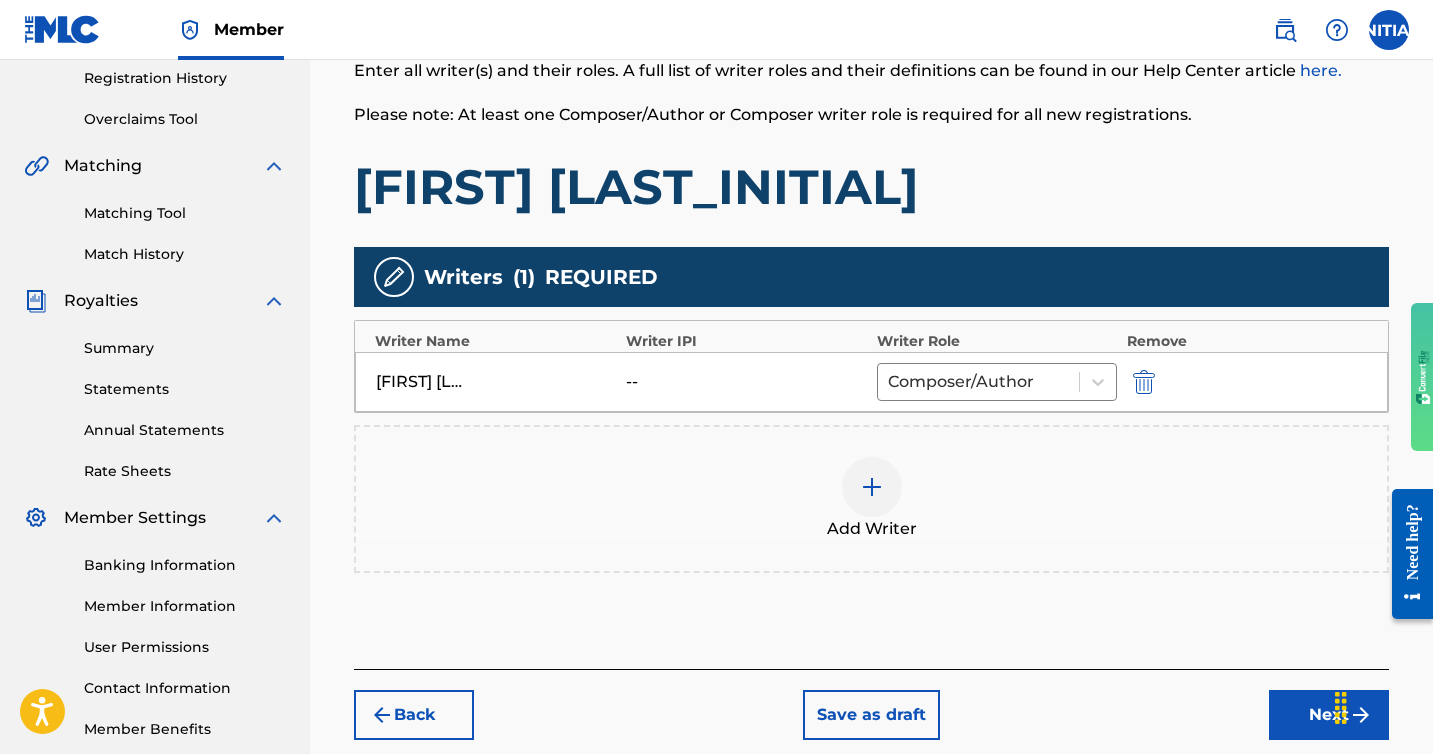 click at bounding box center (872, 487) 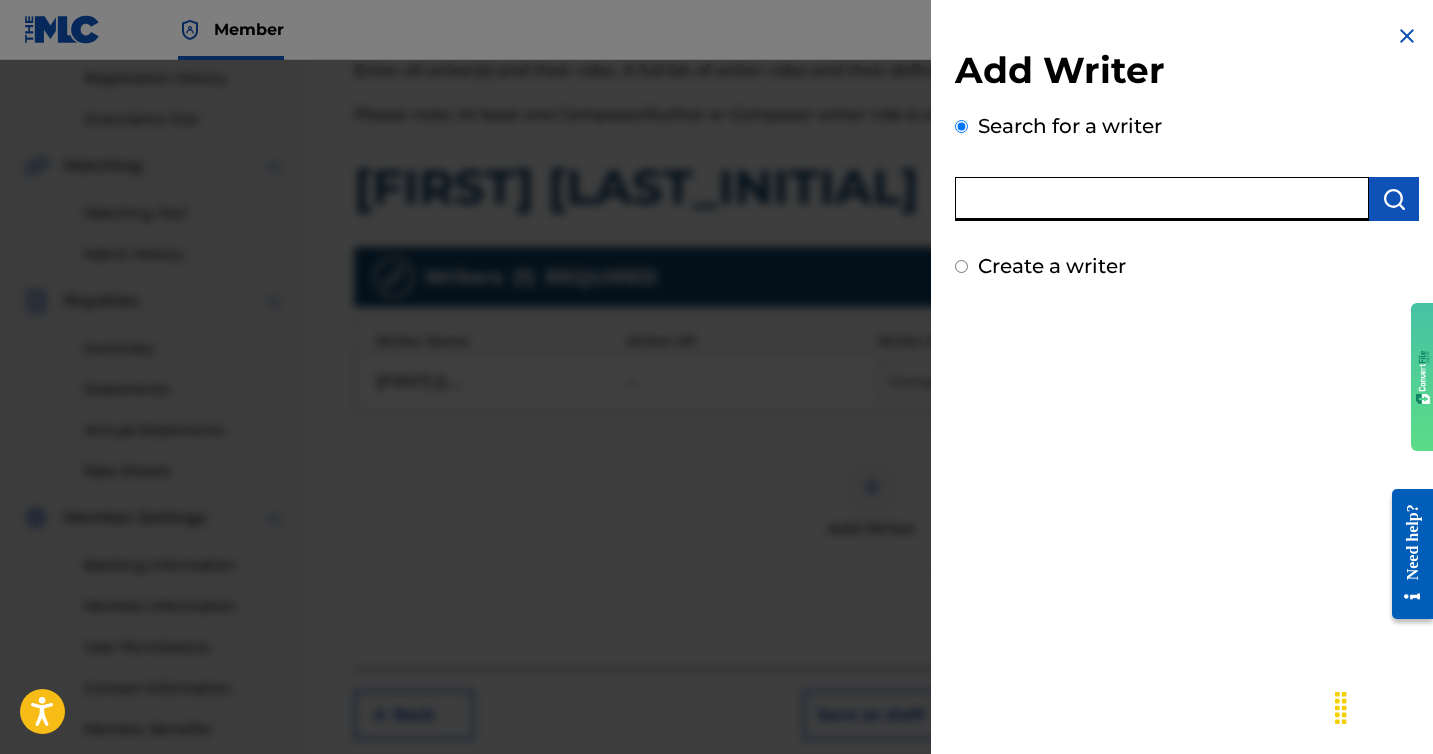 click at bounding box center [1162, 199] 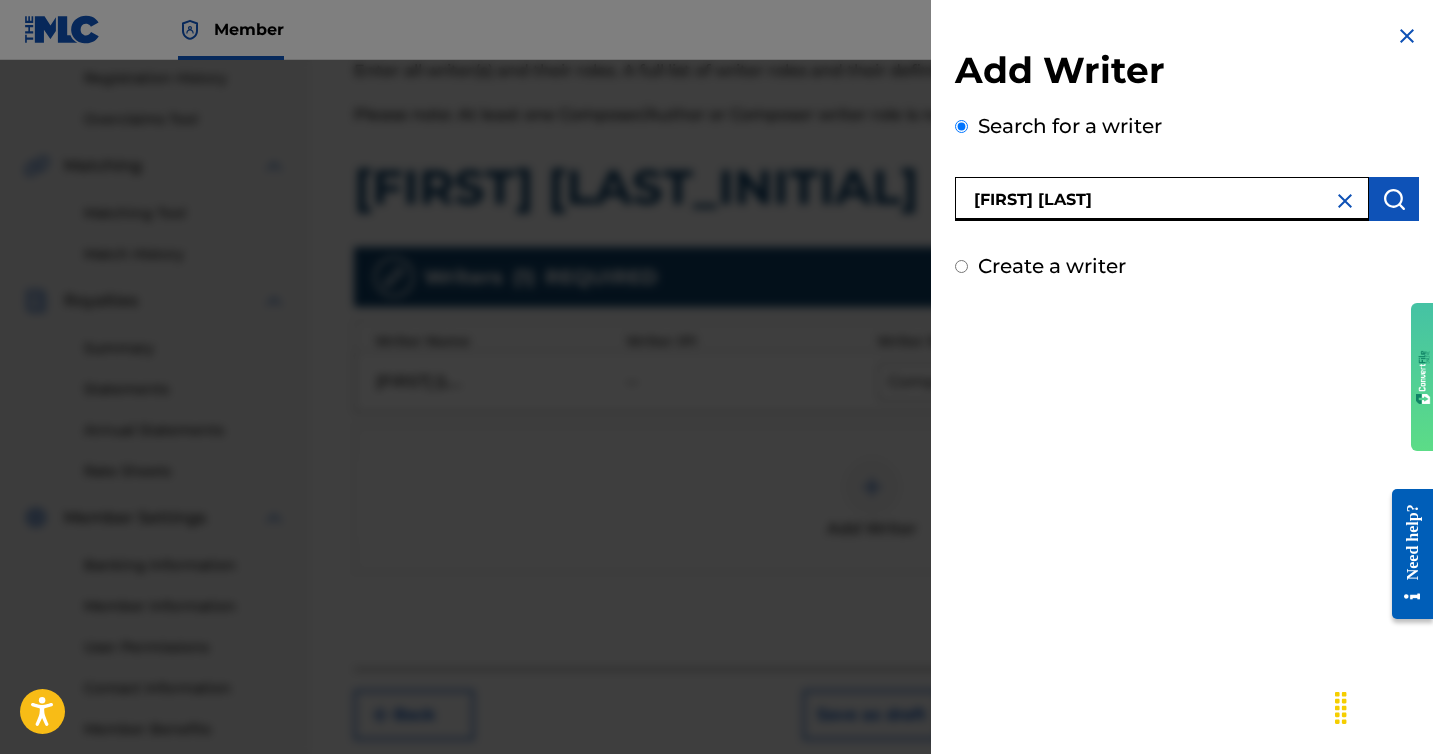type on "[FIRST] [LAST]" 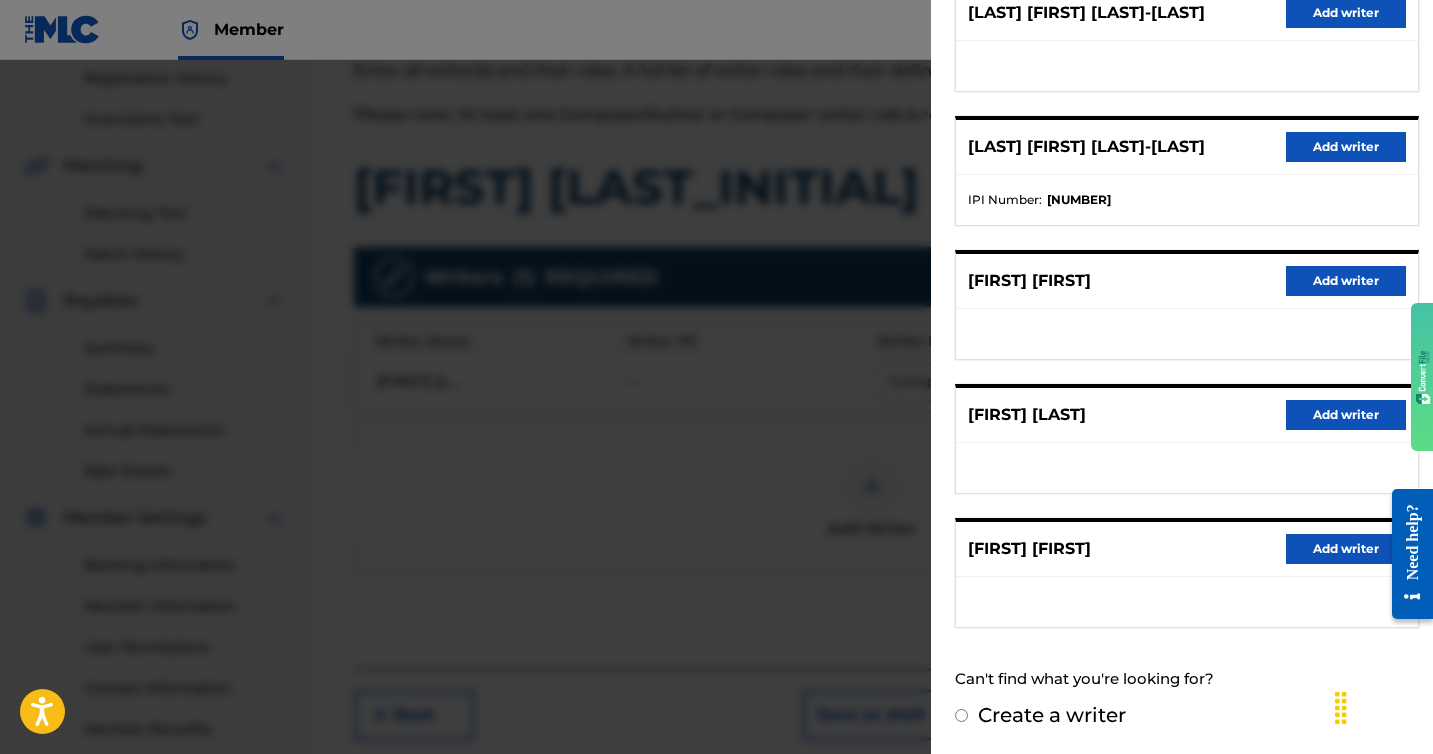 scroll, scrollTop: 268, scrollLeft: 0, axis: vertical 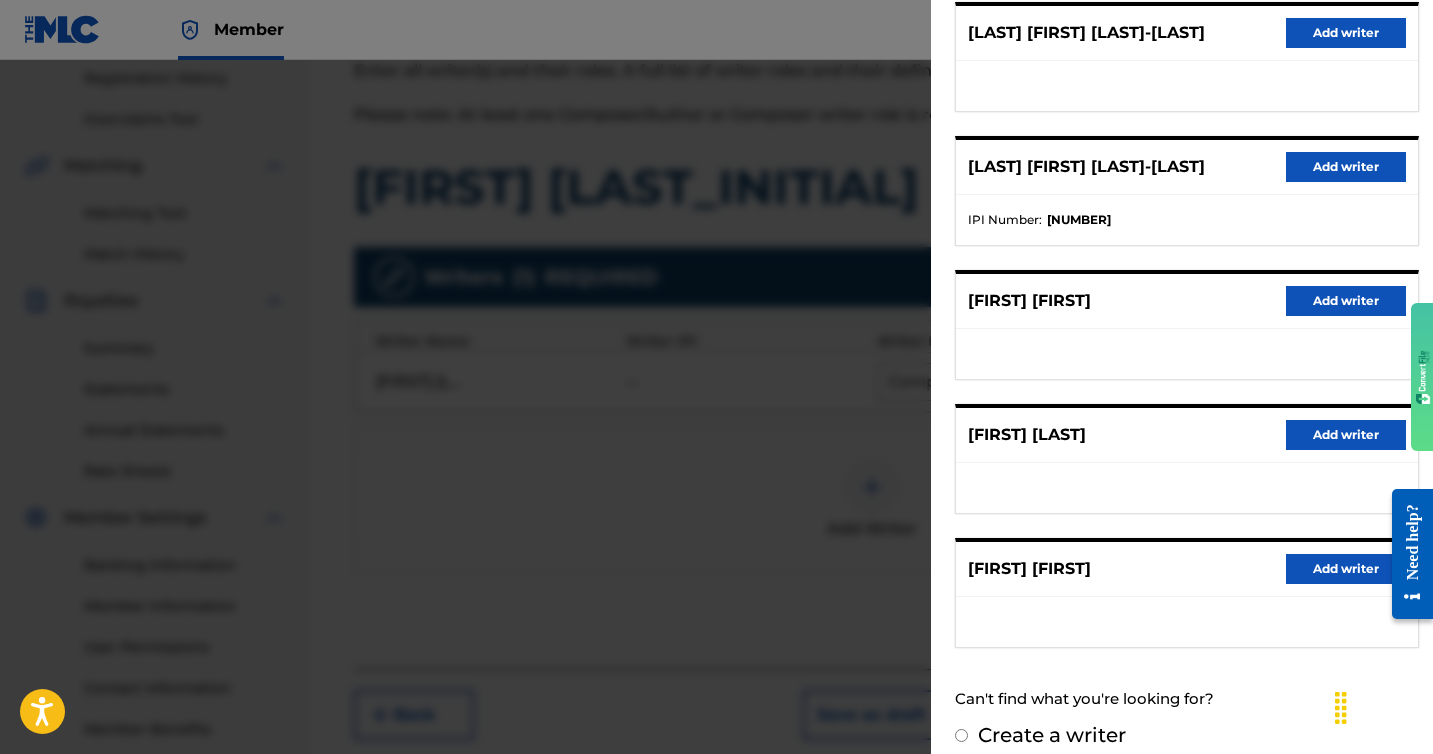 click on "Add writer" at bounding box center [1346, 435] 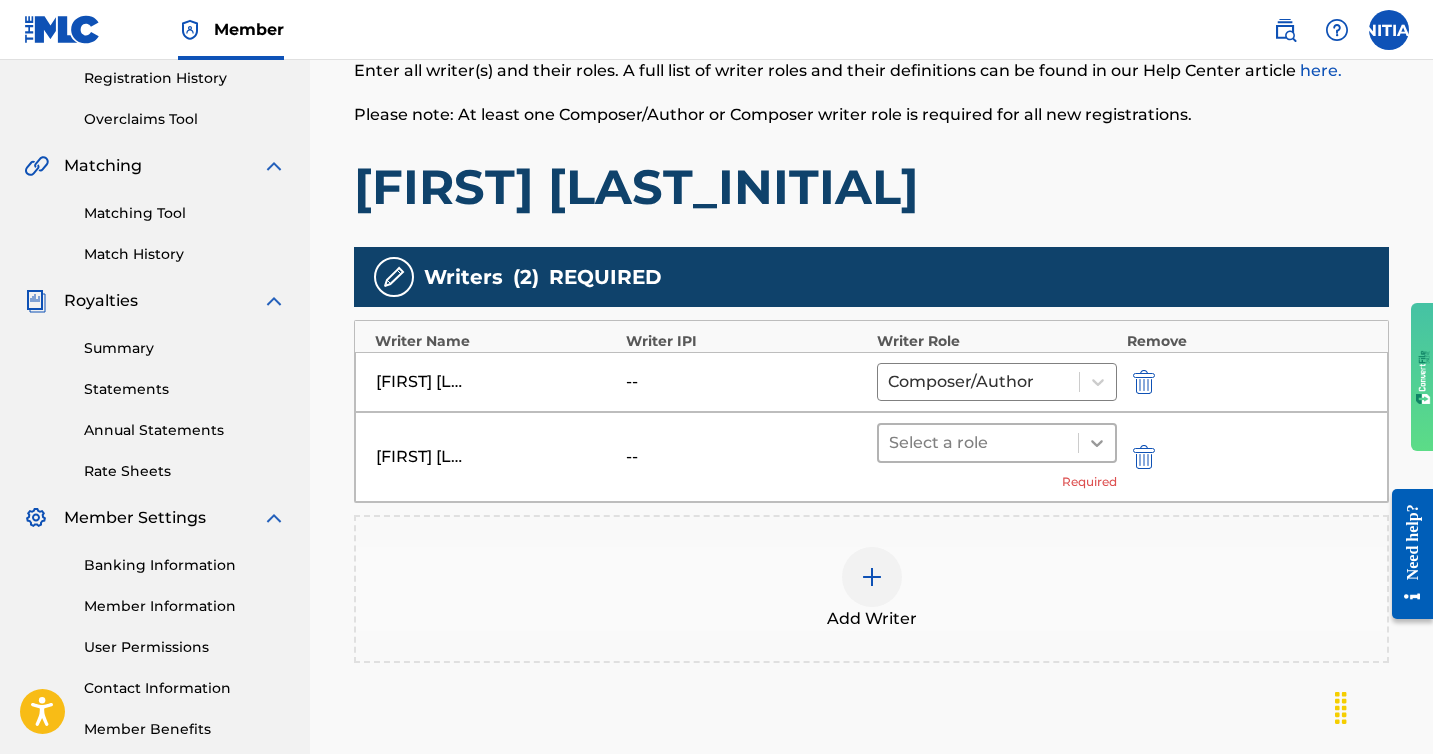 click 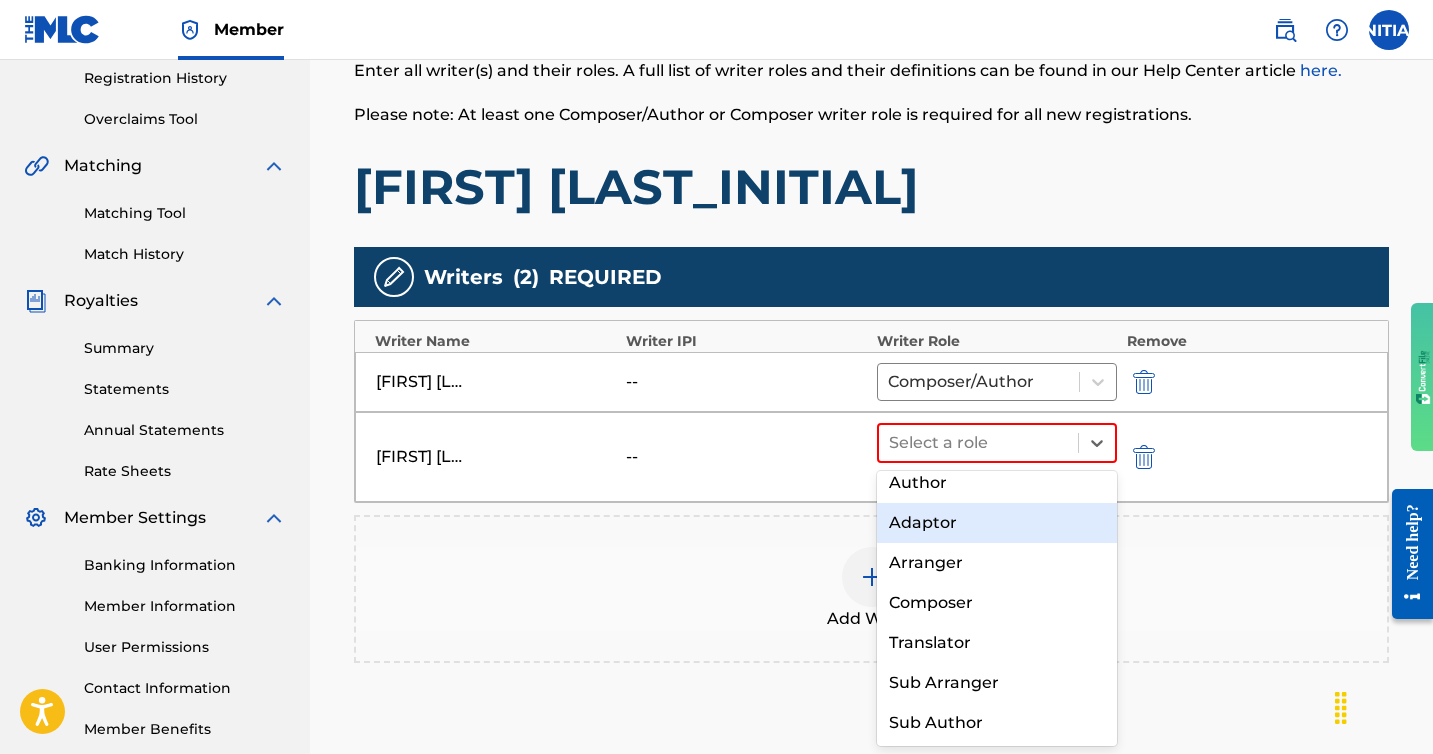 scroll, scrollTop: 0, scrollLeft: 0, axis: both 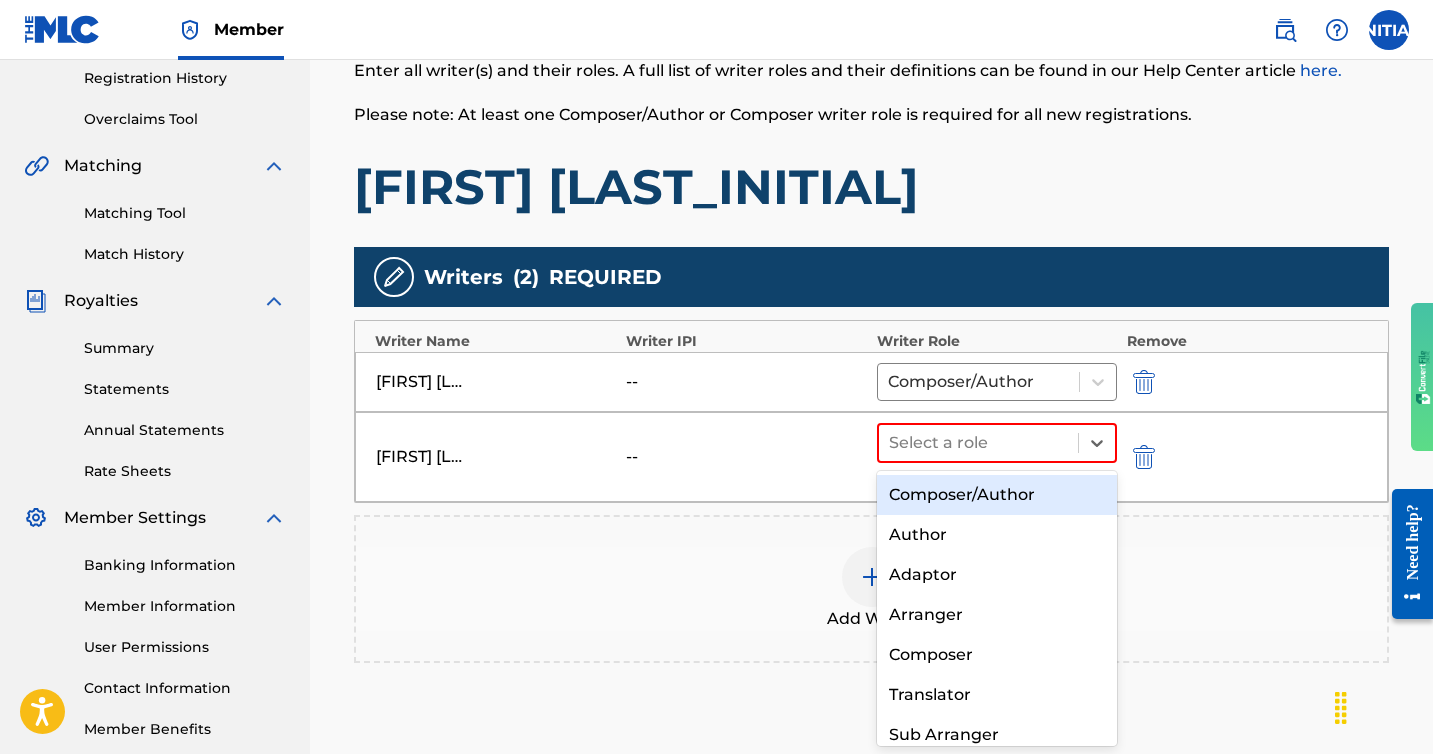 click on "Composer/Author" at bounding box center [997, 495] 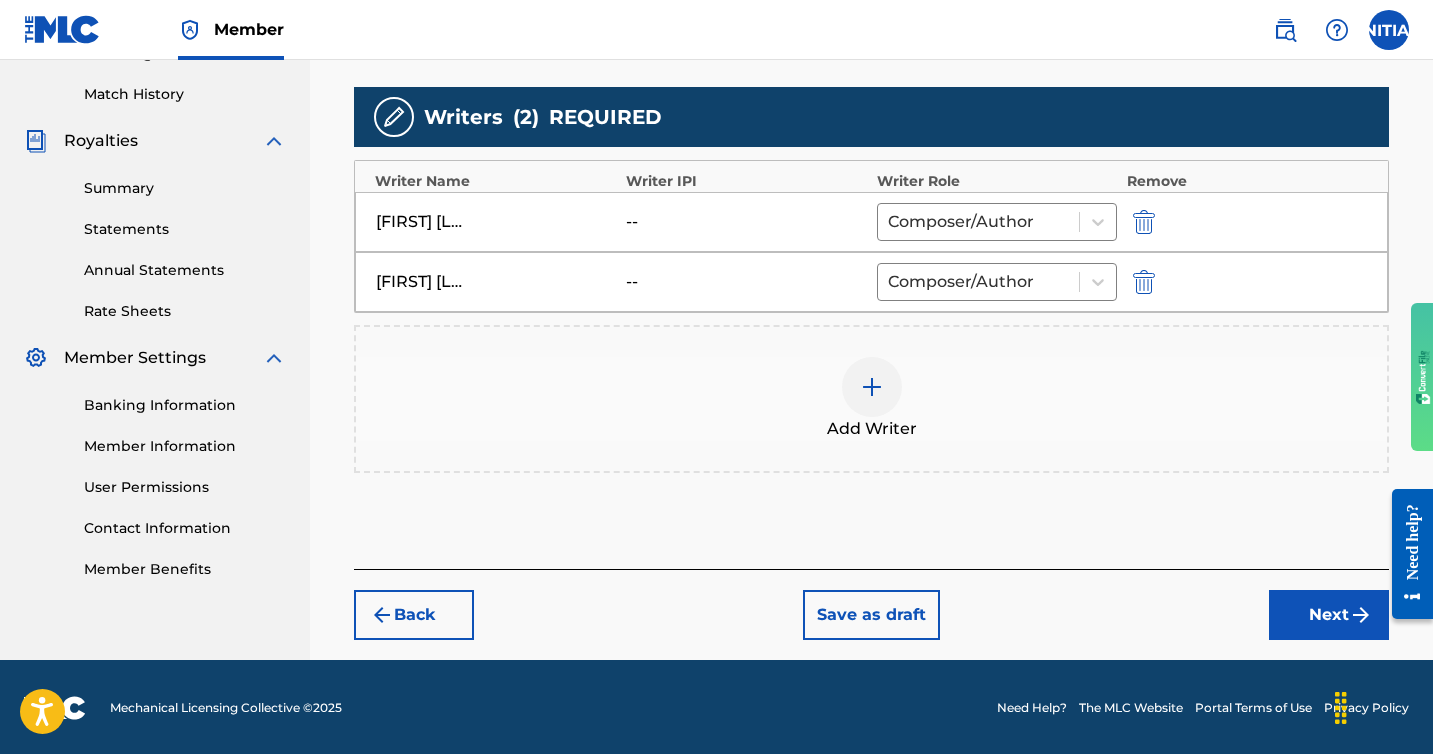 scroll, scrollTop: 542, scrollLeft: 0, axis: vertical 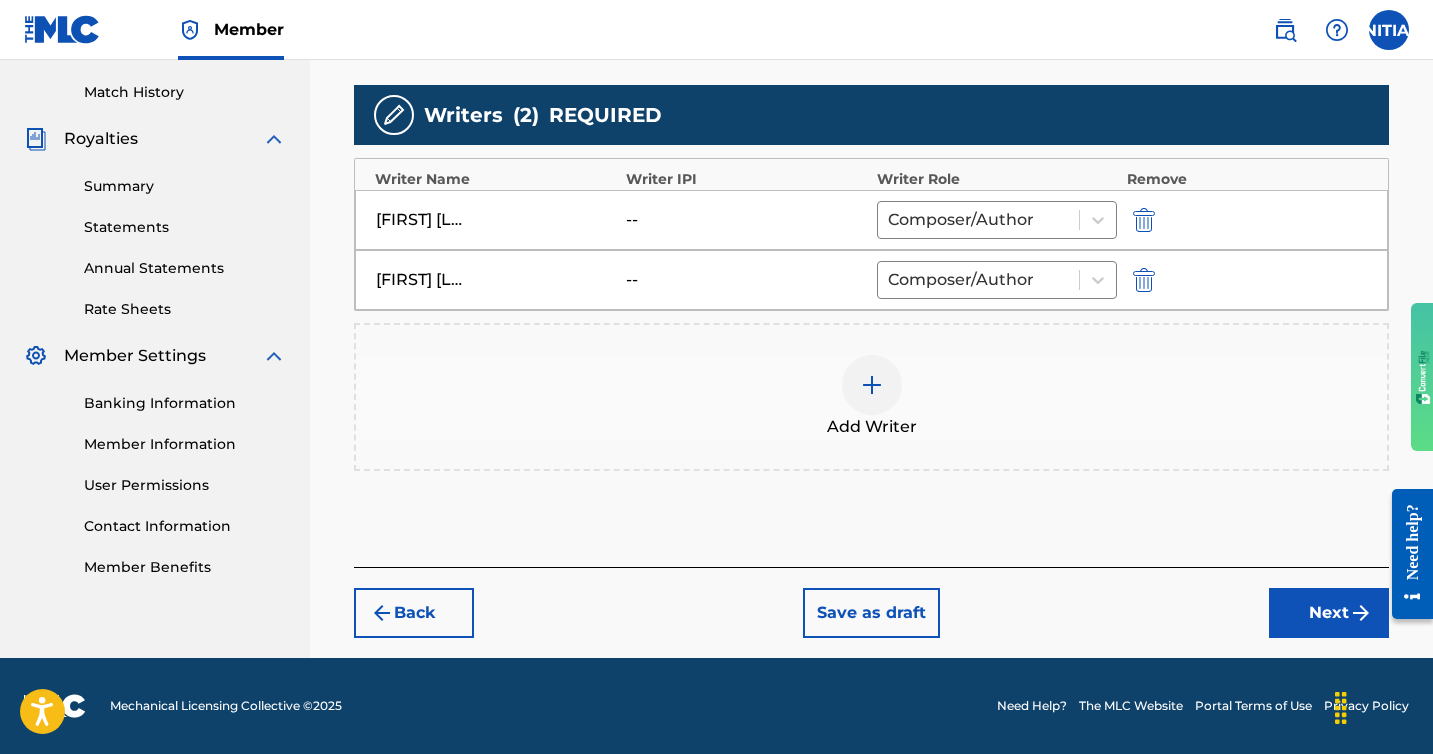 click on "Next" at bounding box center (1329, 613) 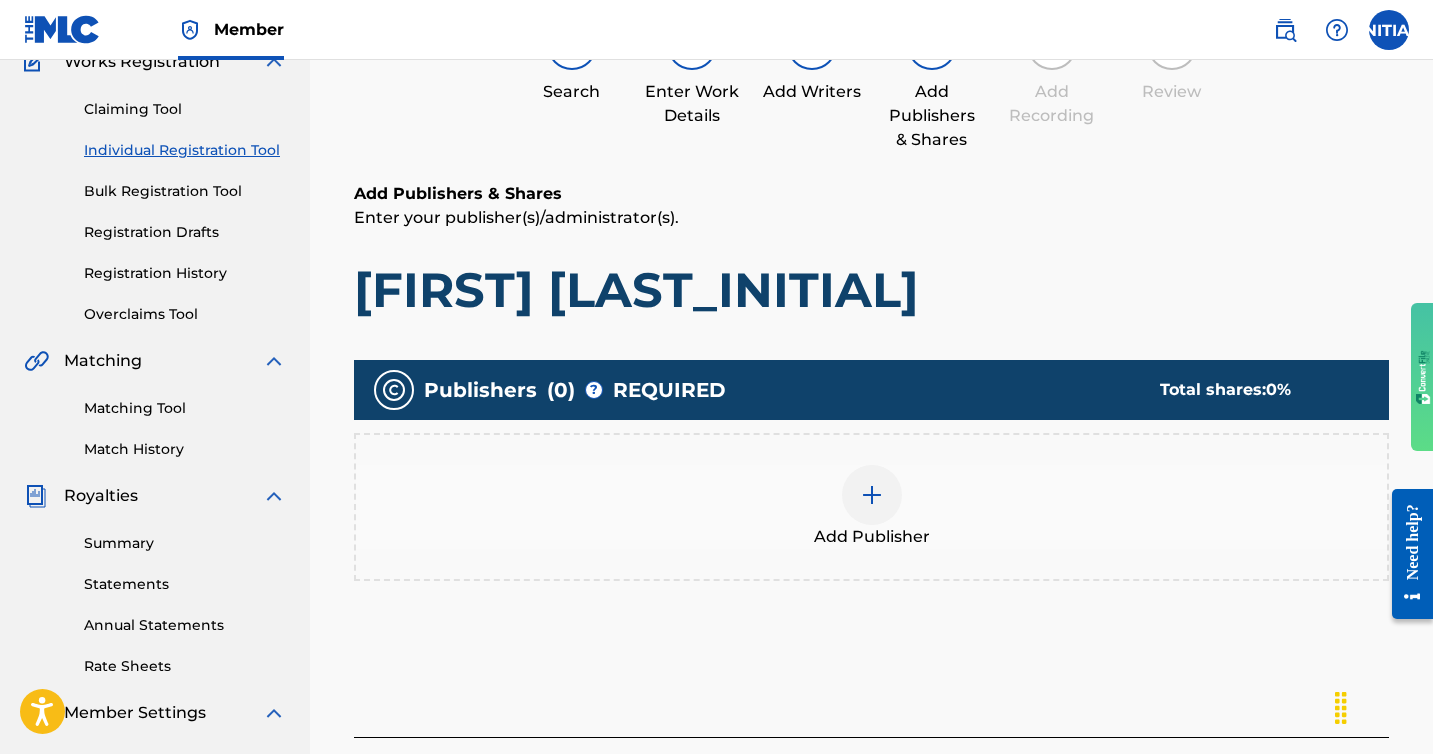 scroll, scrollTop: 186, scrollLeft: 0, axis: vertical 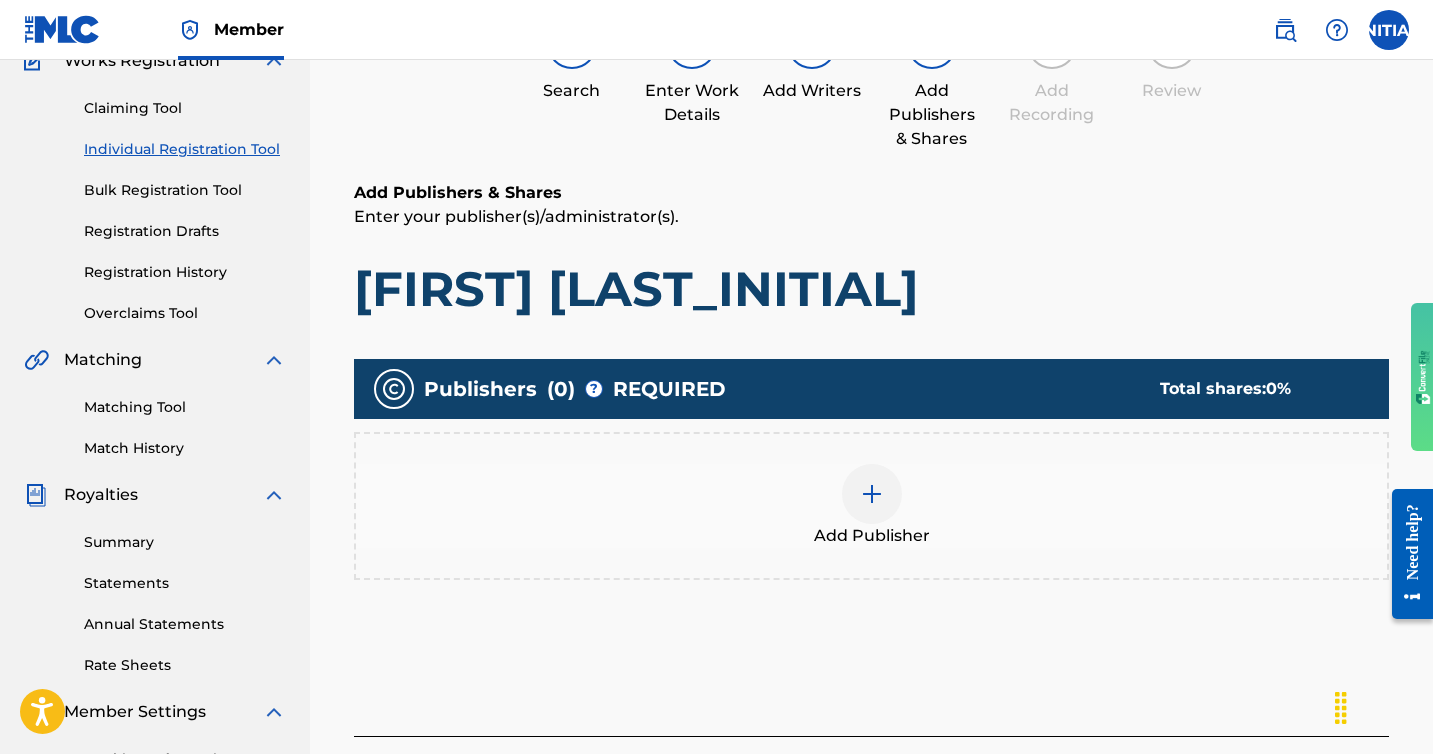 click on "Add Publisher" at bounding box center [871, 506] 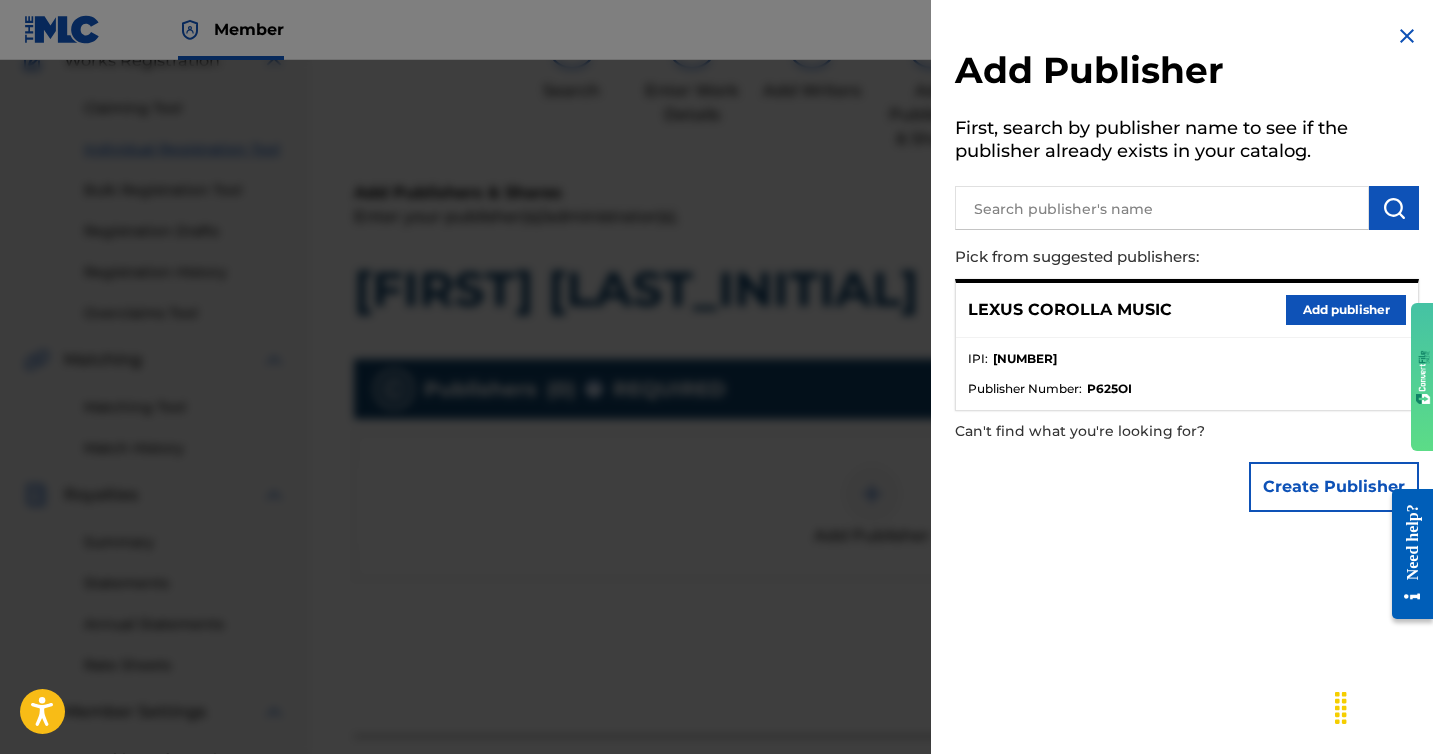 click on "Add publisher" at bounding box center [1346, 310] 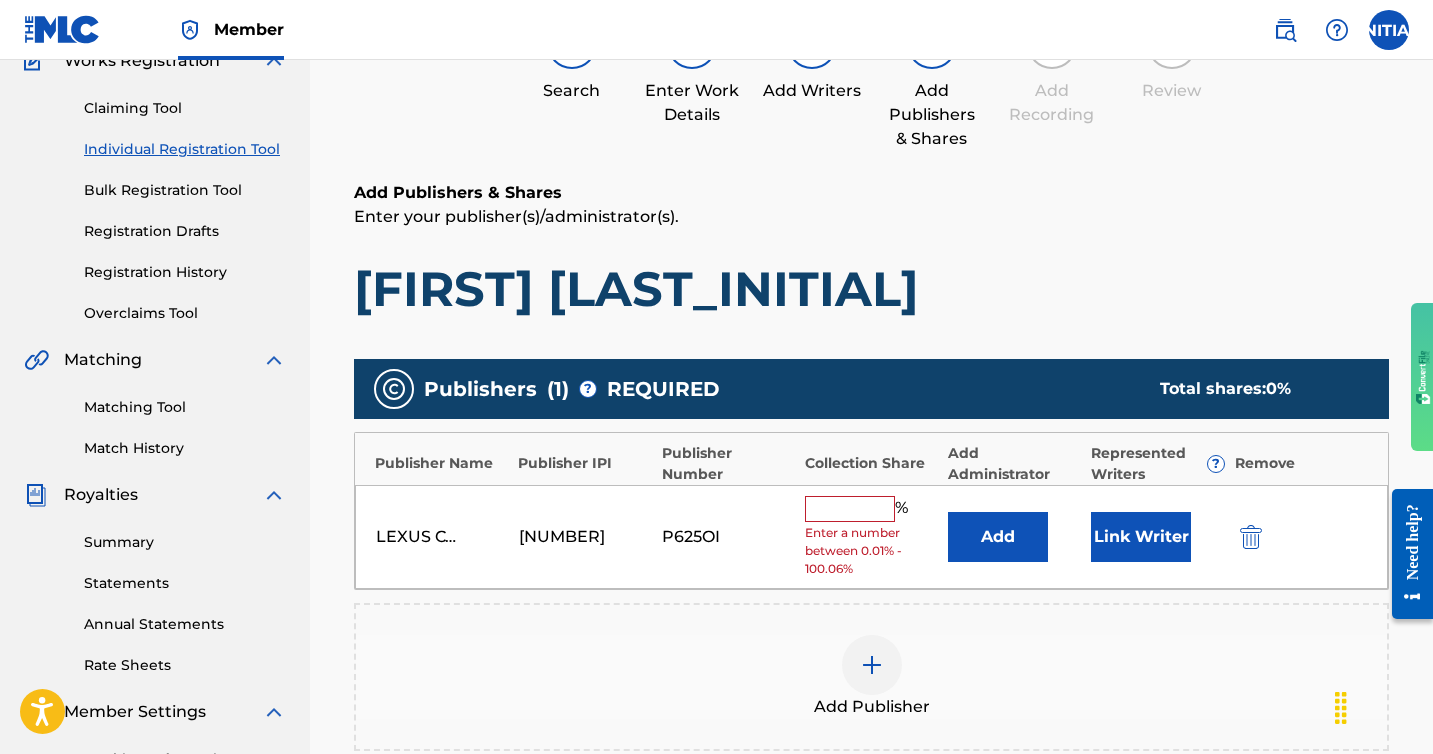 scroll, scrollTop: 193, scrollLeft: 0, axis: vertical 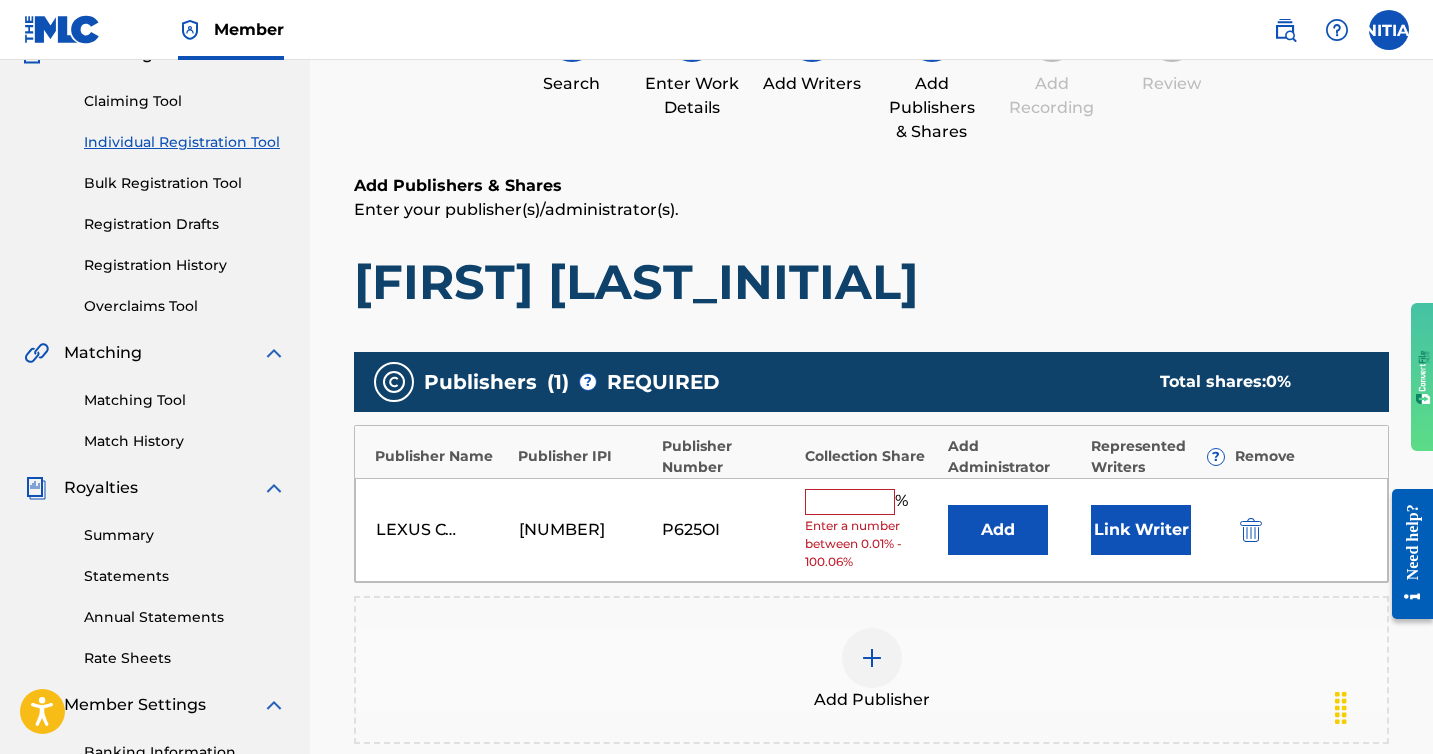 click at bounding box center (850, 502) 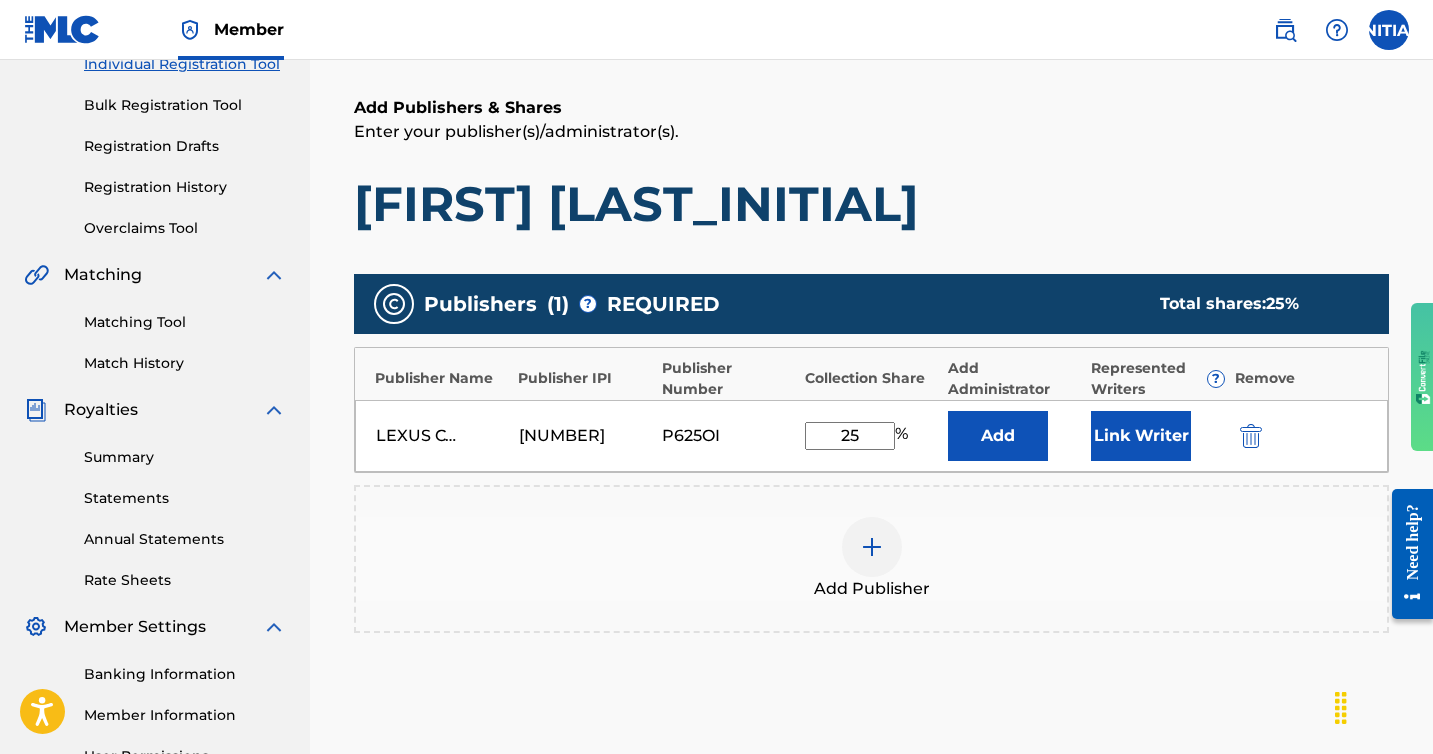 scroll, scrollTop: 269, scrollLeft: 0, axis: vertical 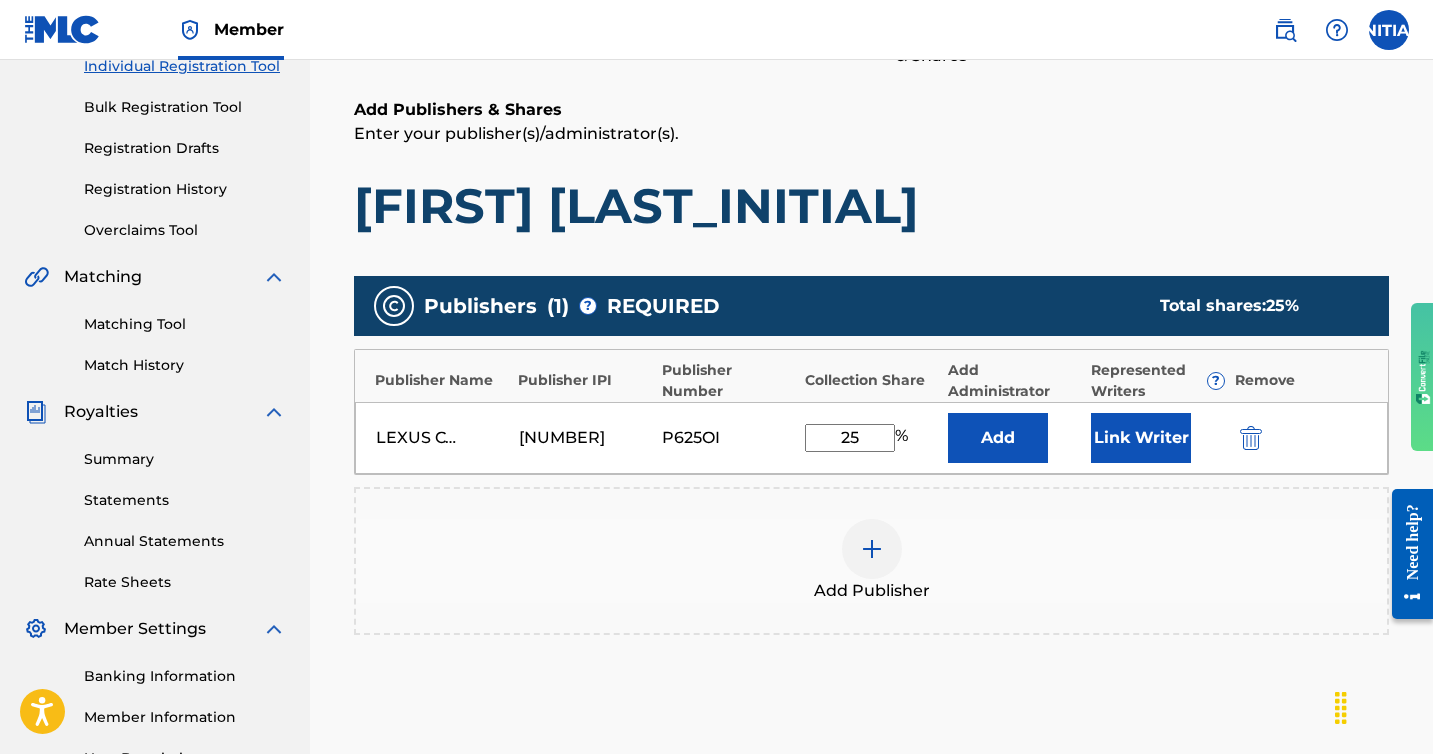 type on "25" 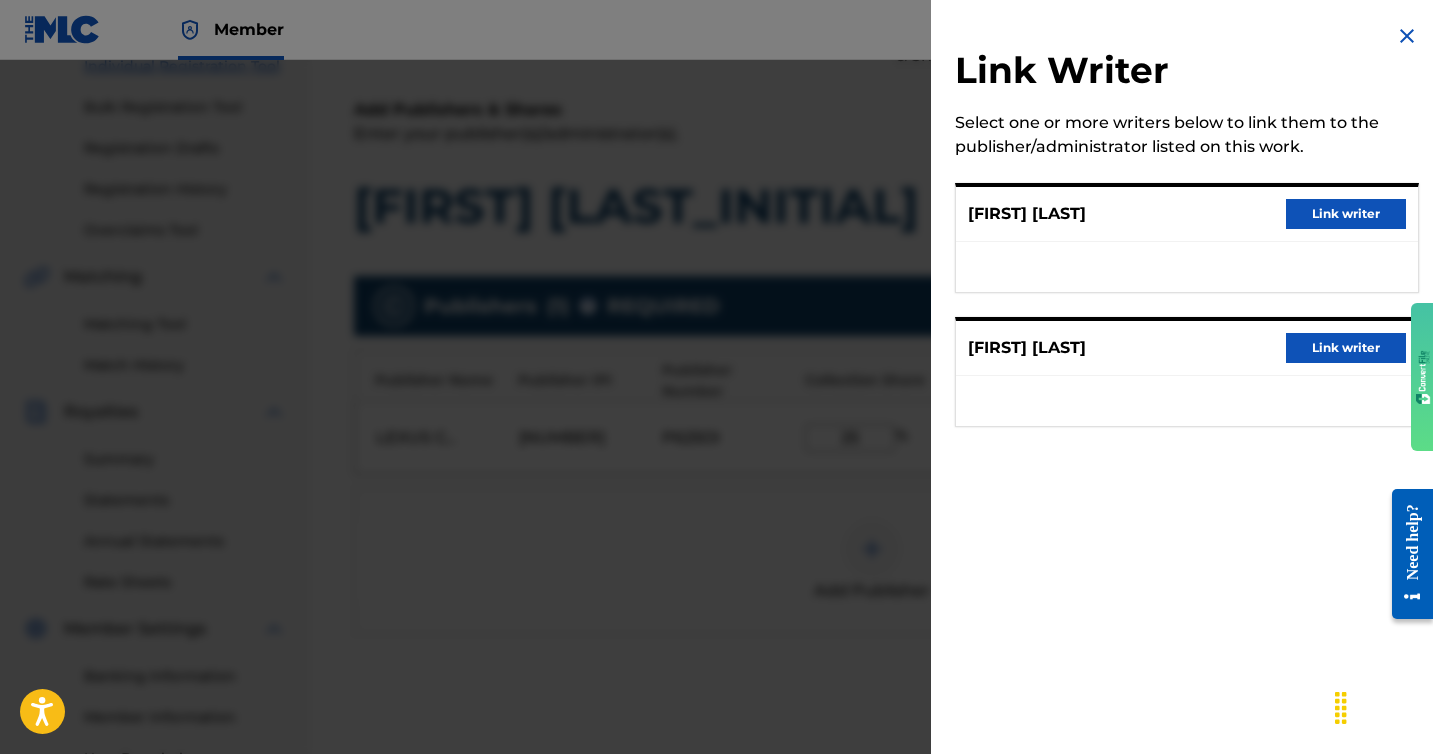 click on "Link writer" at bounding box center (1346, 214) 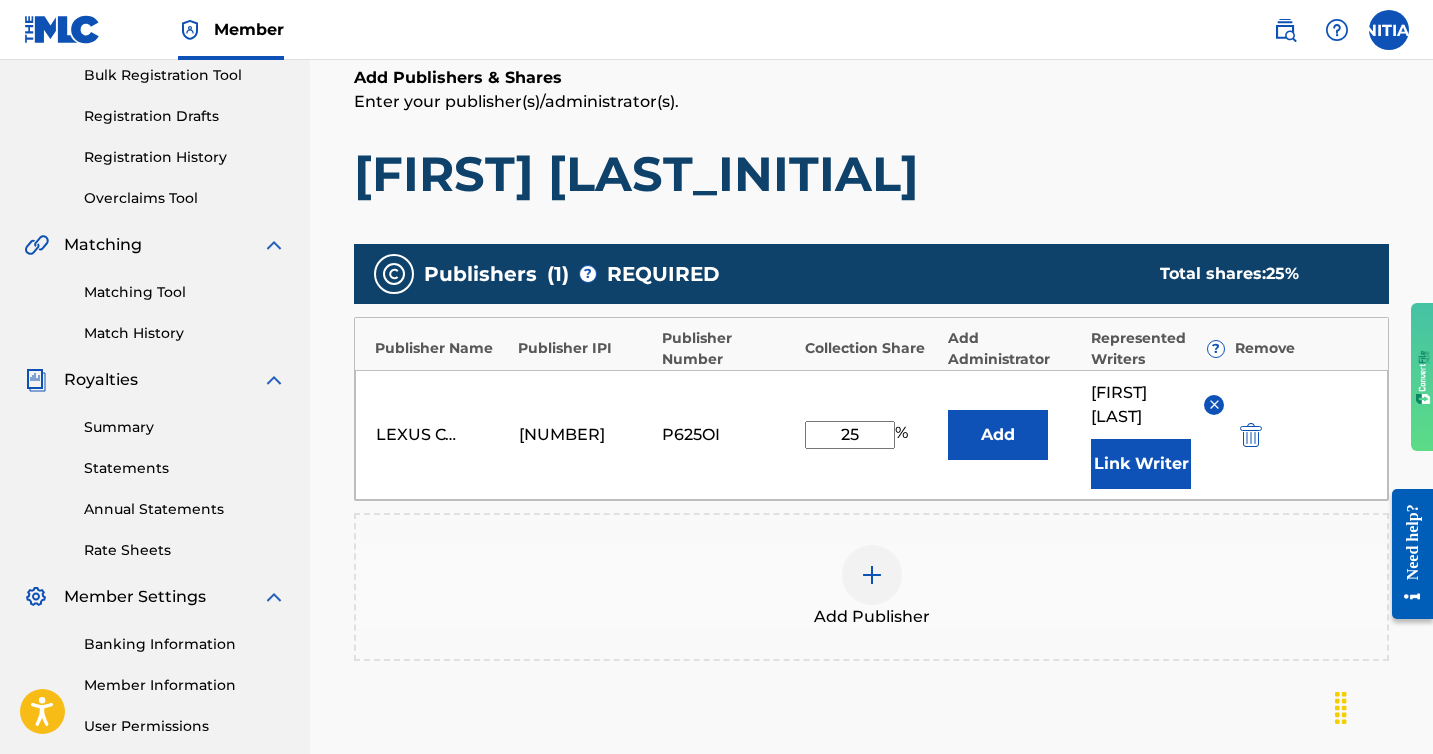 scroll, scrollTop: 551, scrollLeft: 0, axis: vertical 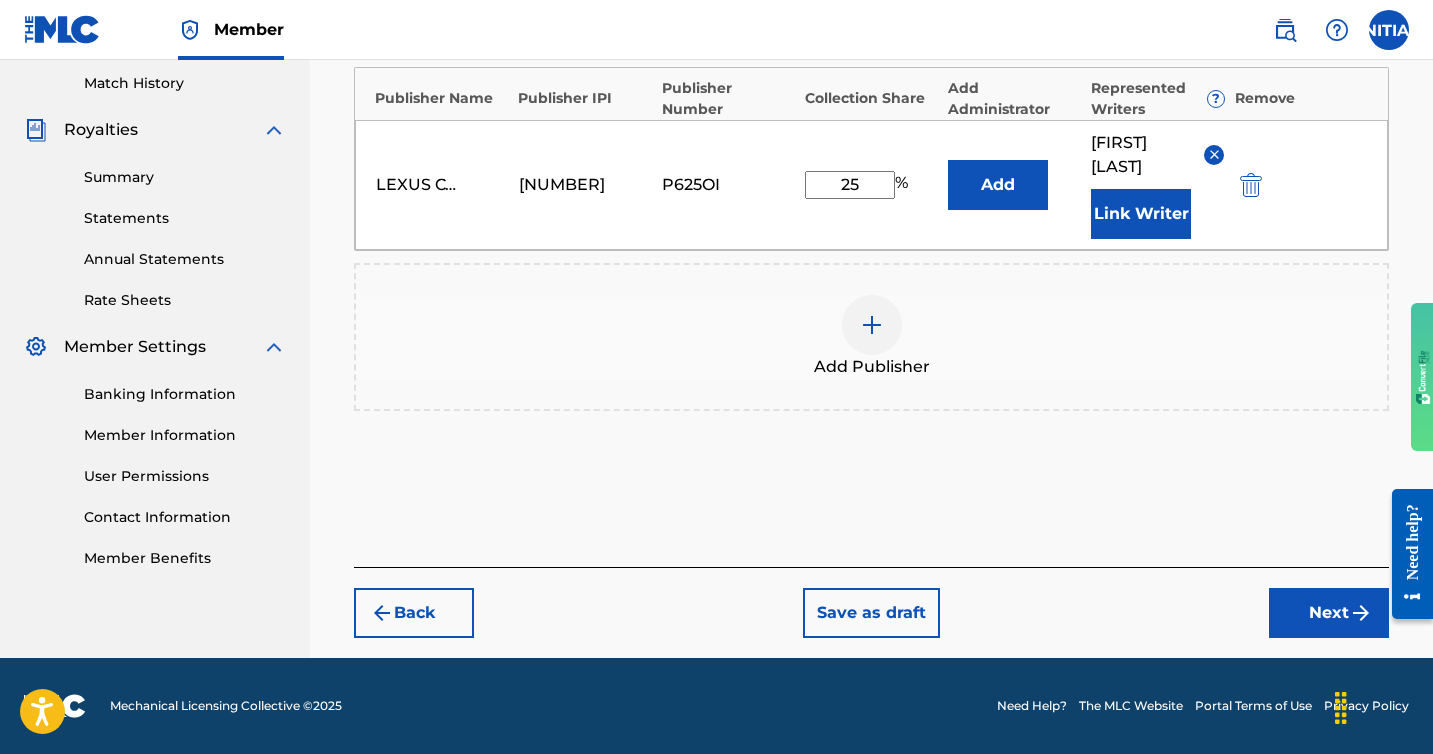 click on "Back Save as draft Next" at bounding box center (871, 602) 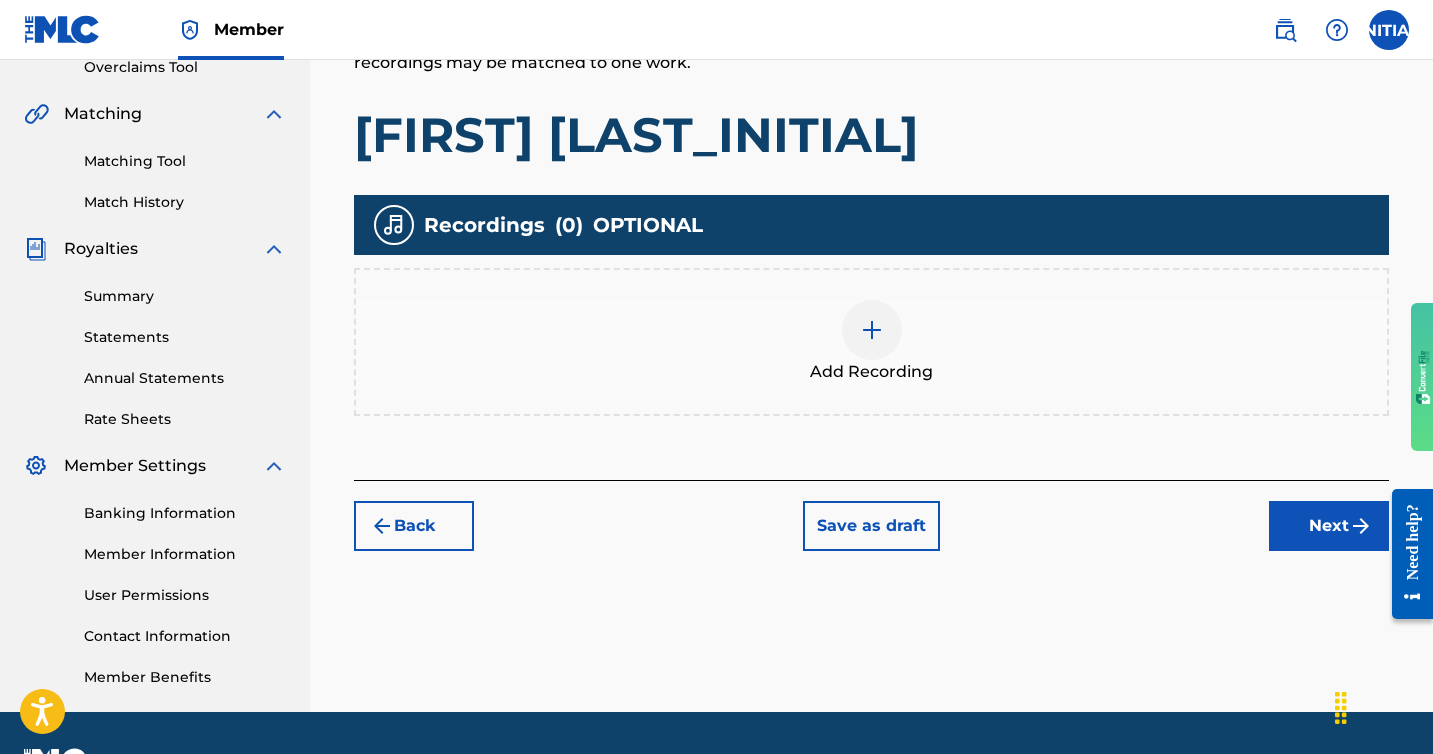 scroll, scrollTop: 427, scrollLeft: 0, axis: vertical 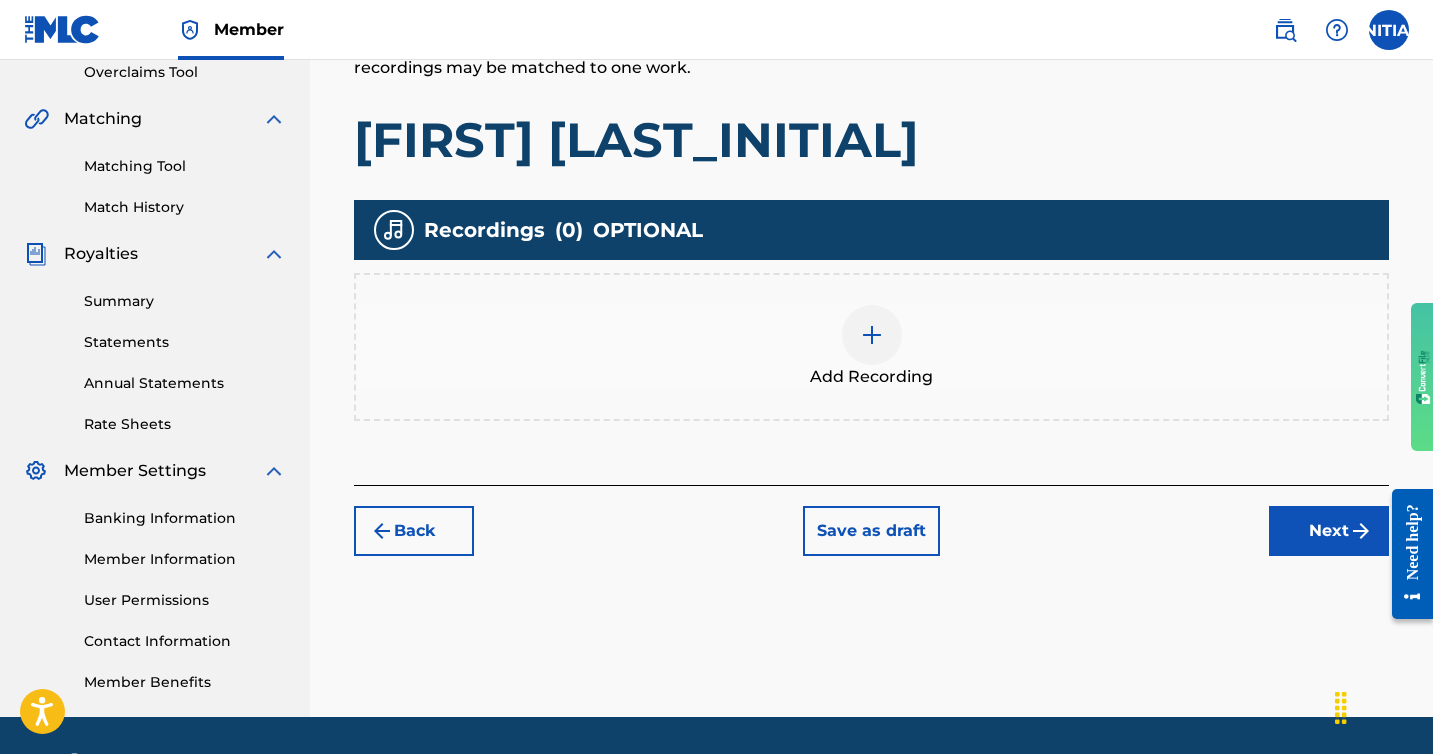 click at bounding box center [872, 335] 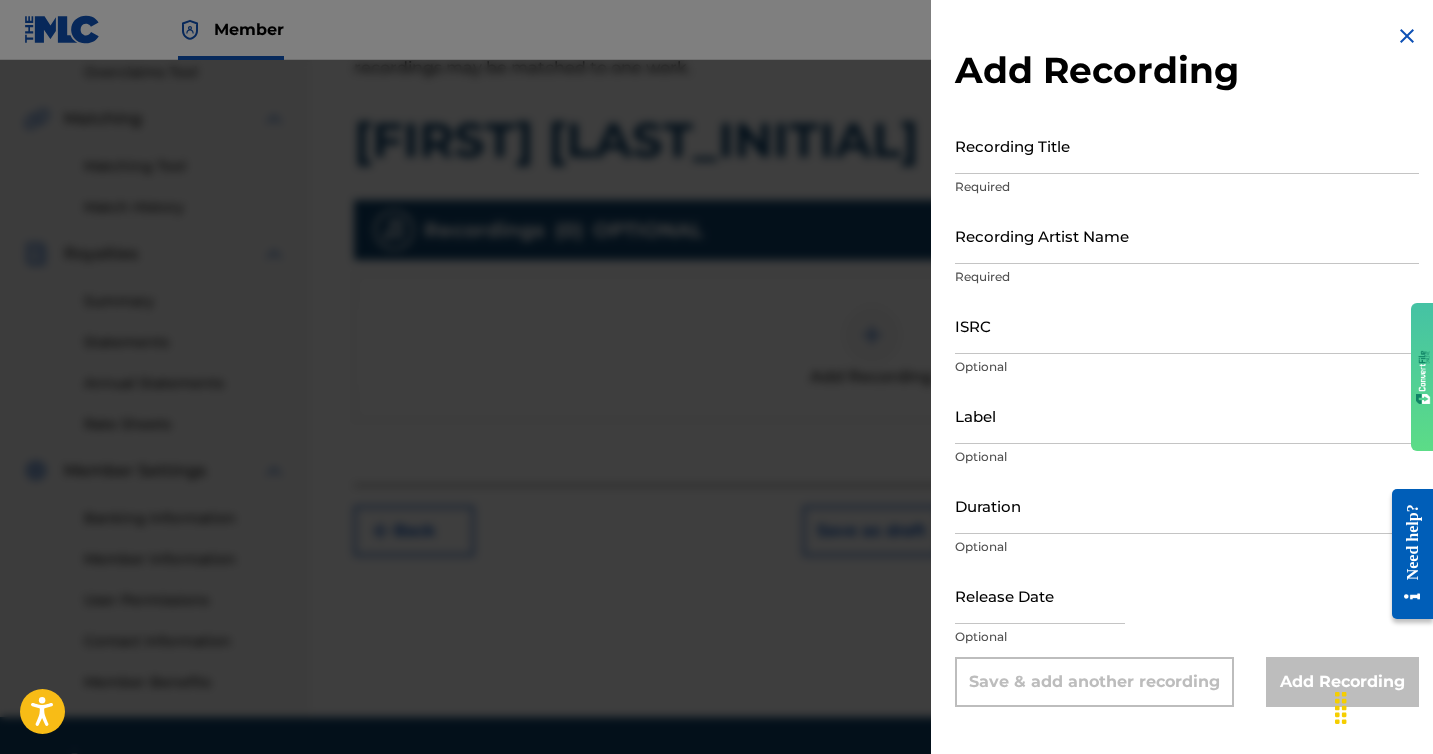 click on "Recording Title" at bounding box center (1187, 145) 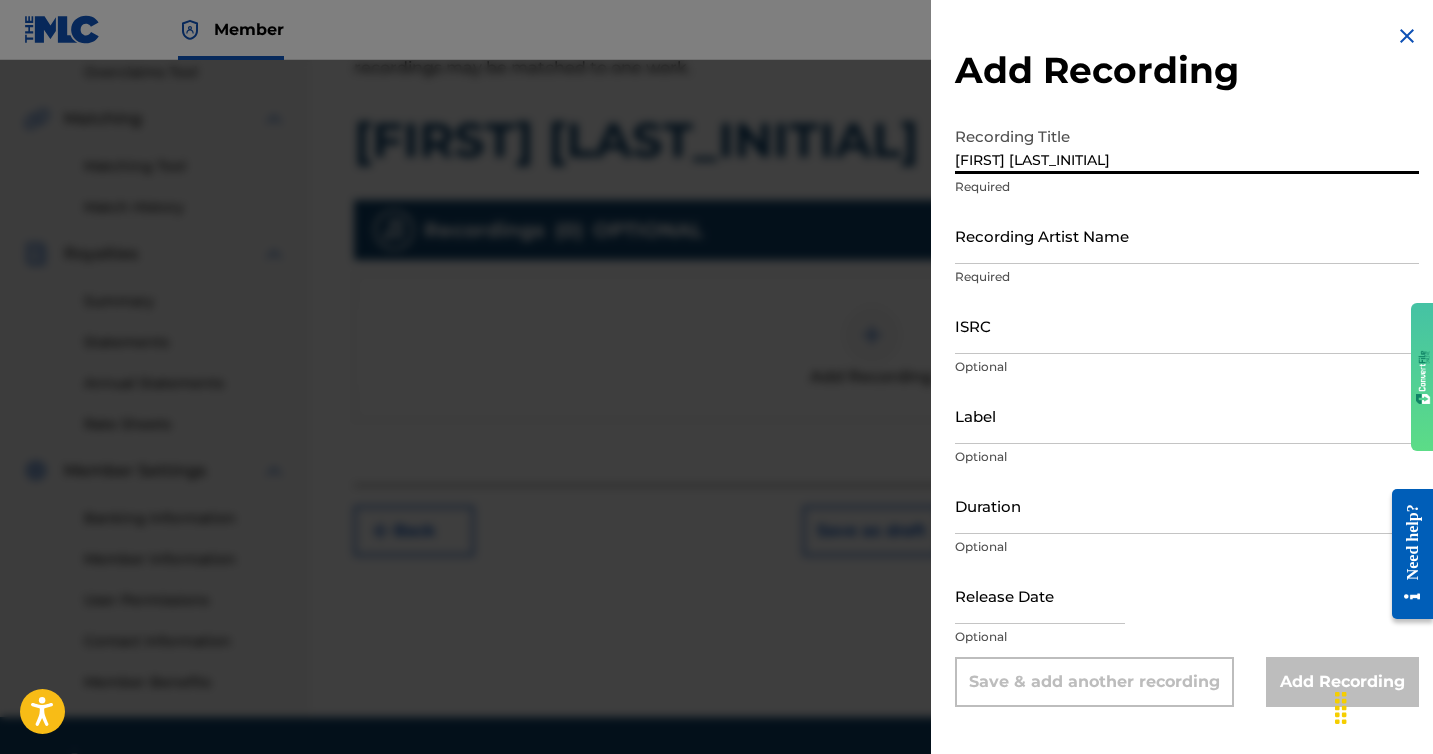 type on "[FIRST] [LAST_INITIAL]" 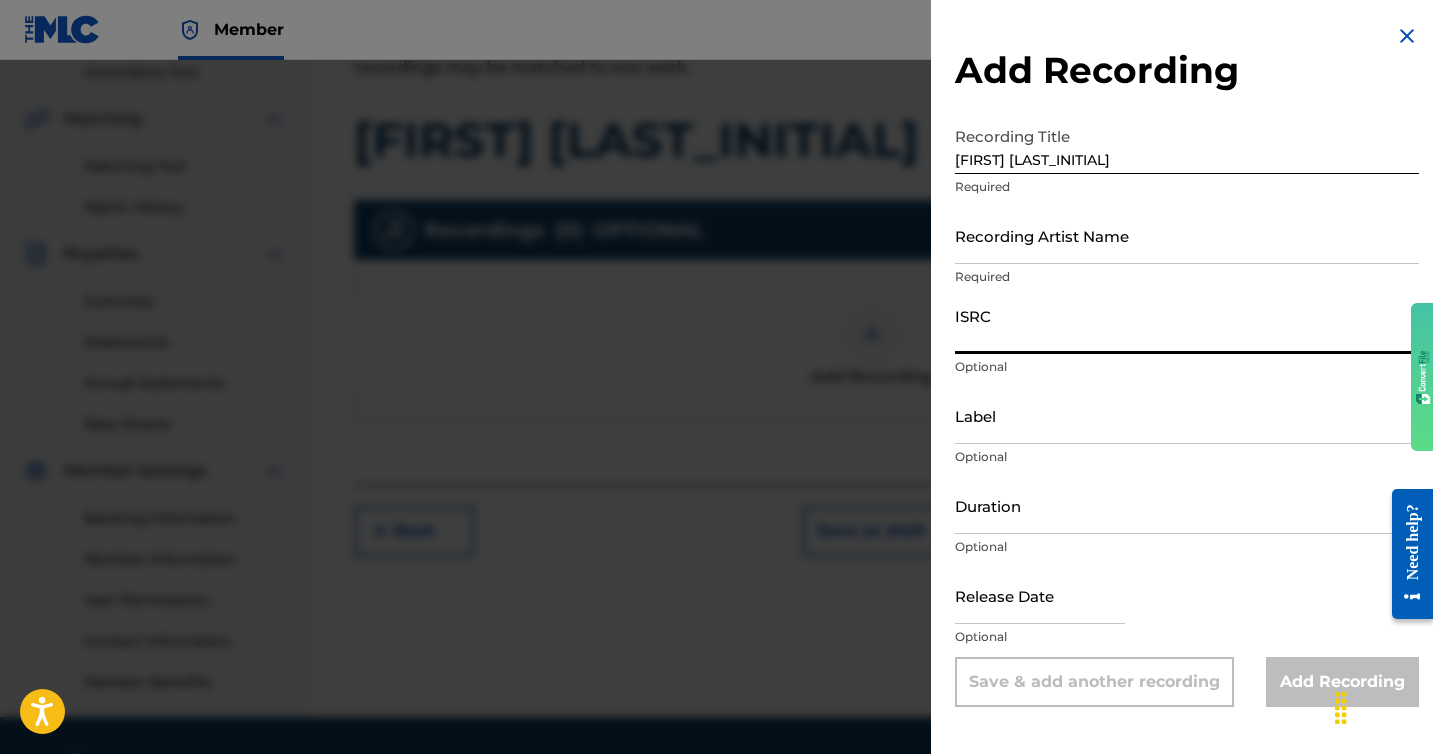click on "ISRC" at bounding box center [1187, 325] 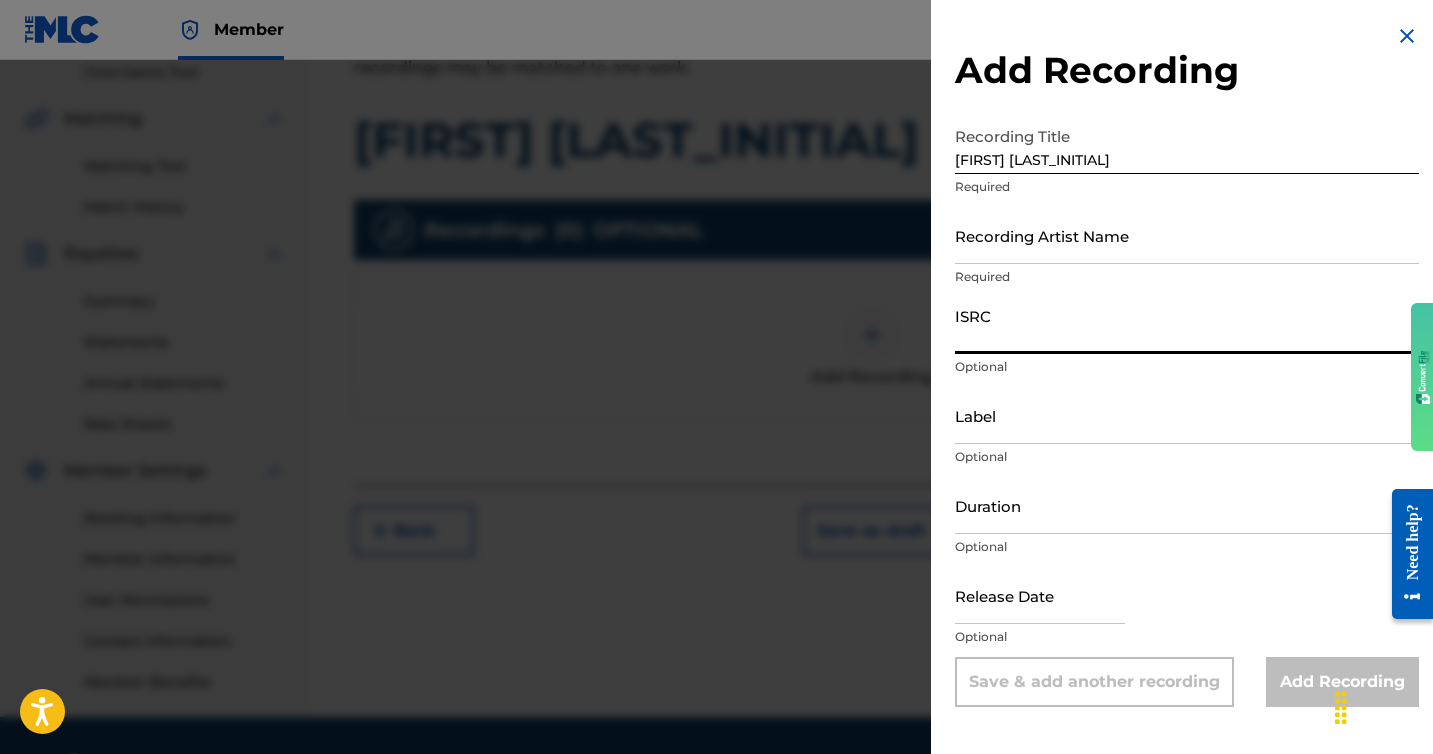click on "Recording Artist Name" at bounding box center [1187, 235] 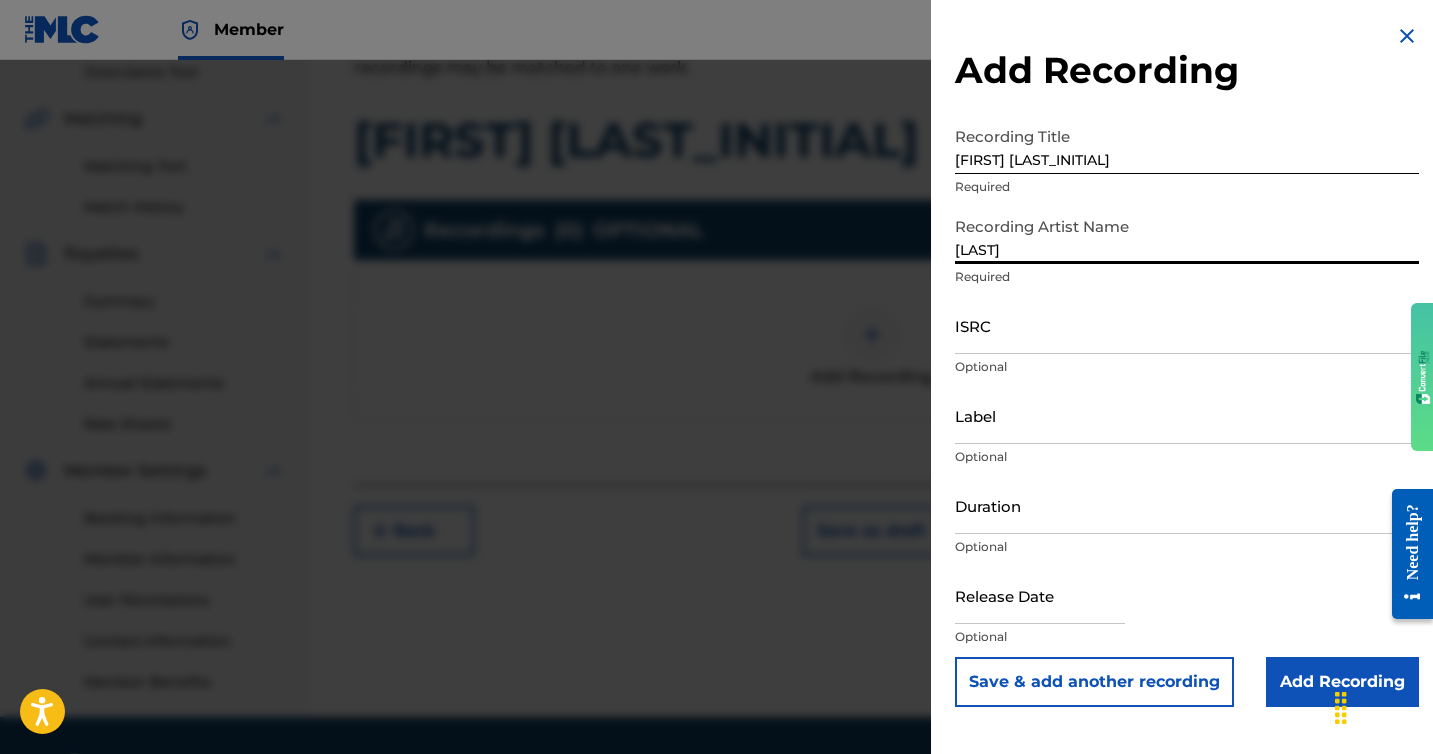 type on "[LAST]" 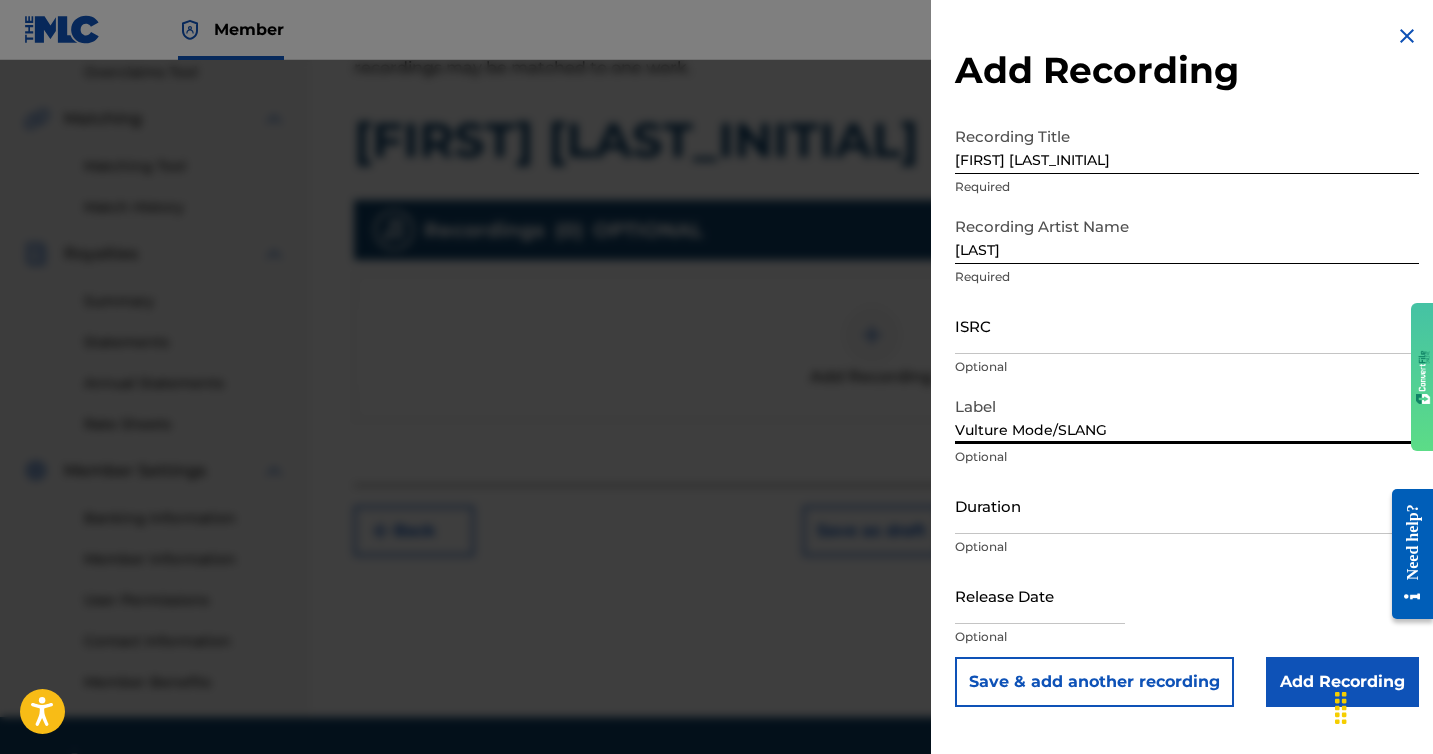 type on "Vulture Mode/SLANG" 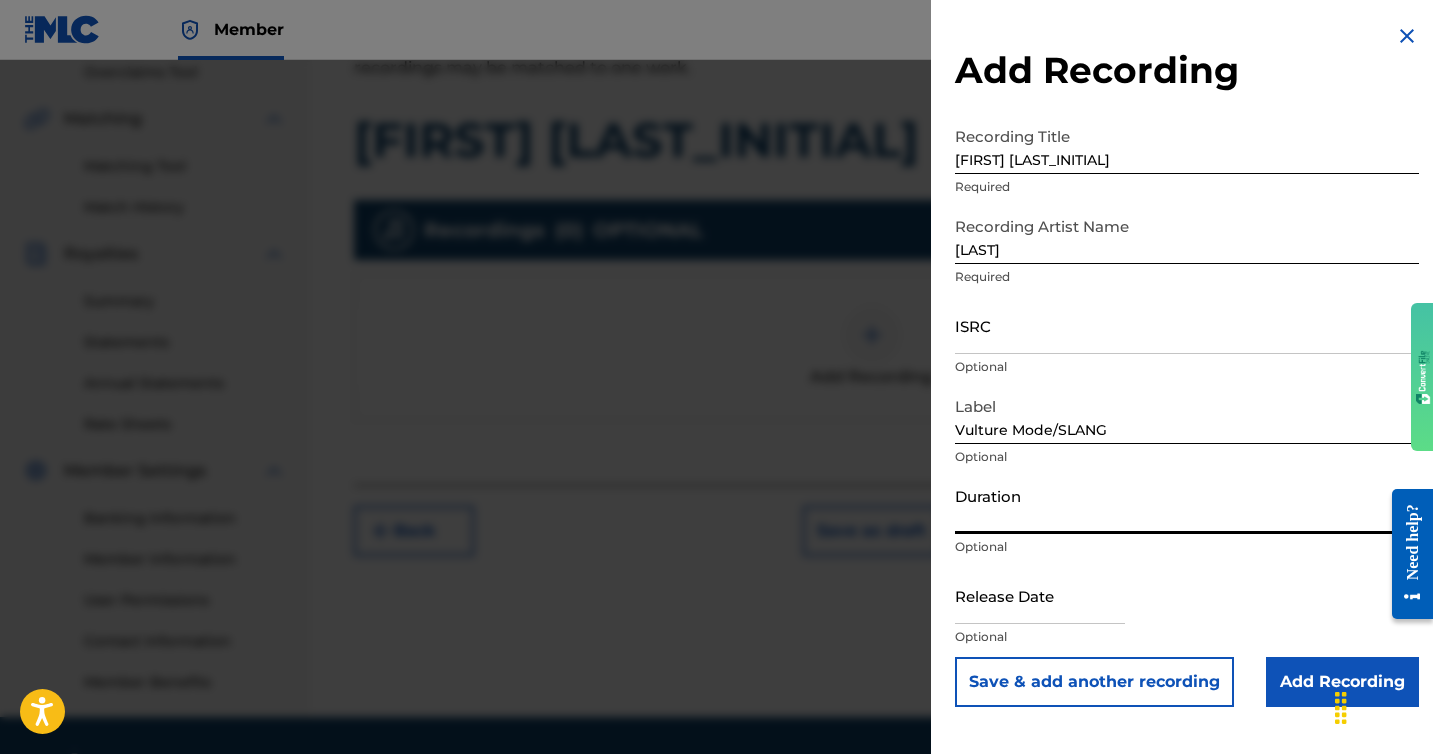 click on "Duration" at bounding box center [1187, 505] 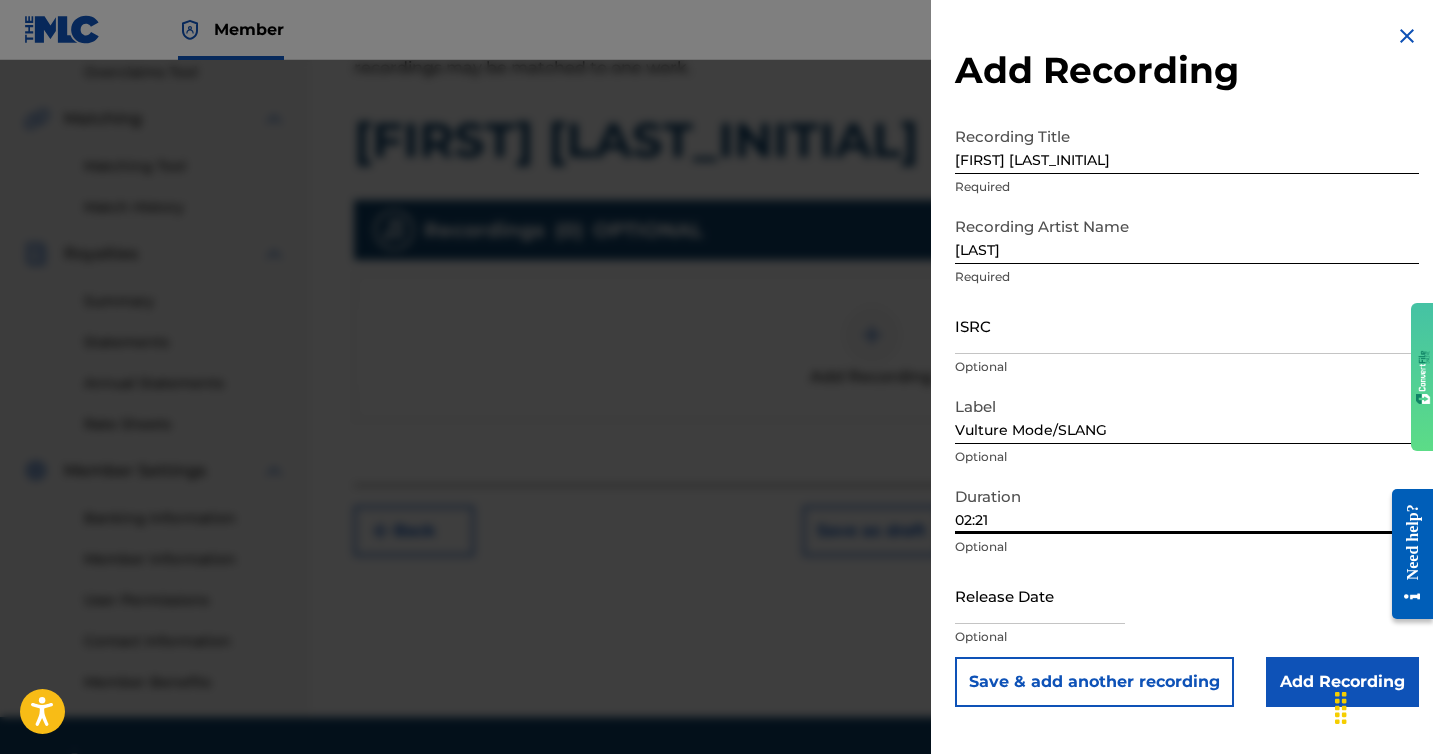 type on "02:21" 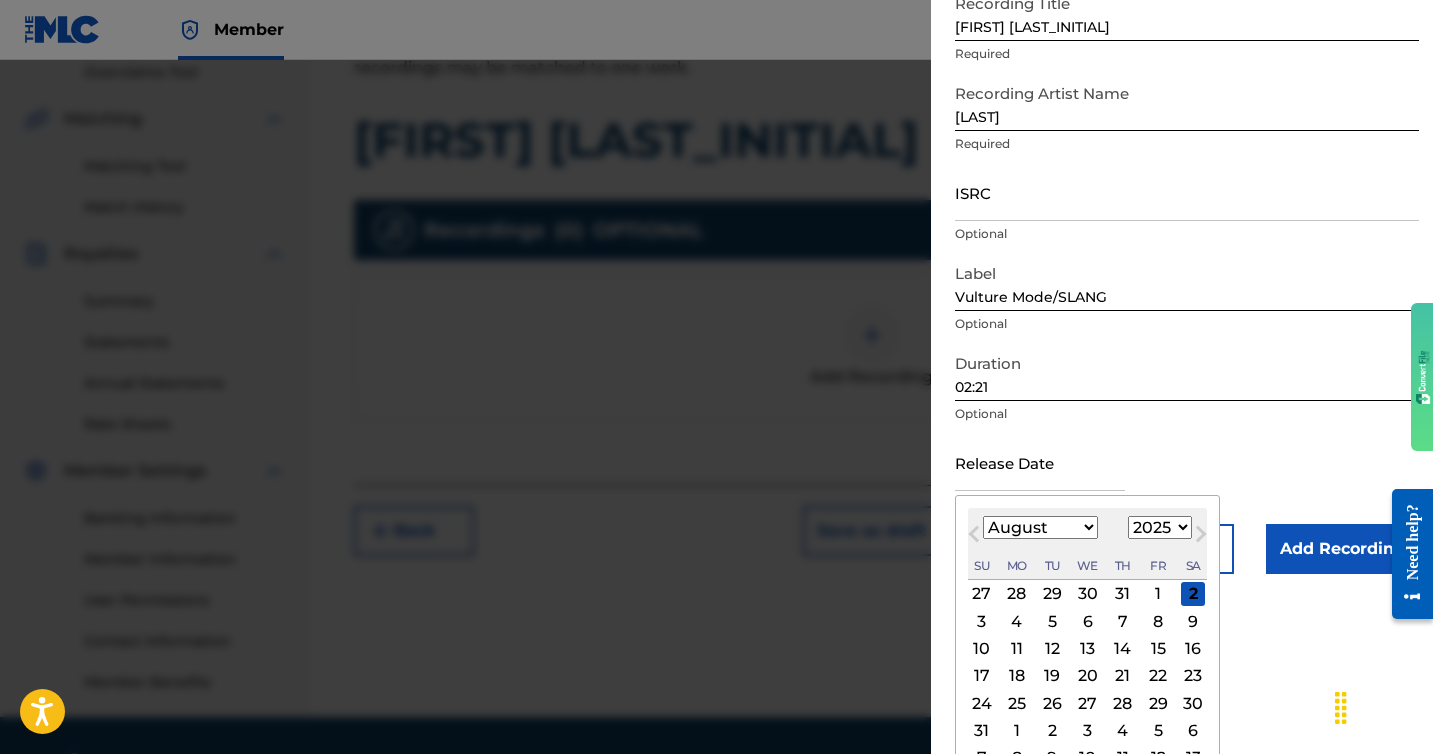 scroll, scrollTop: 163, scrollLeft: 0, axis: vertical 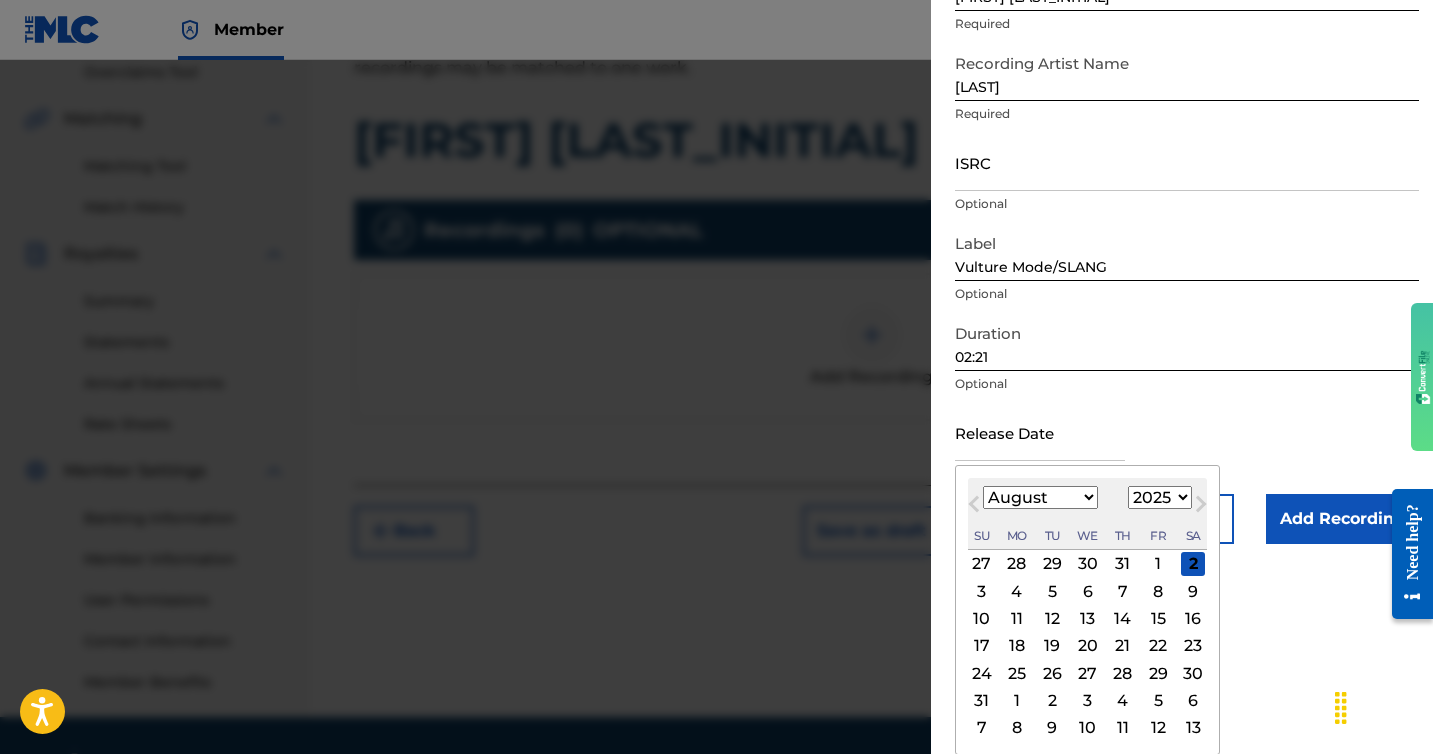 click on "Previous Month" at bounding box center [976, 507] 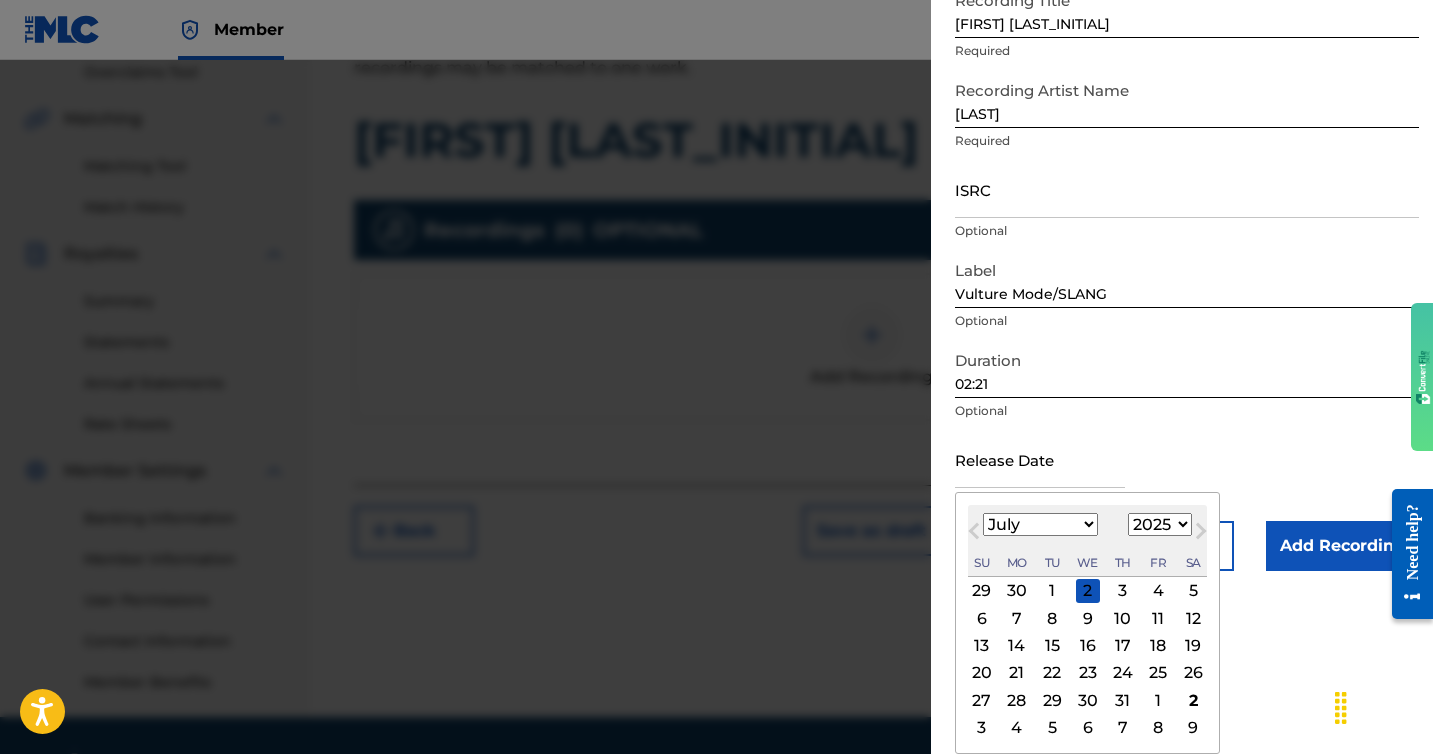 scroll, scrollTop: 136, scrollLeft: 0, axis: vertical 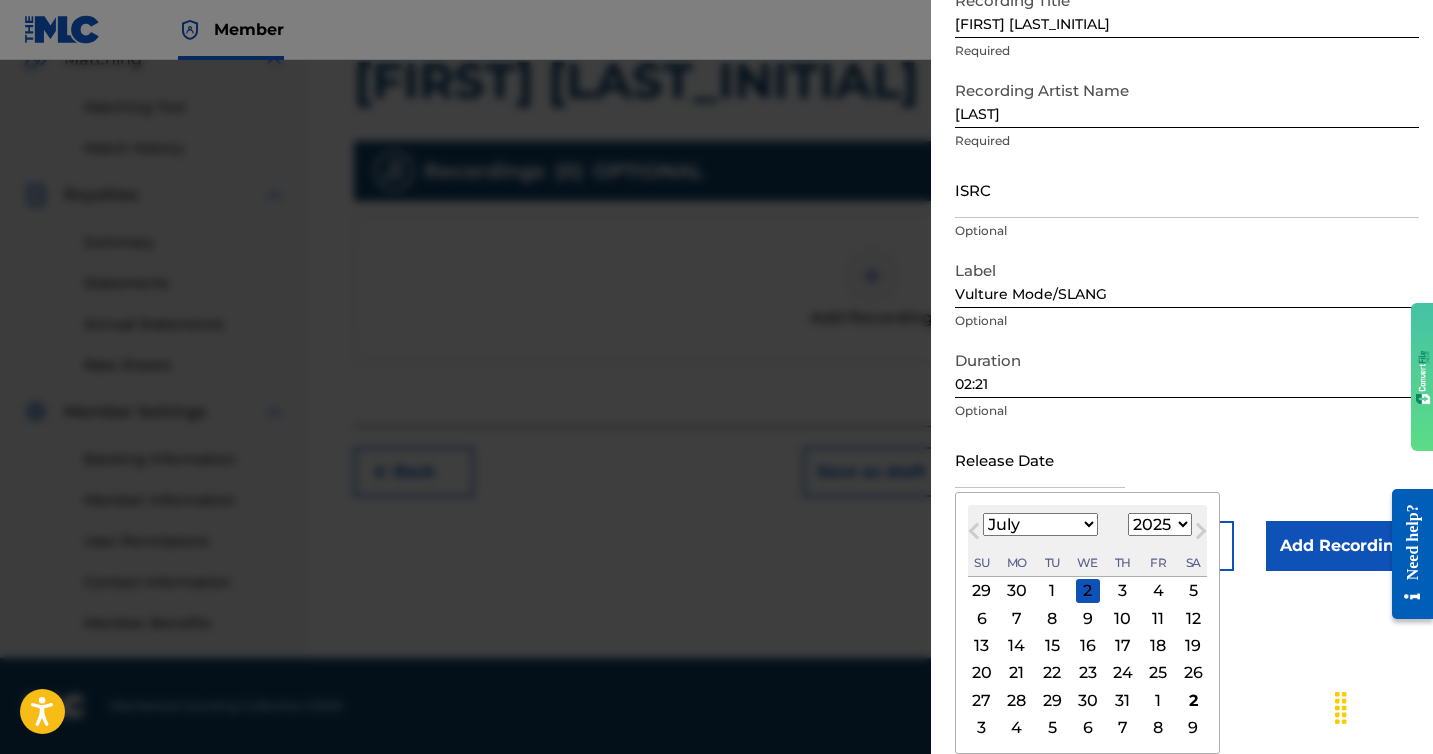click on "31" at bounding box center (1123, 700) 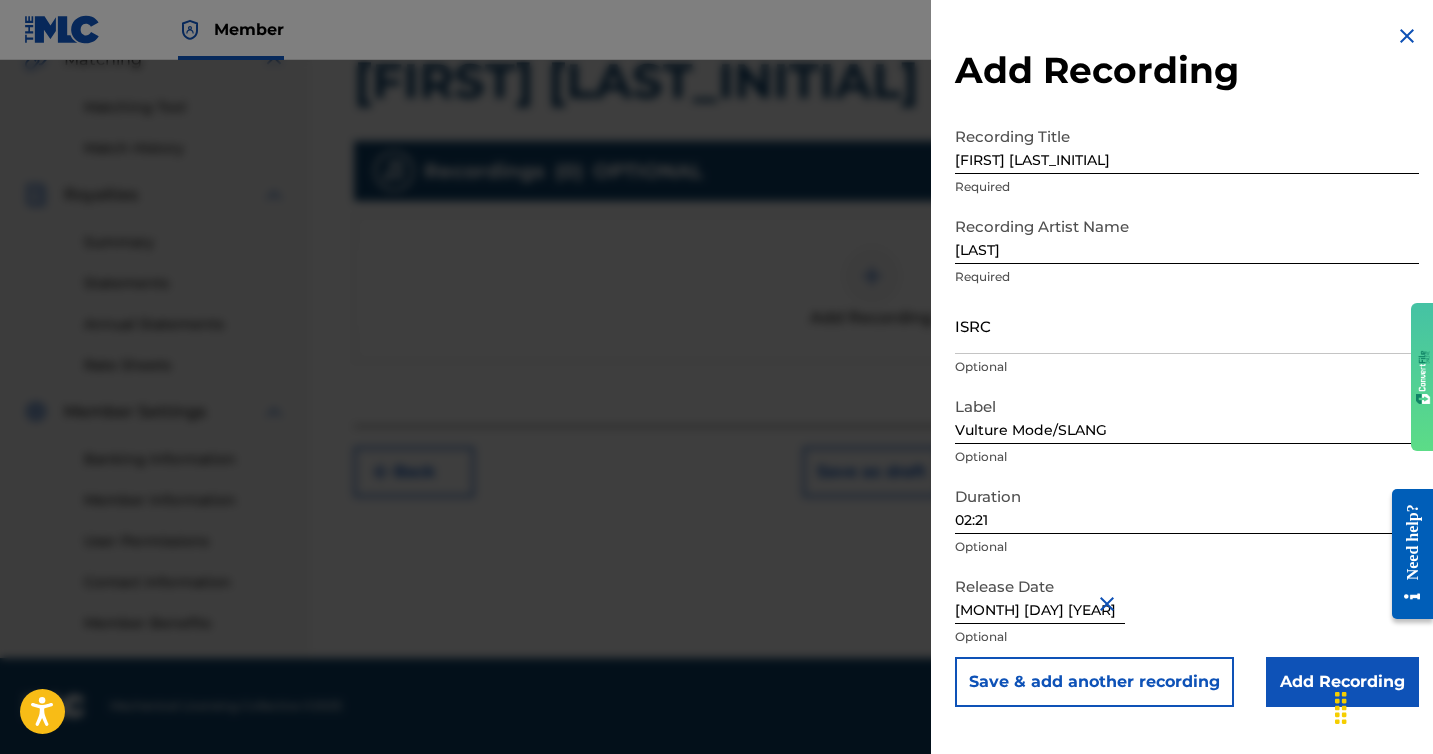 scroll, scrollTop: 0, scrollLeft: 0, axis: both 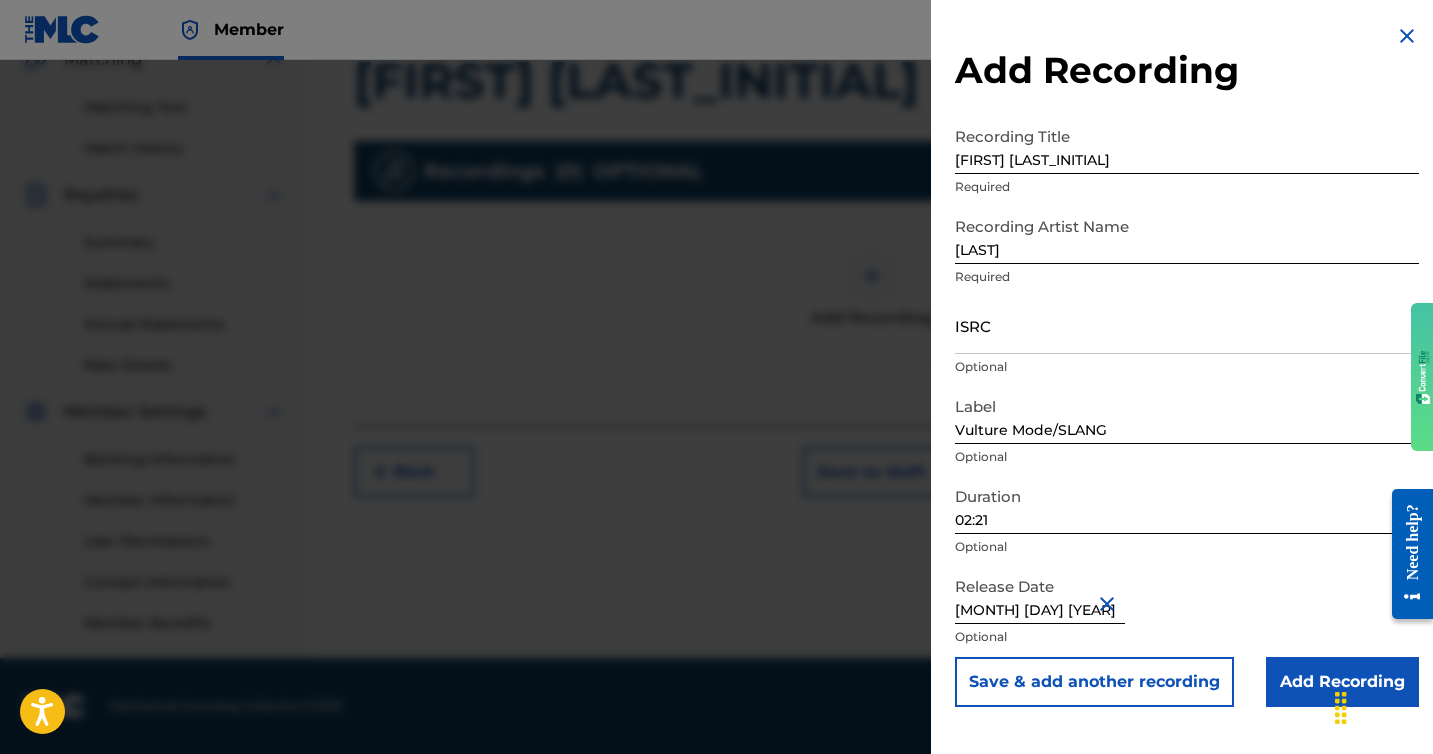 click on "Add Recording" at bounding box center (1342, 682) 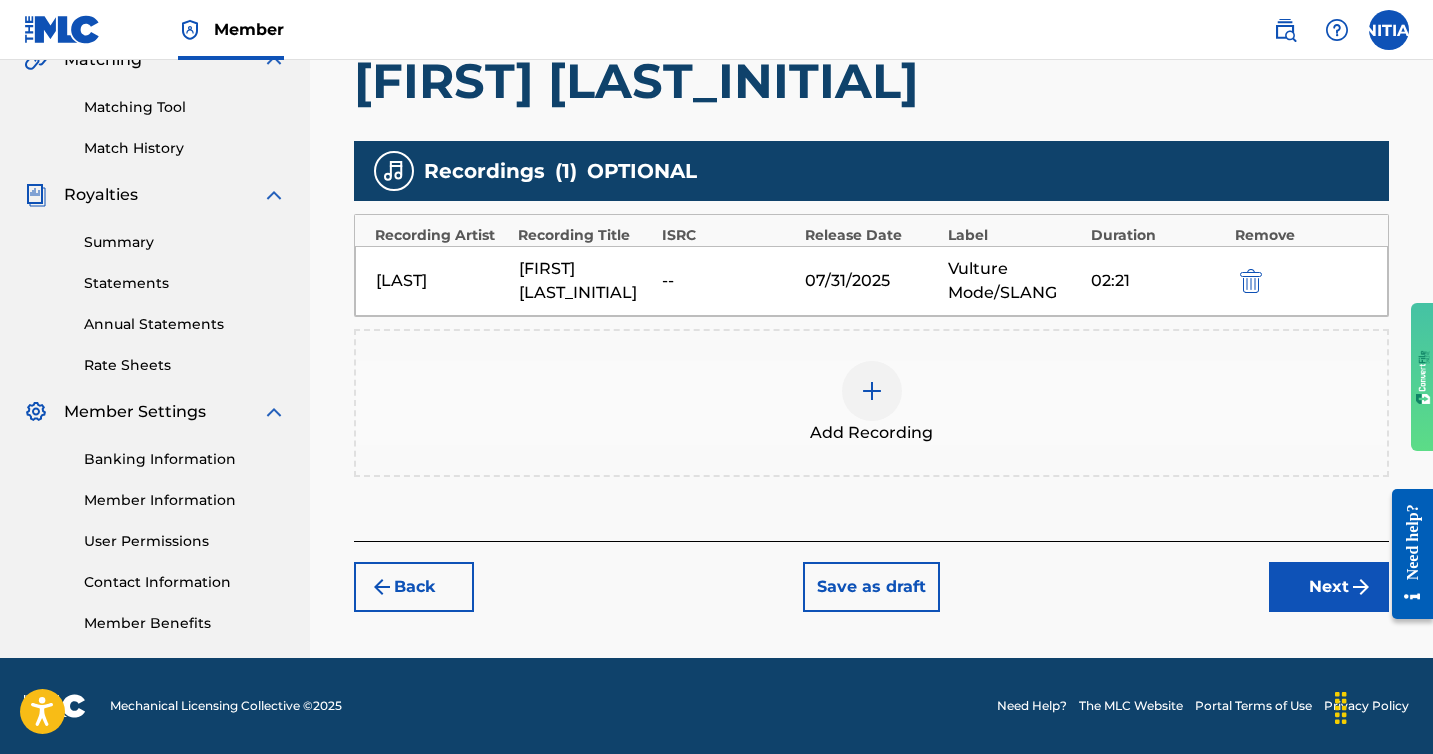 click on "Next" at bounding box center (1329, 587) 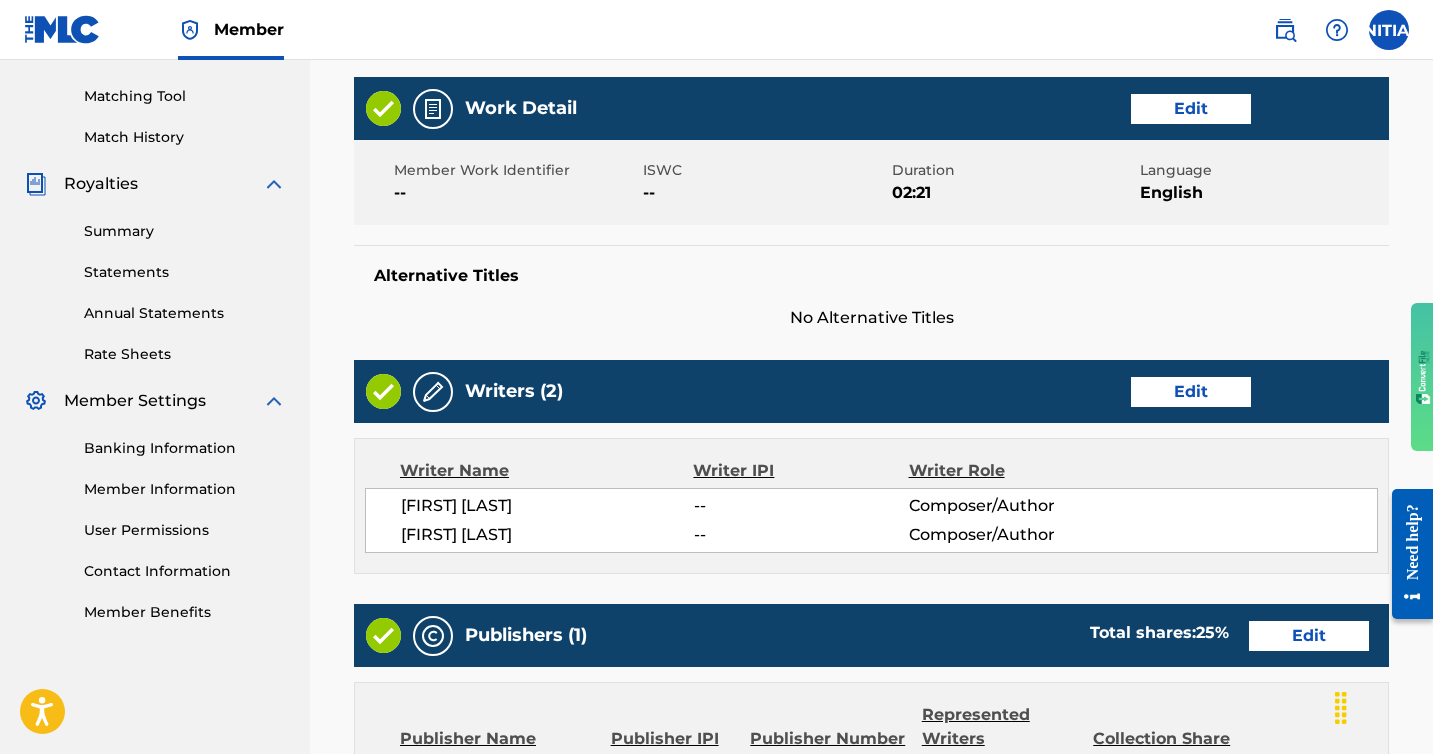 scroll, scrollTop: 491, scrollLeft: 0, axis: vertical 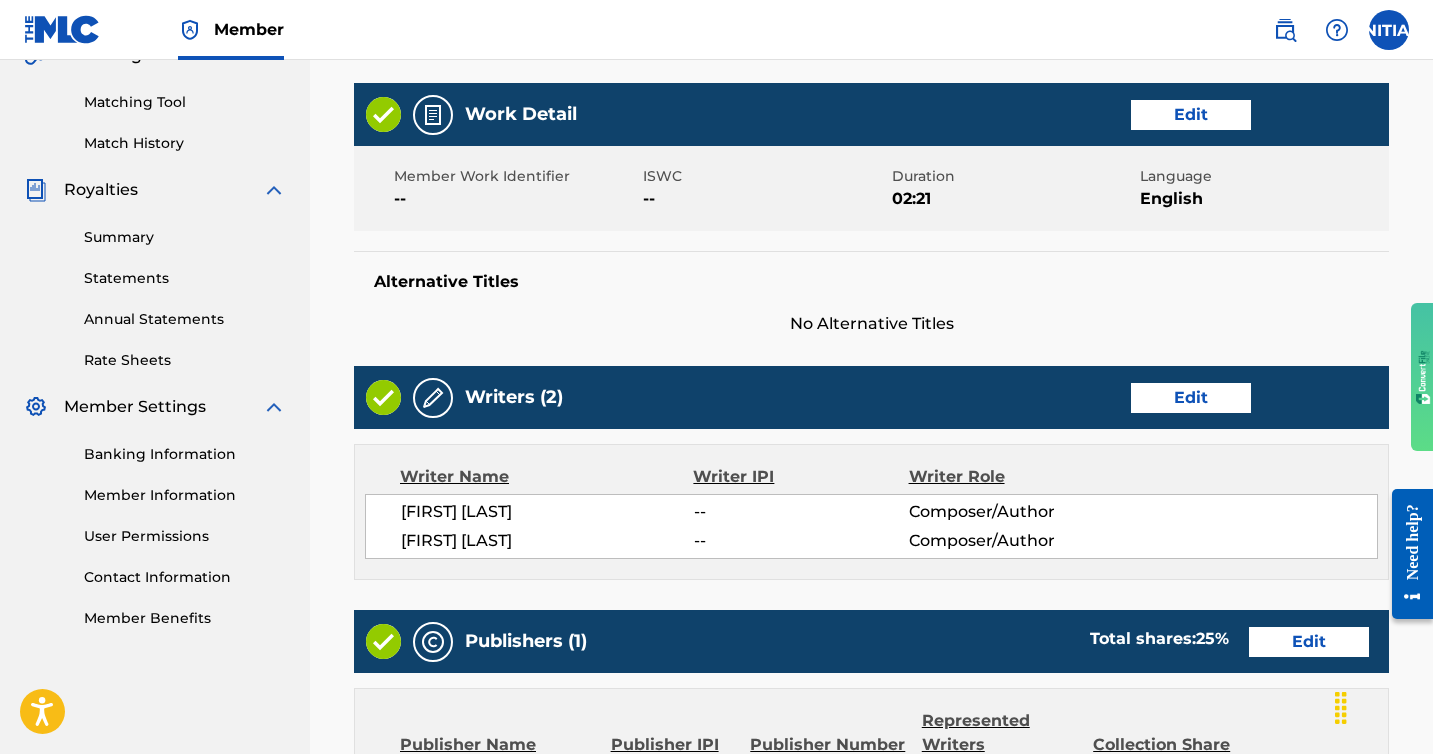 click on "Edit" at bounding box center [1191, 398] 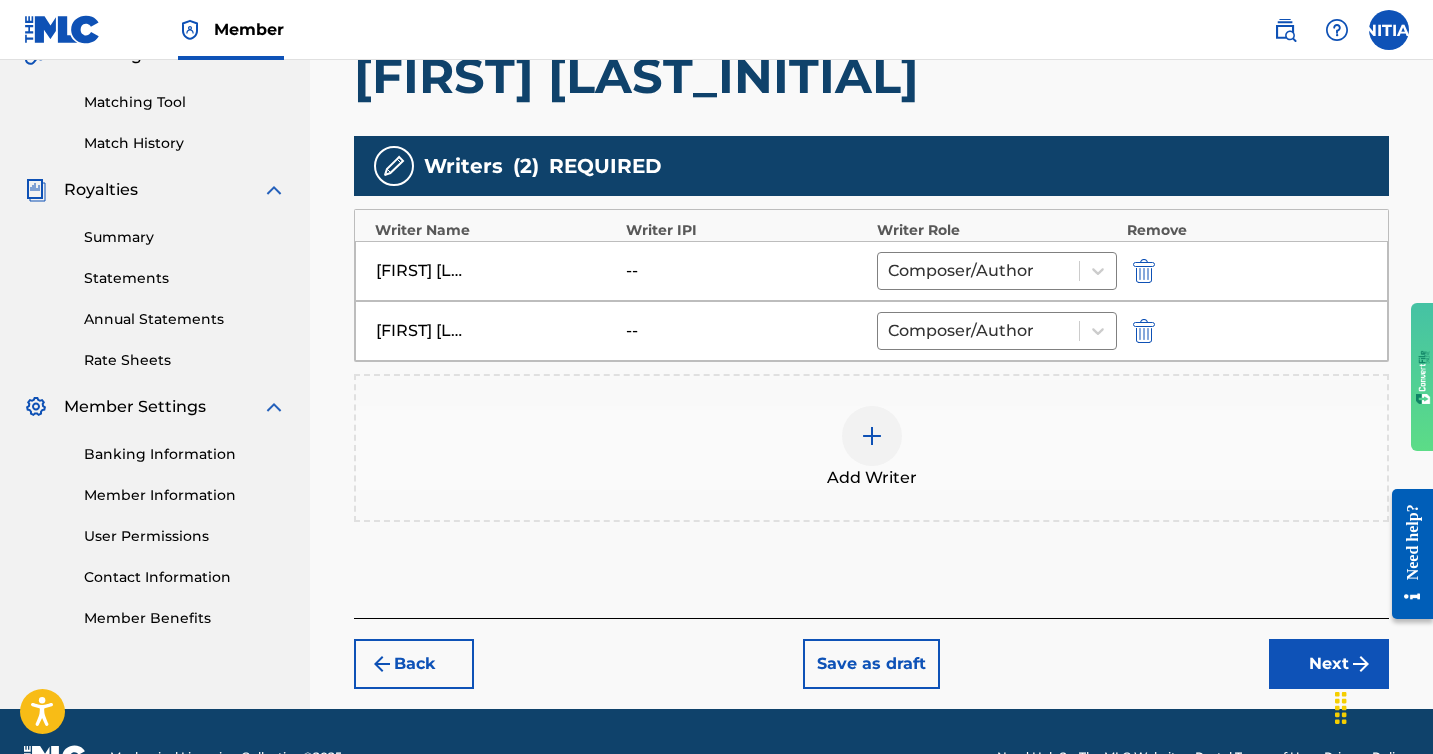 click at bounding box center (872, 436) 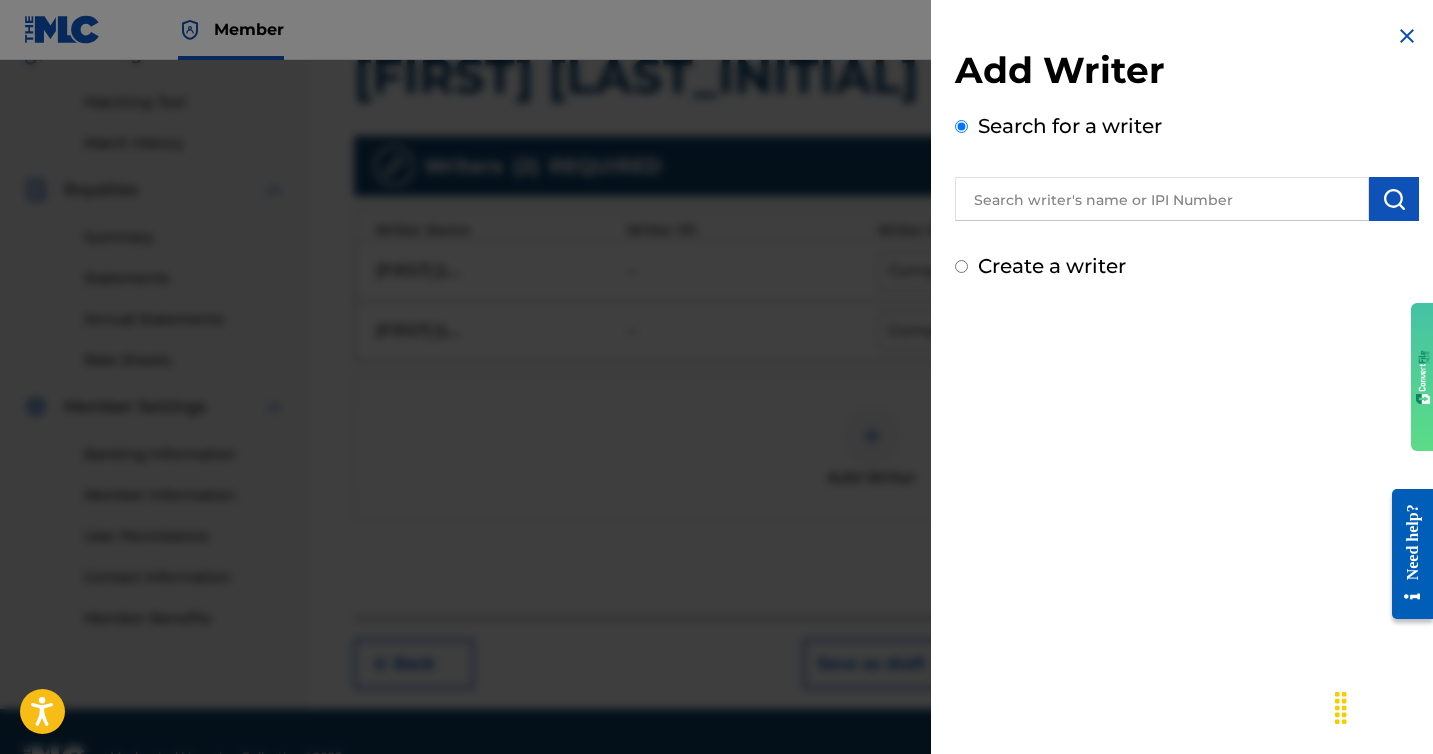 click at bounding box center (1162, 199) 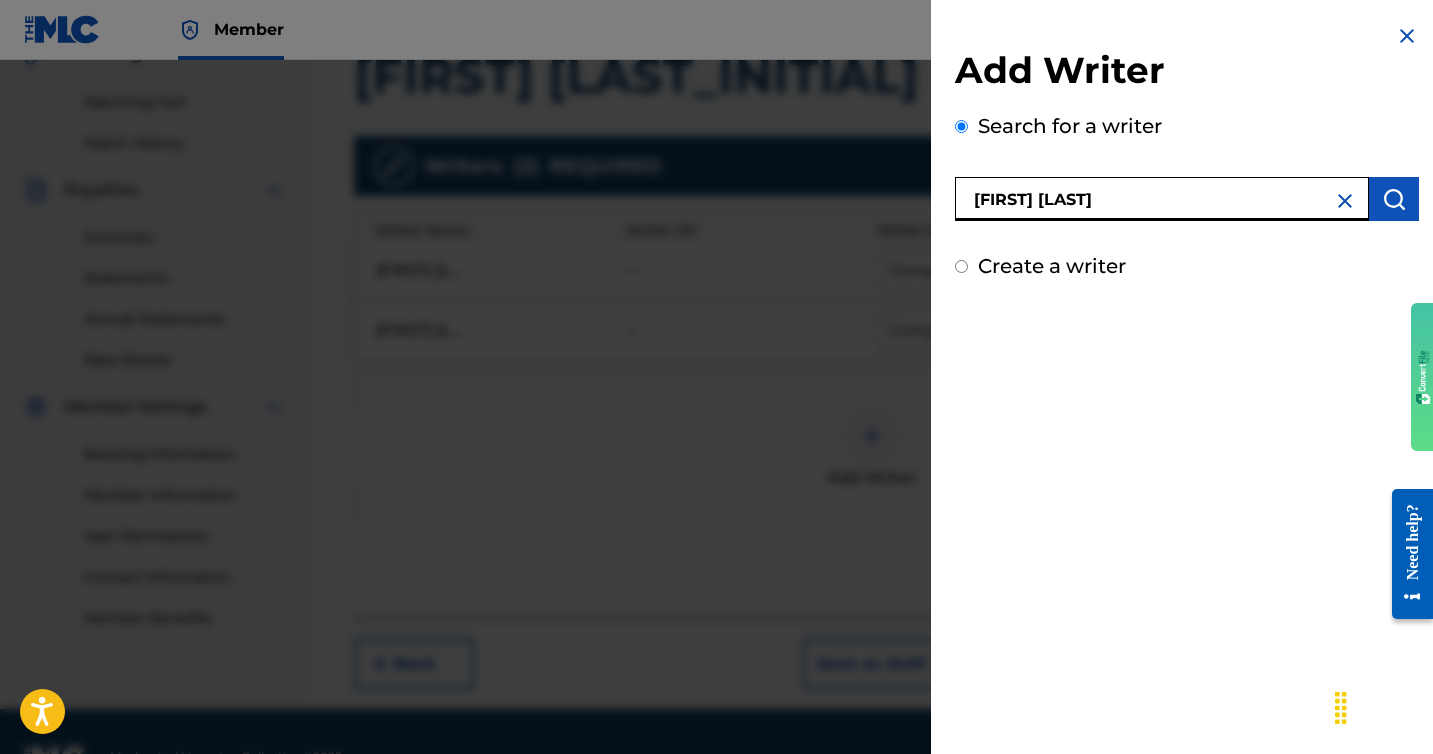 type on "[FIRST] [LAST]" 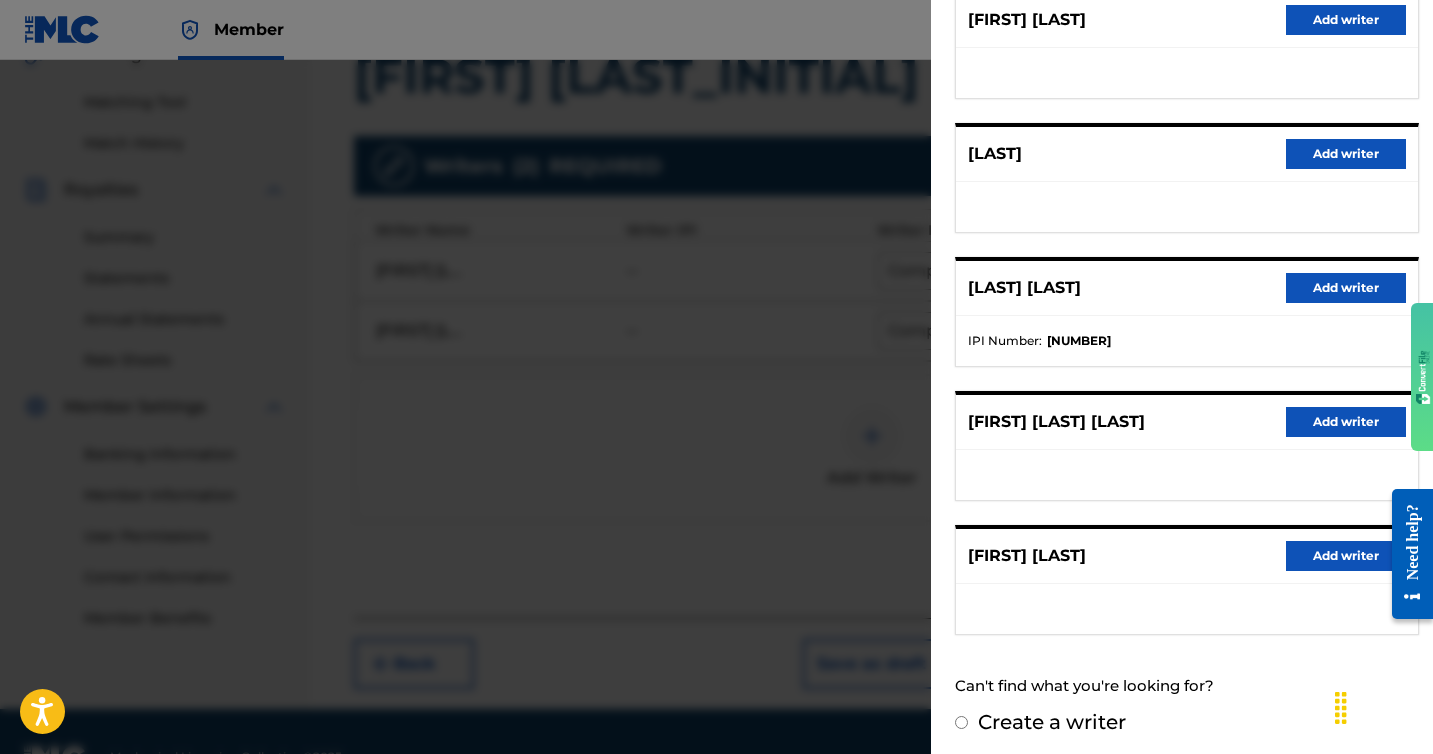 scroll, scrollTop: 288, scrollLeft: 0, axis: vertical 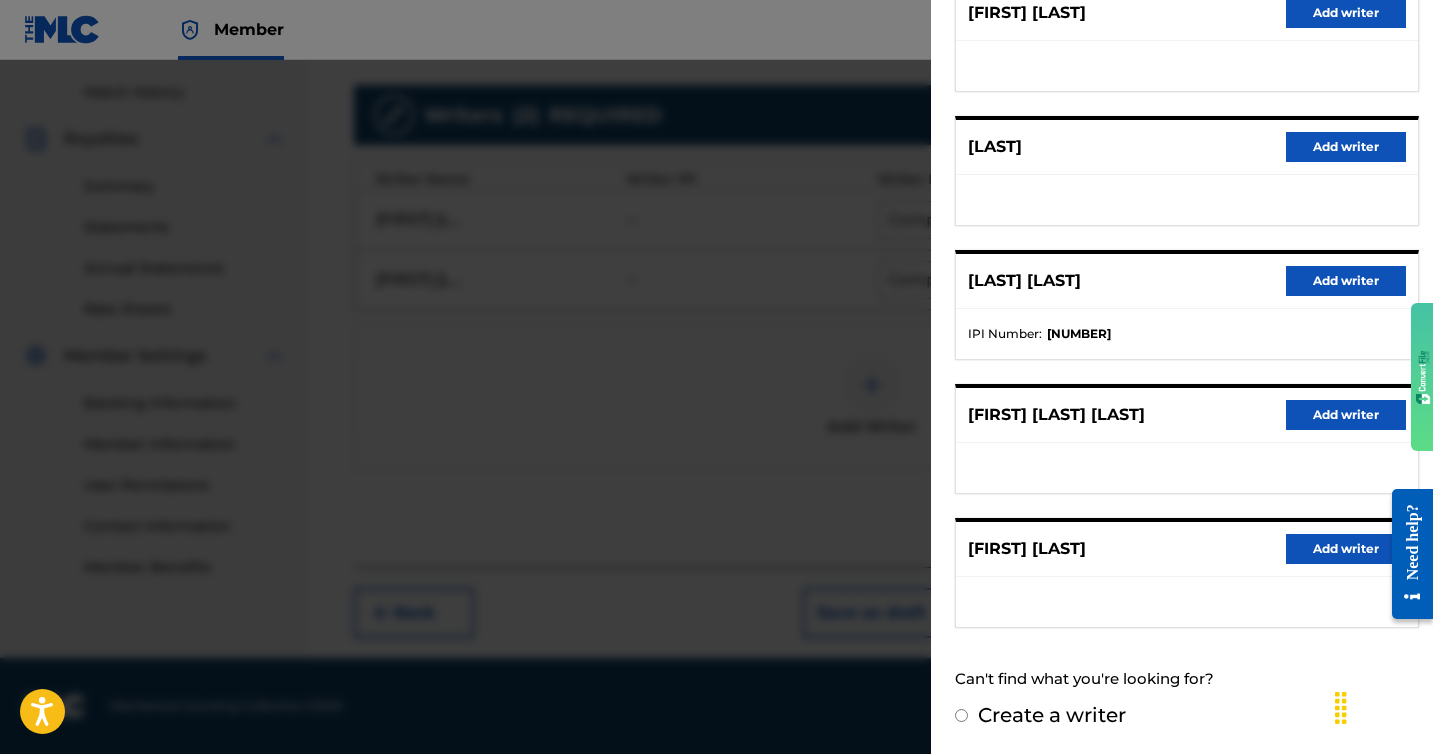 click on "Add writer" at bounding box center (1346, 549) 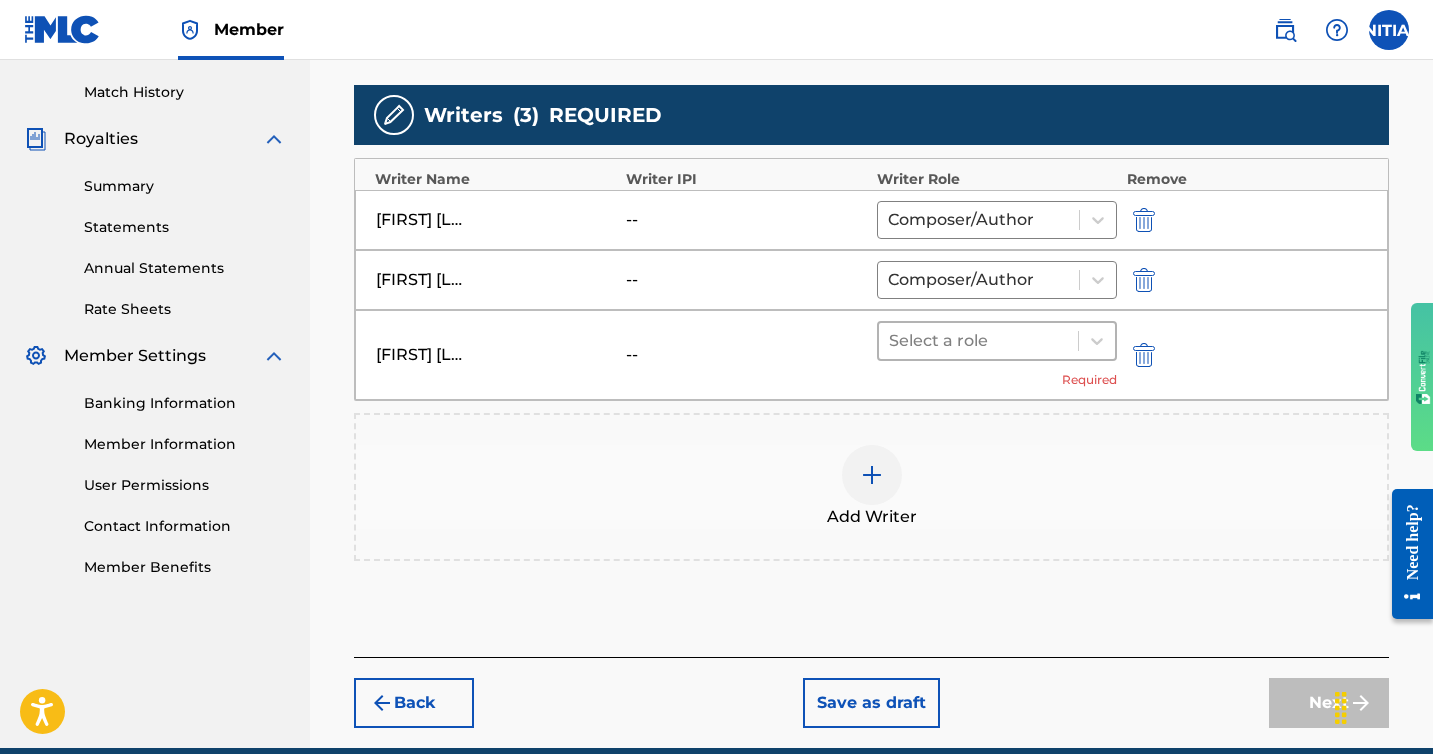 click on "Select a role" at bounding box center [997, 341] 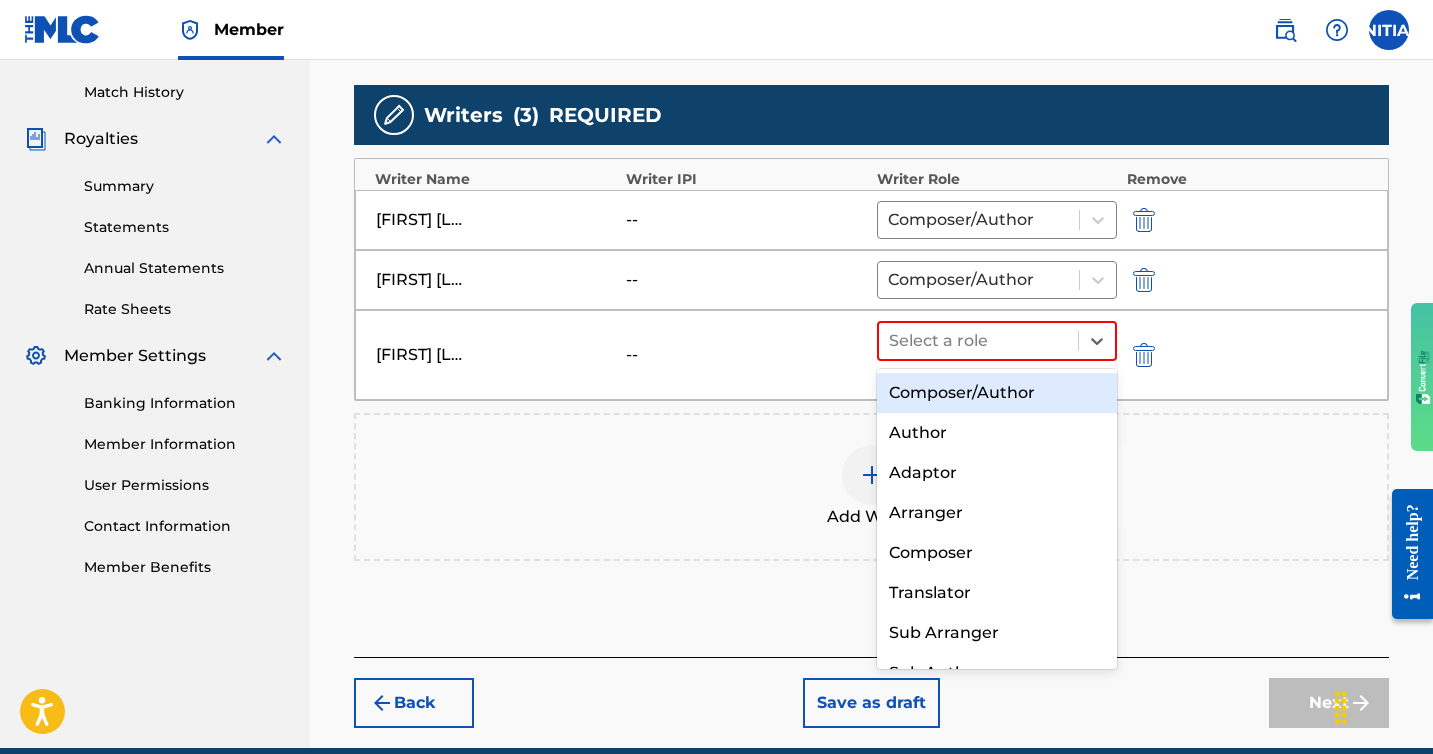 click on "Composer/Author" at bounding box center [997, 393] 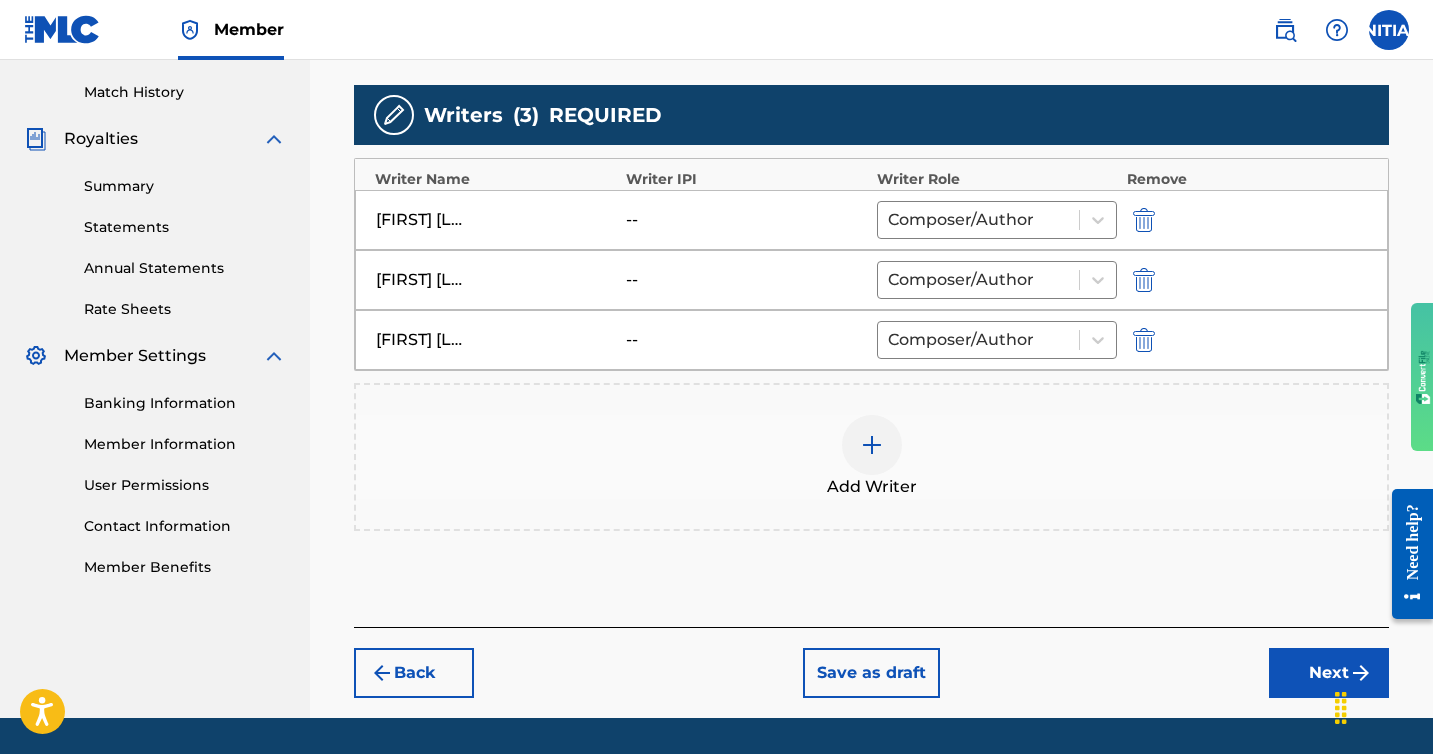 click on "Next" at bounding box center [1329, 673] 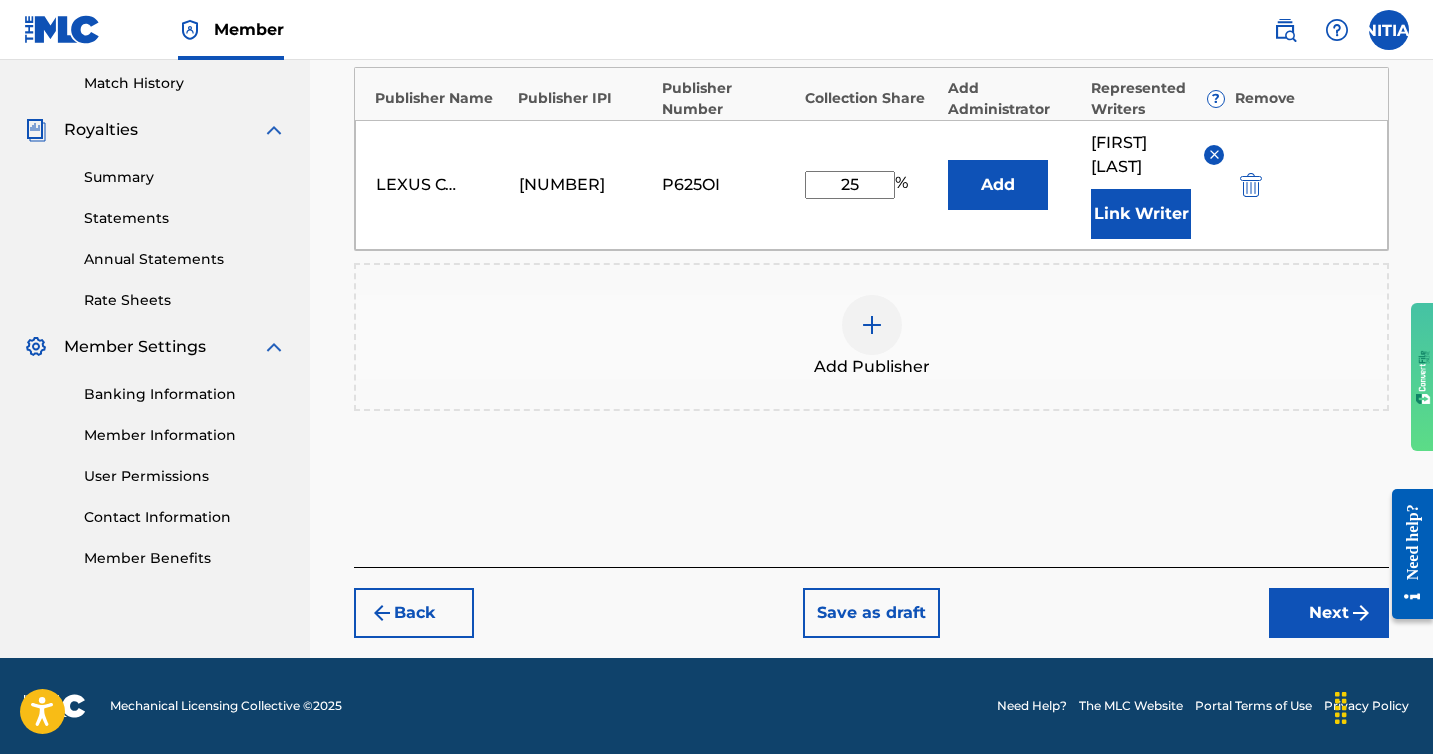 click on "Next" at bounding box center (1329, 613) 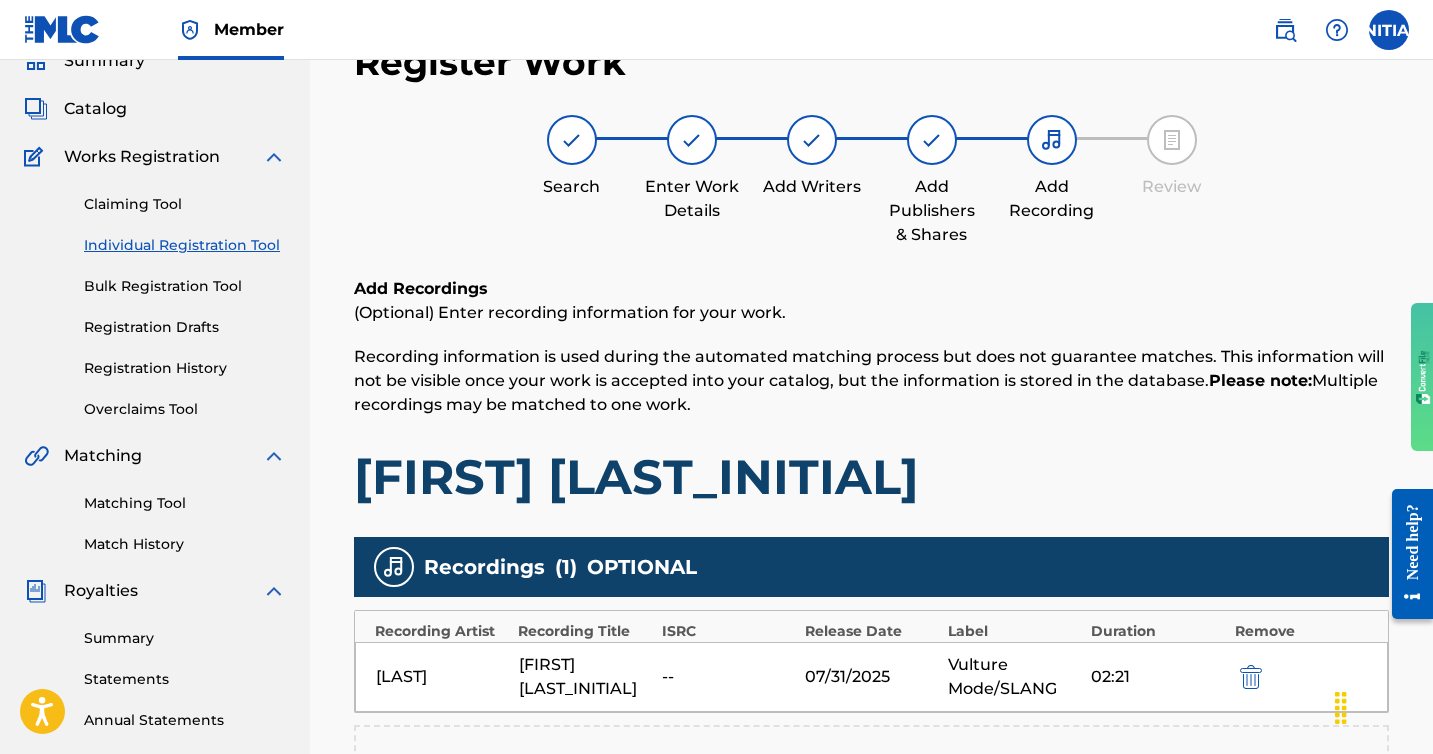 scroll, scrollTop: 486, scrollLeft: 0, axis: vertical 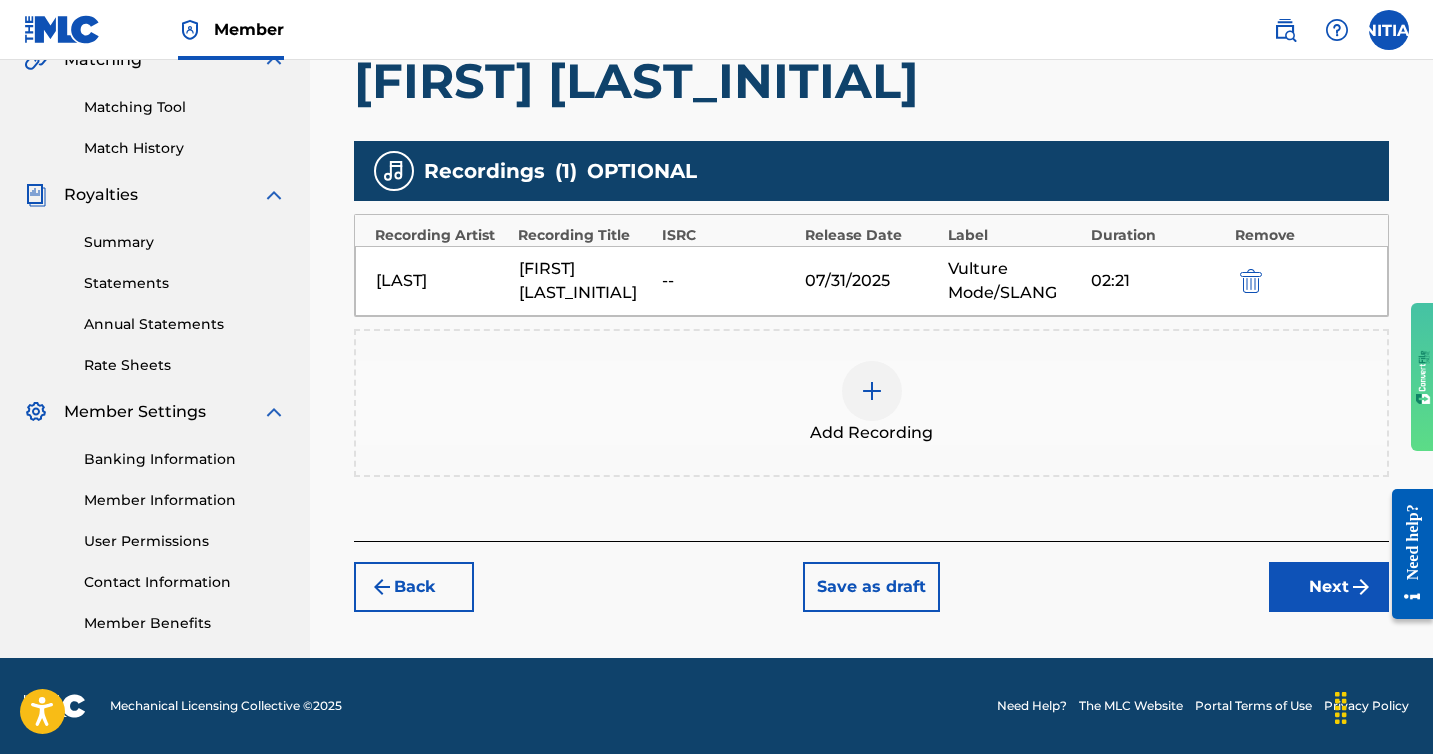 click on "Next" at bounding box center (1329, 587) 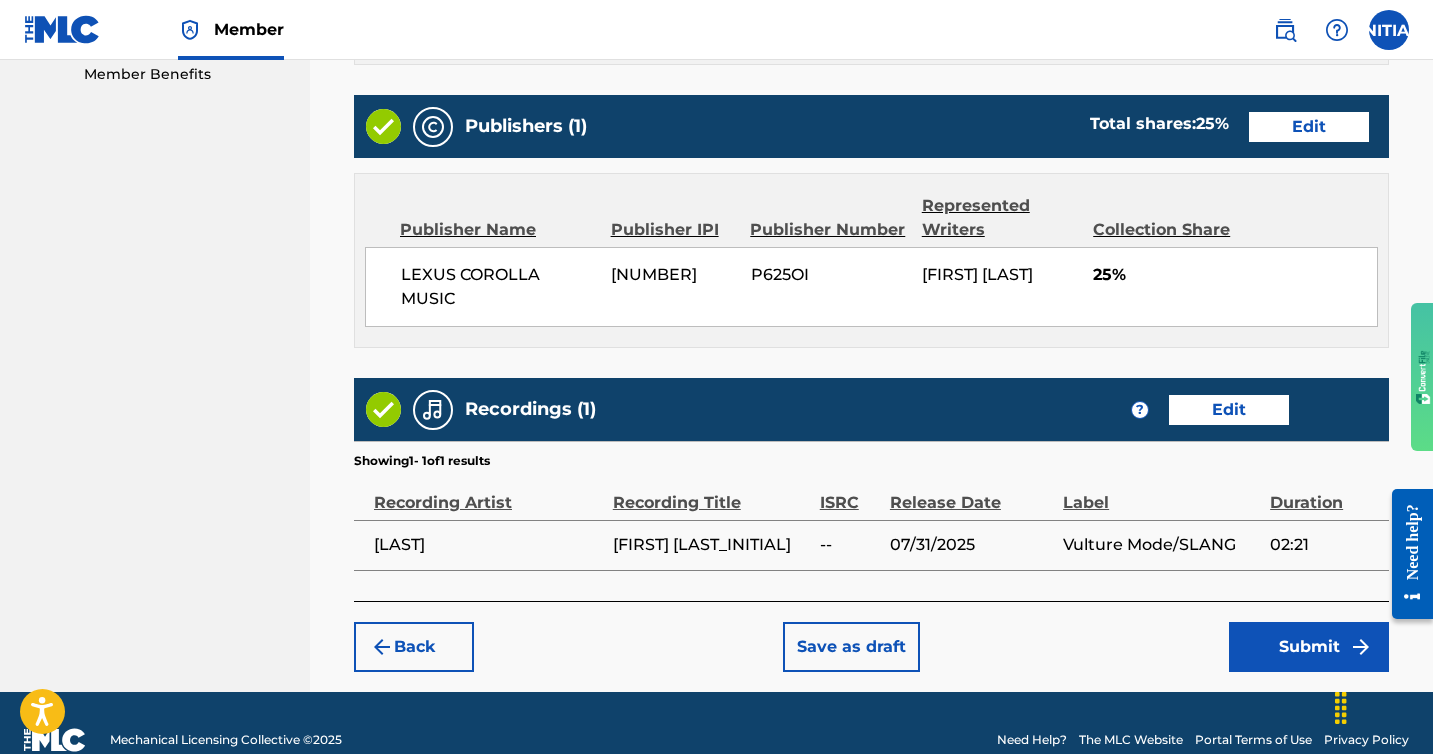 scroll, scrollTop: 1066, scrollLeft: 0, axis: vertical 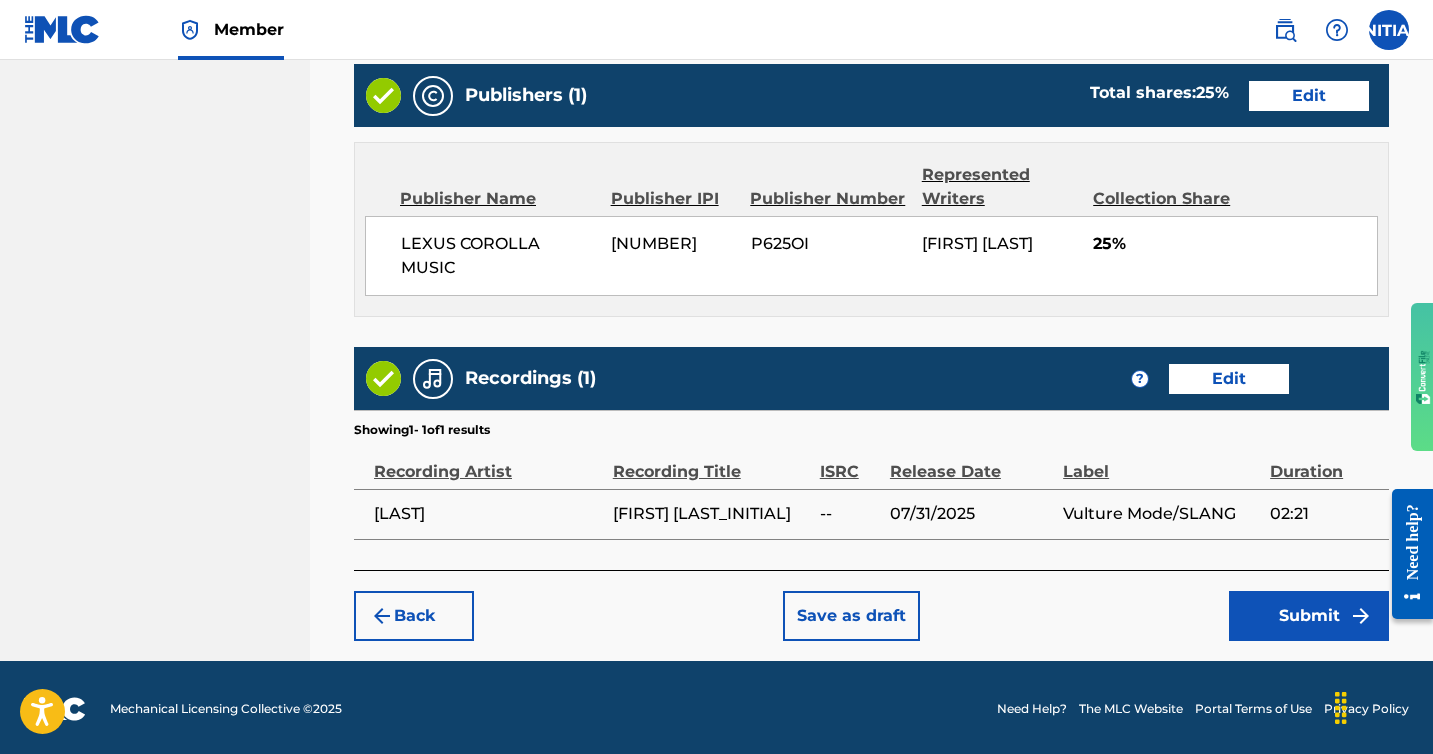 click on "Save as draft" at bounding box center [851, 616] 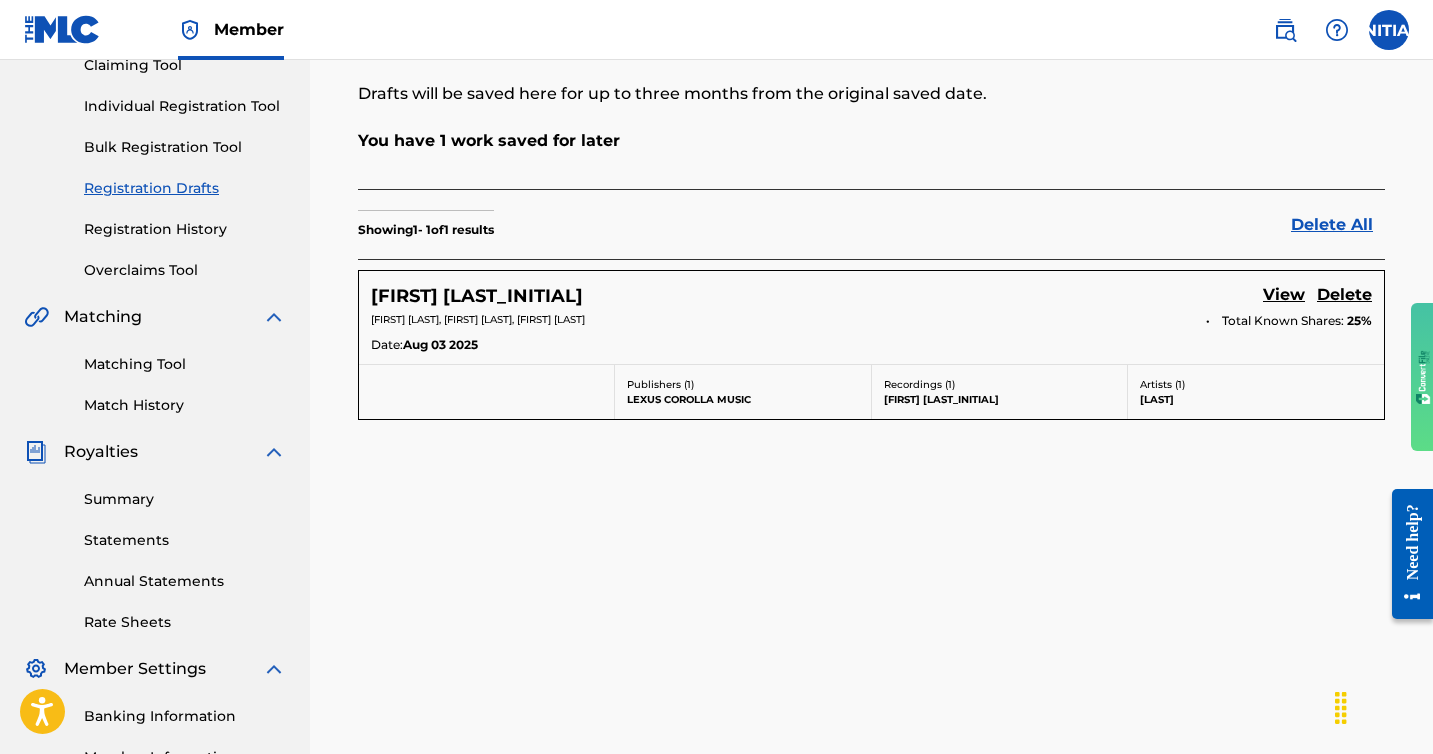 scroll, scrollTop: 0, scrollLeft: 0, axis: both 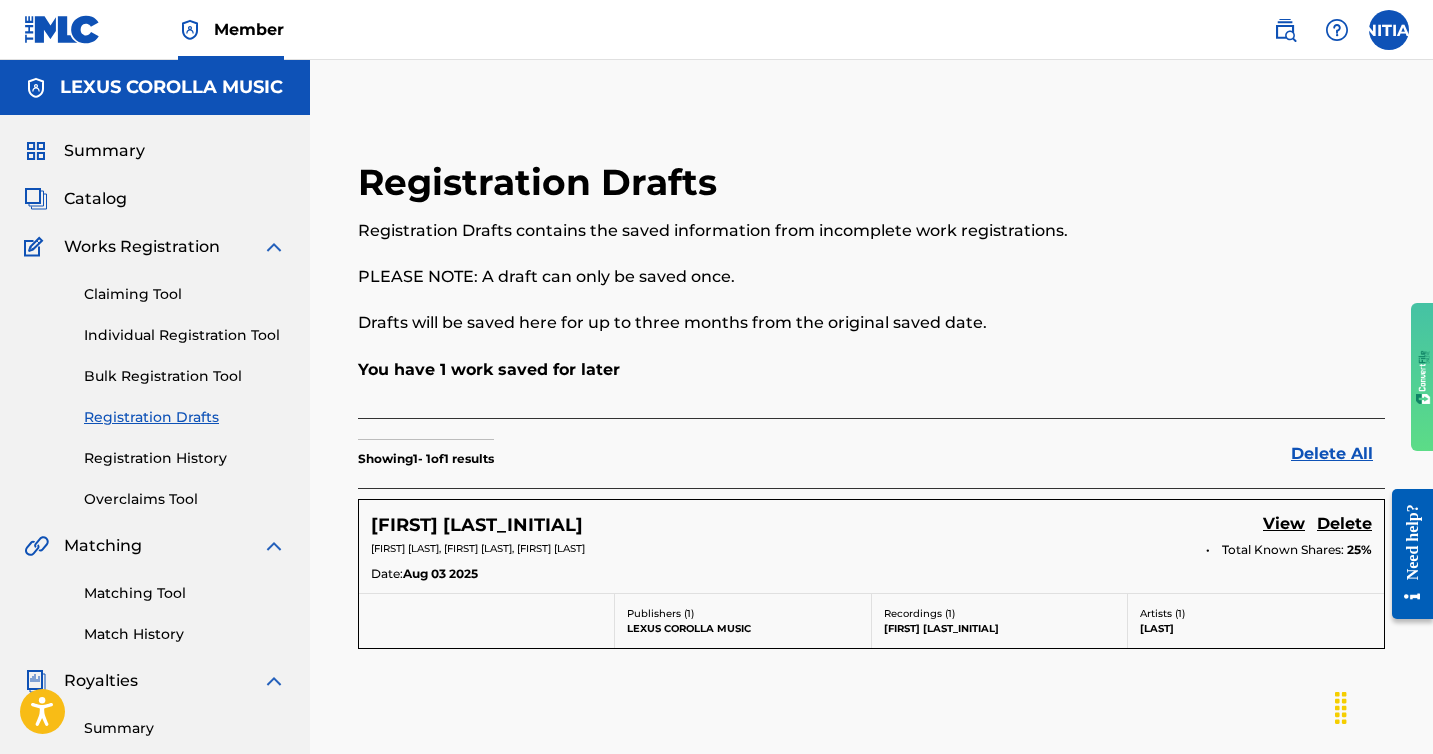 click on "Summary" at bounding box center (104, 151) 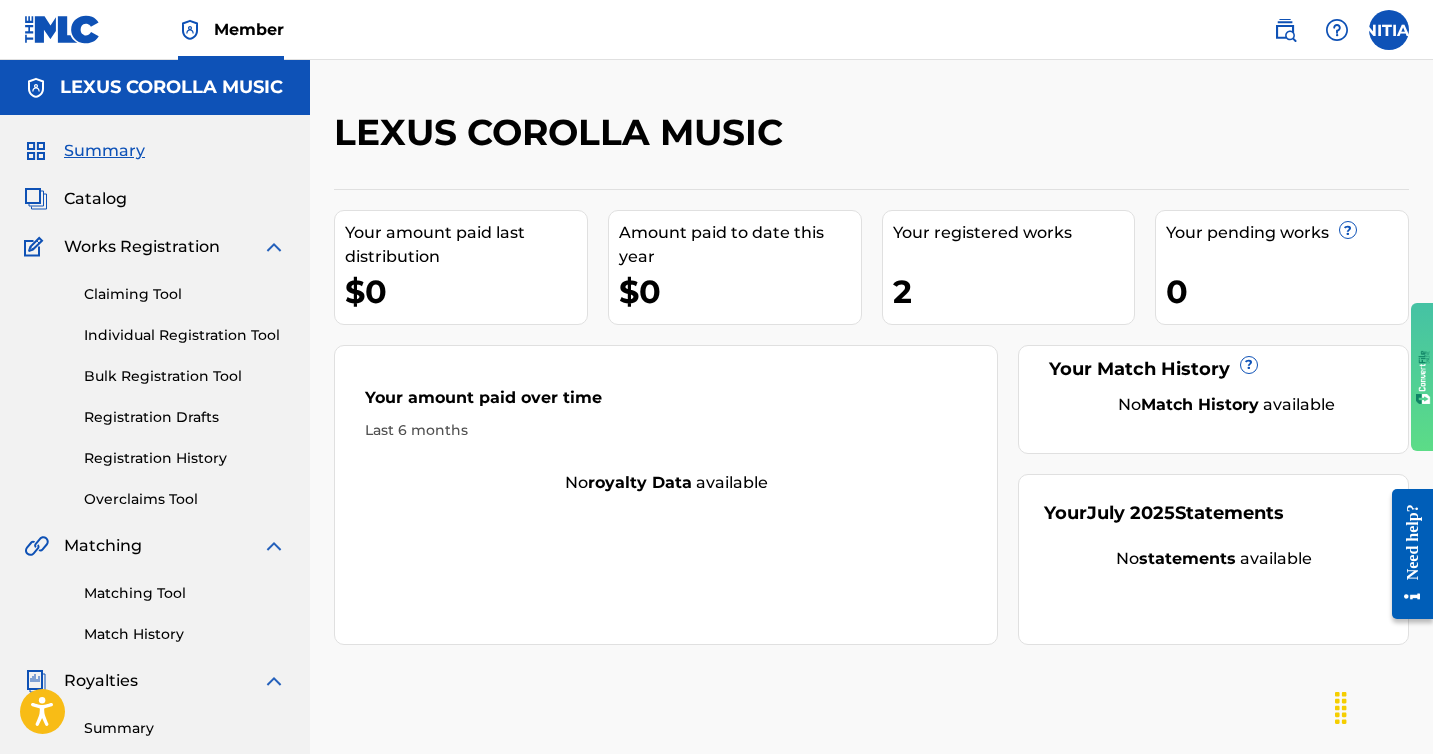 click on "Registration Drafts" at bounding box center (185, 417) 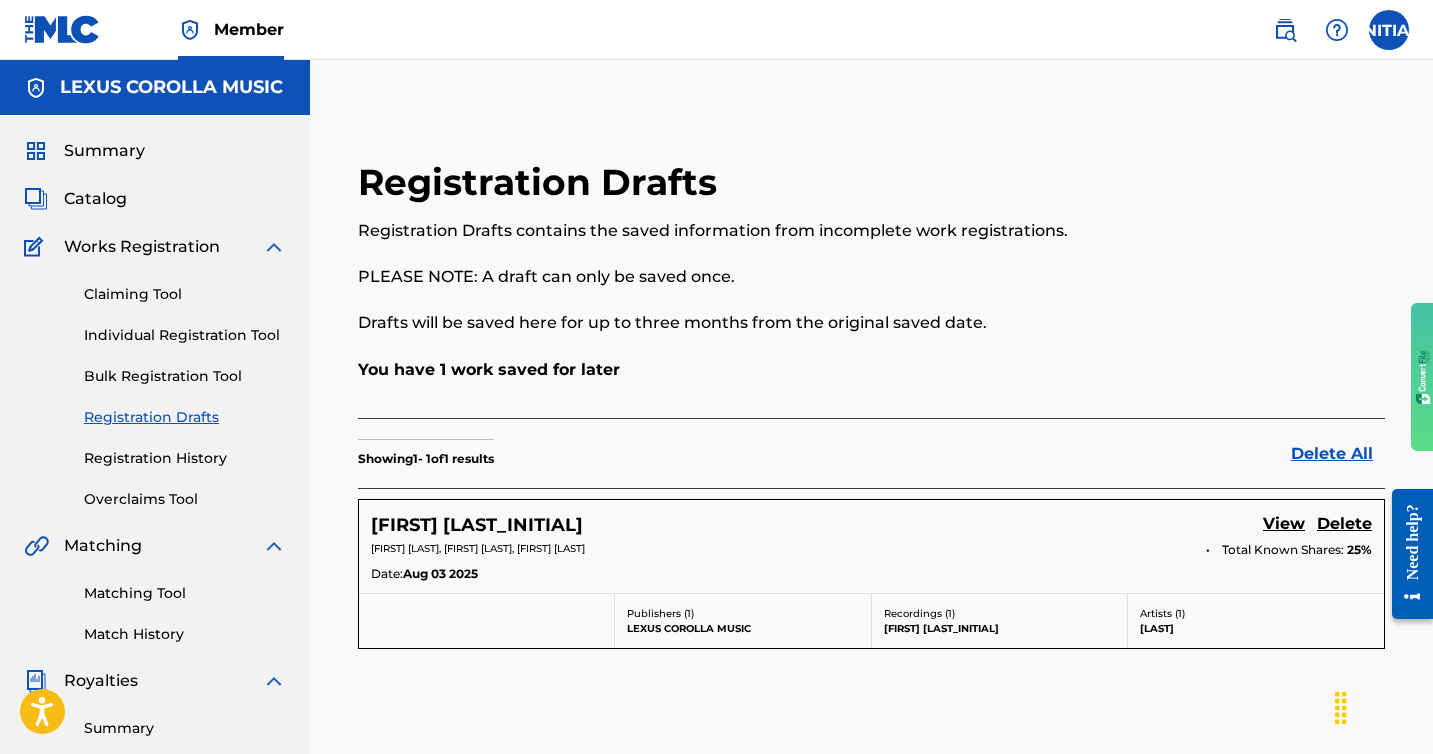 click at bounding box center (274, 247) 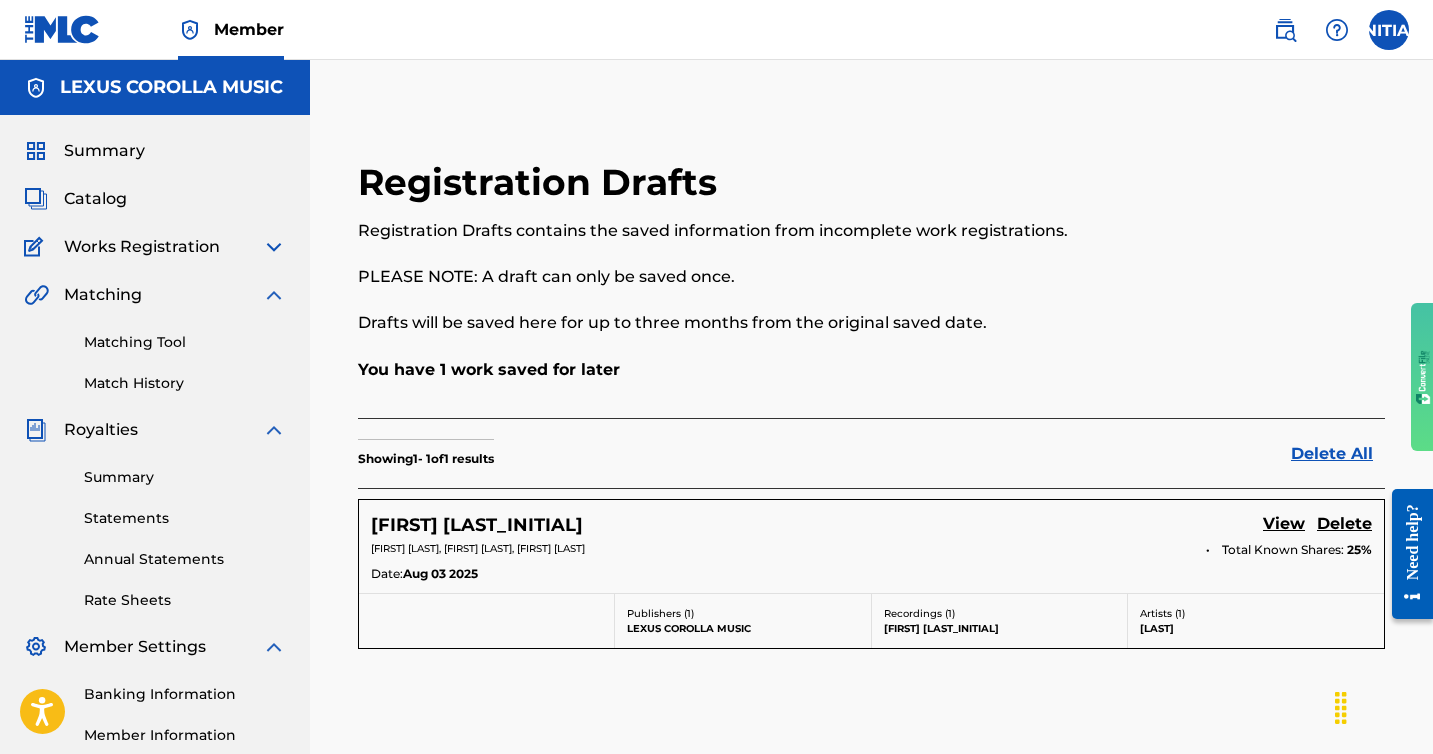 click at bounding box center [1389, 30] 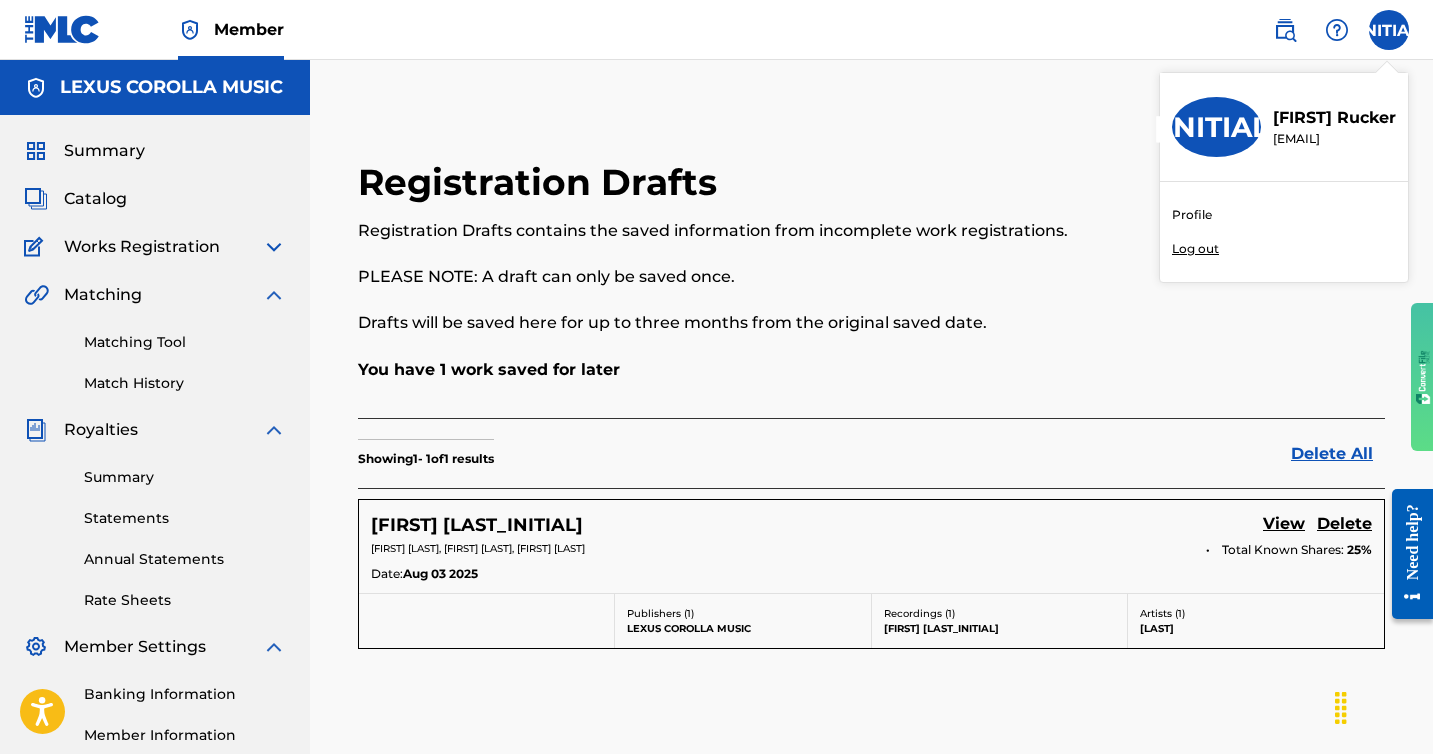 click on "Log out" at bounding box center [1195, 249] 